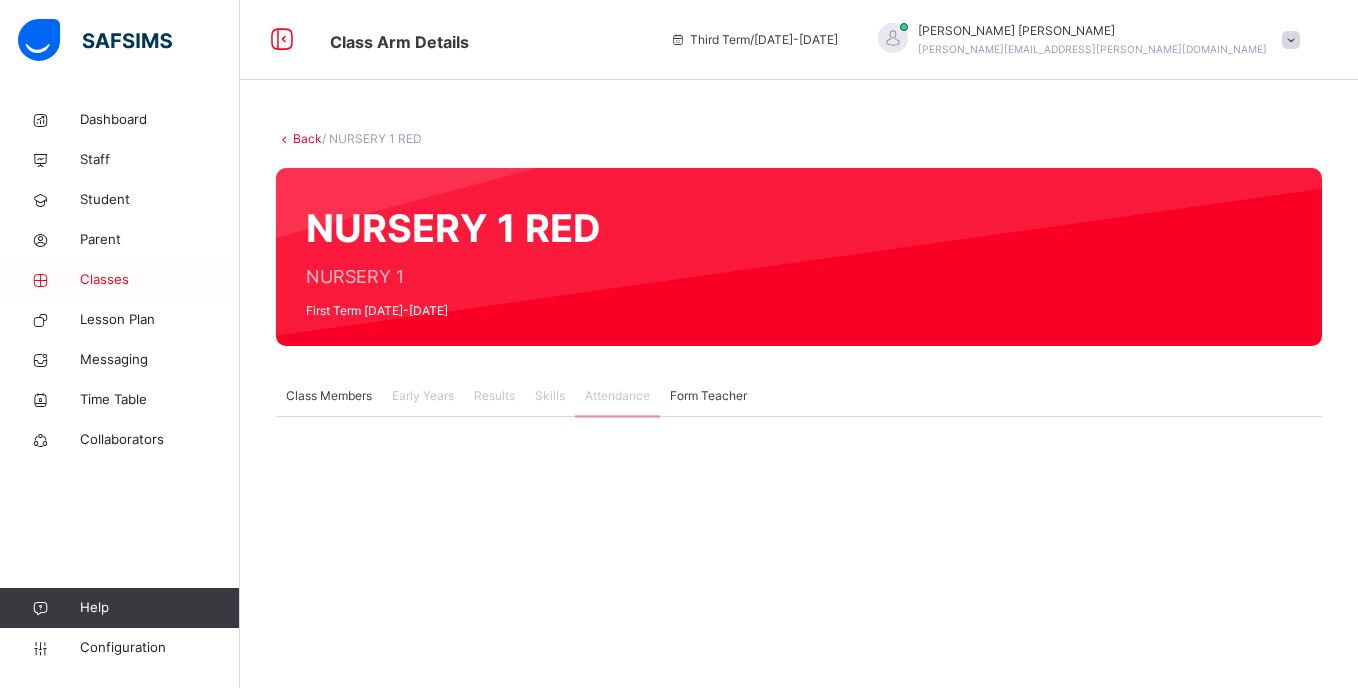 scroll, scrollTop: 0, scrollLeft: 0, axis: both 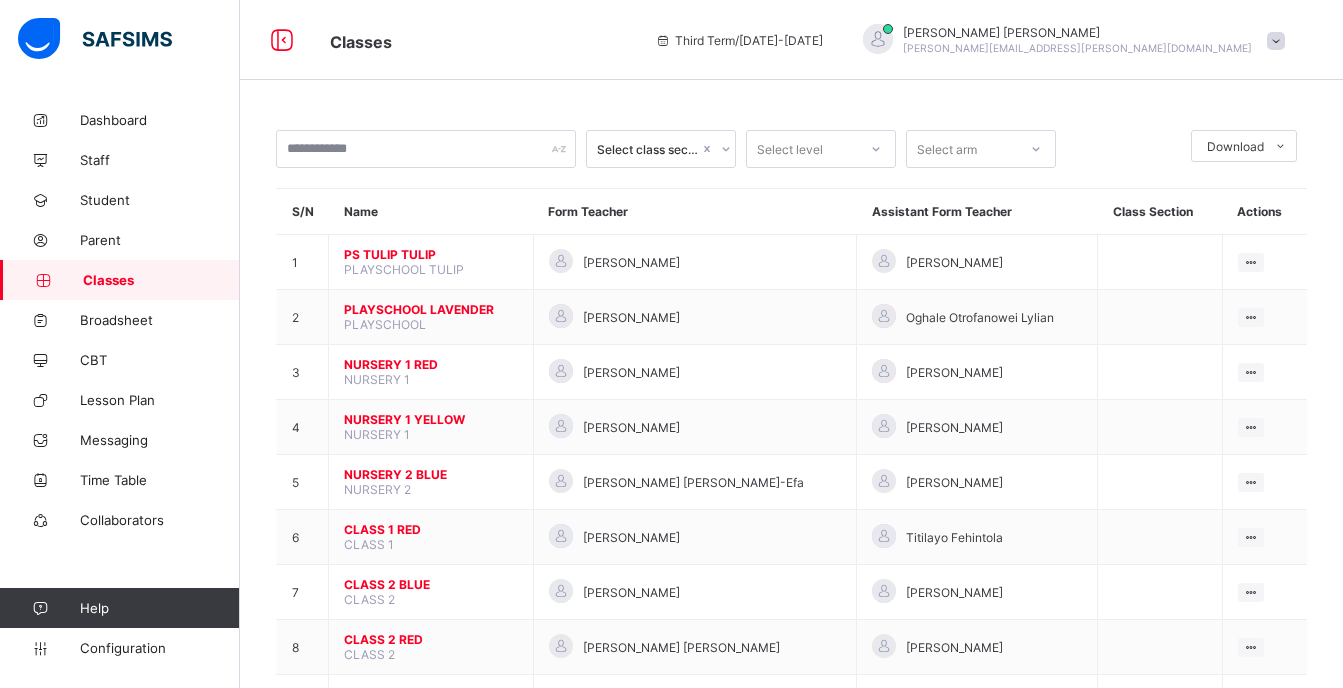 click at bounding box center (1276, 41) 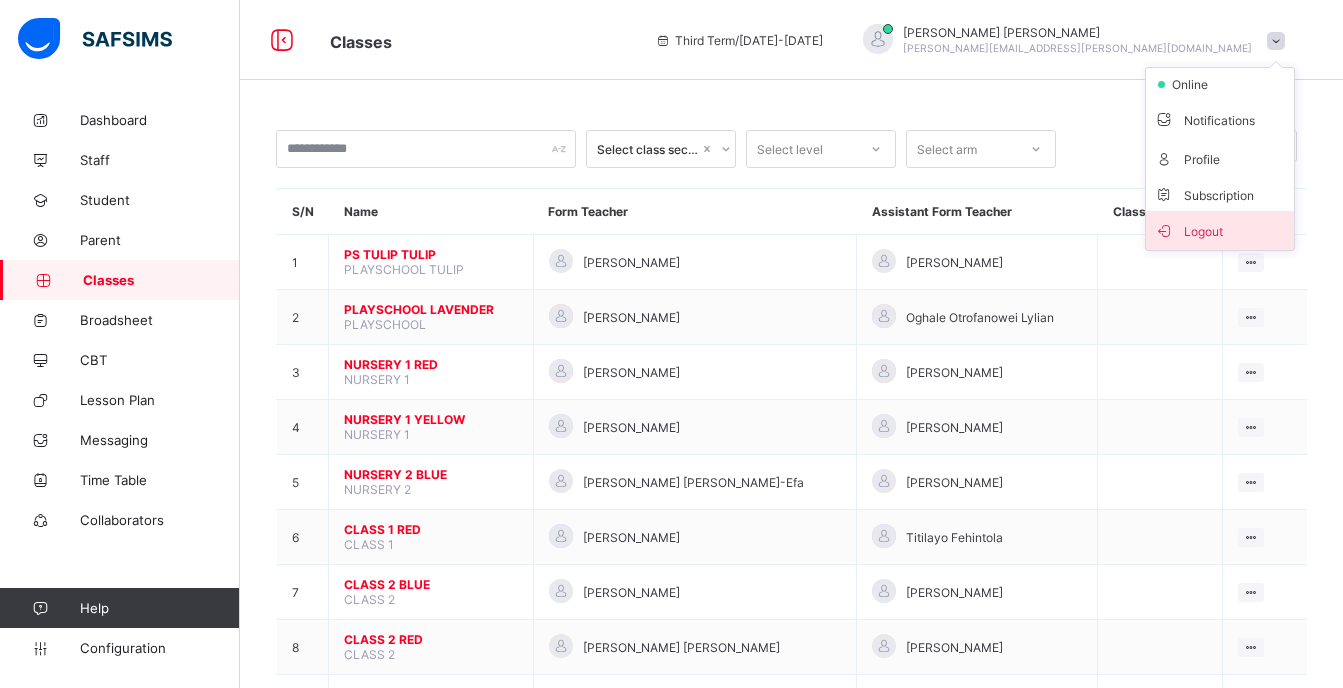 click on "Logout" at bounding box center (1220, 230) 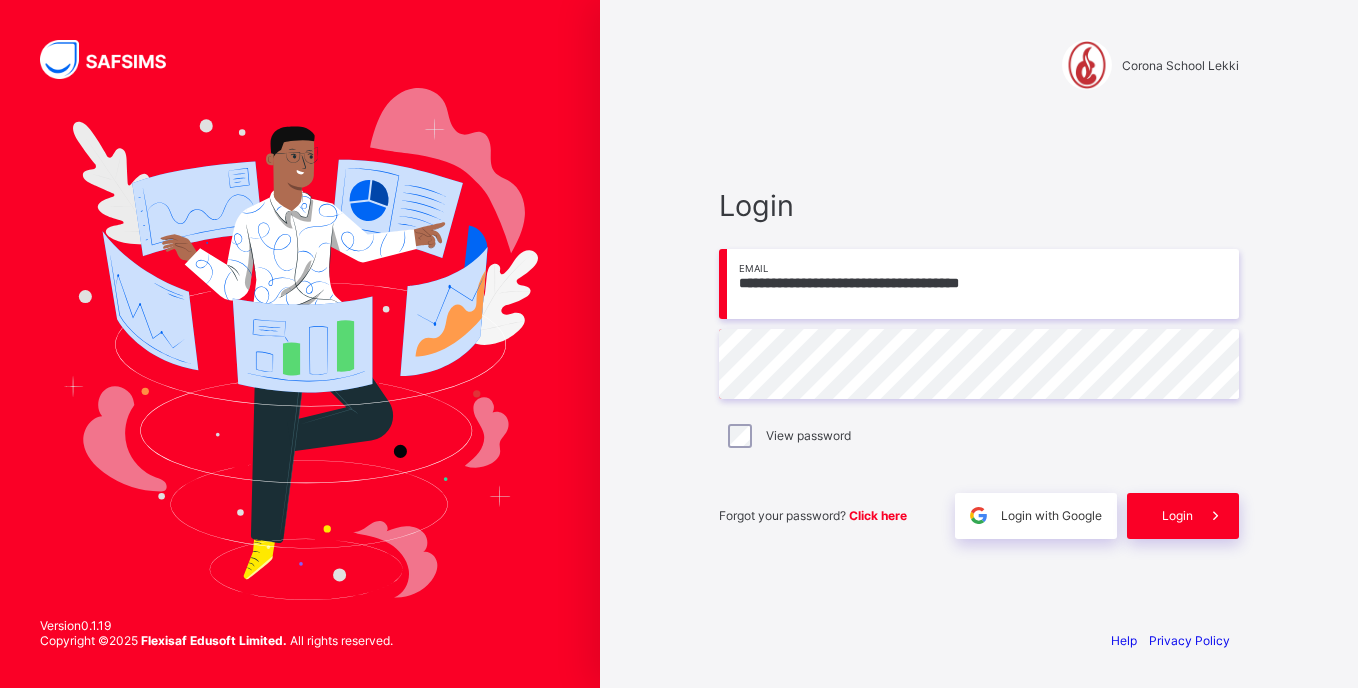 click on "**********" at bounding box center (979, 284) 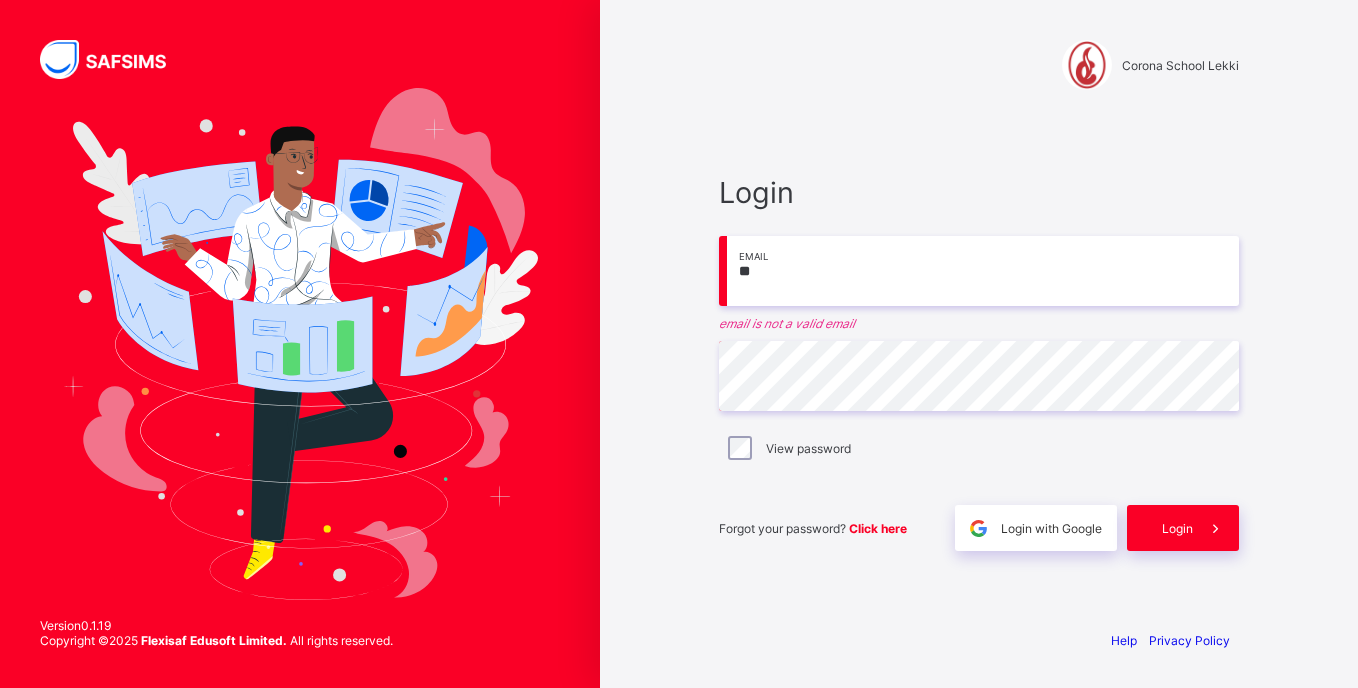 type on "*" 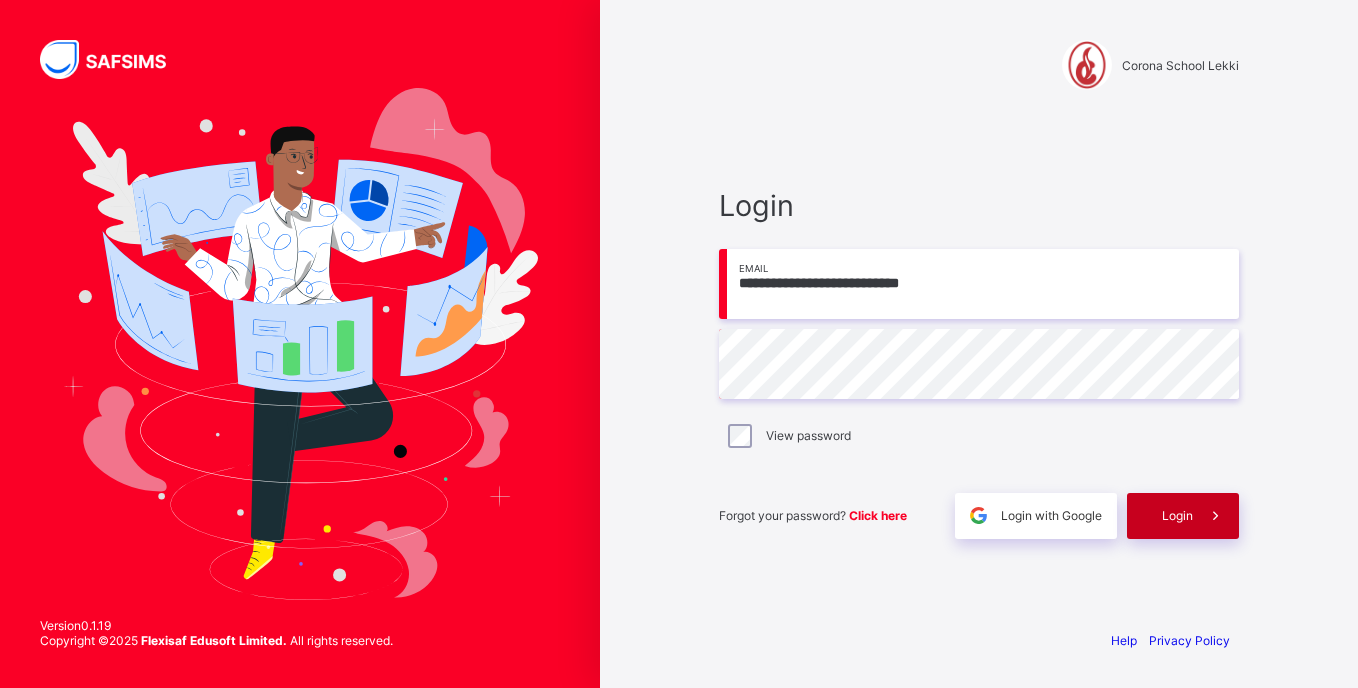 click on "Login" at bounding box center [1177, 515] 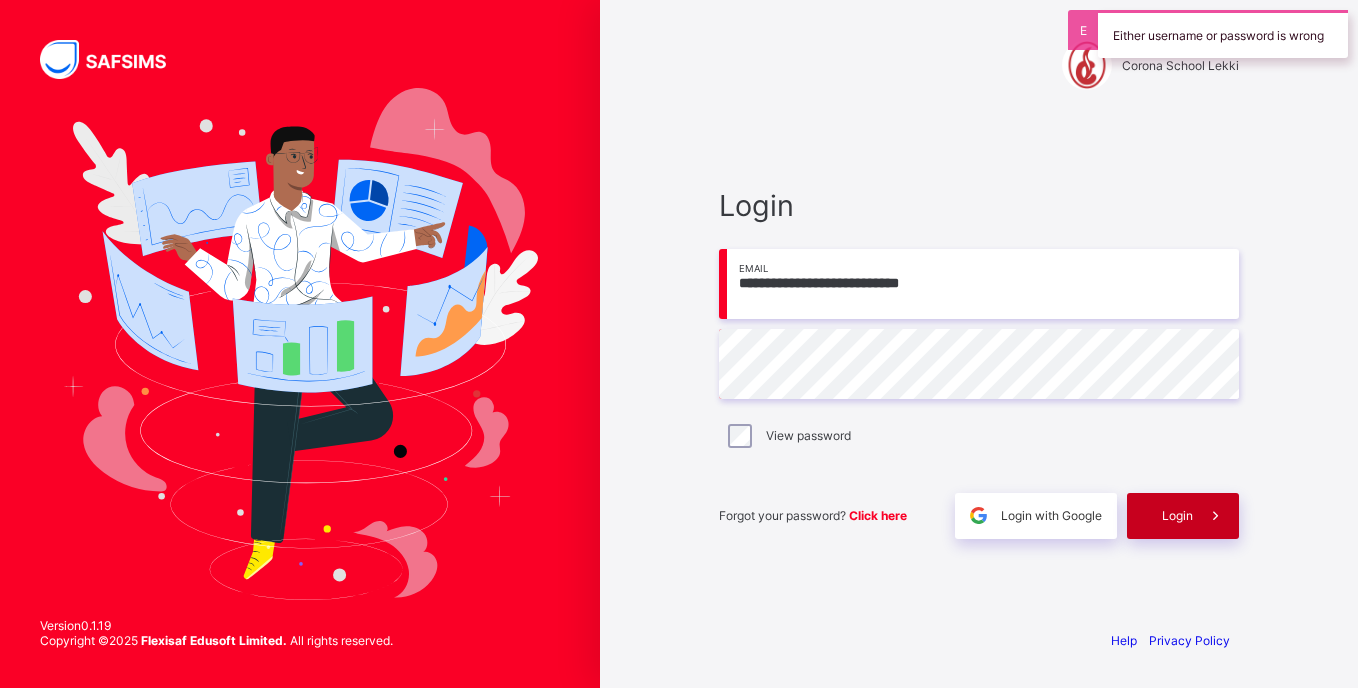click on "Login" at bounding box center [1177, 515] 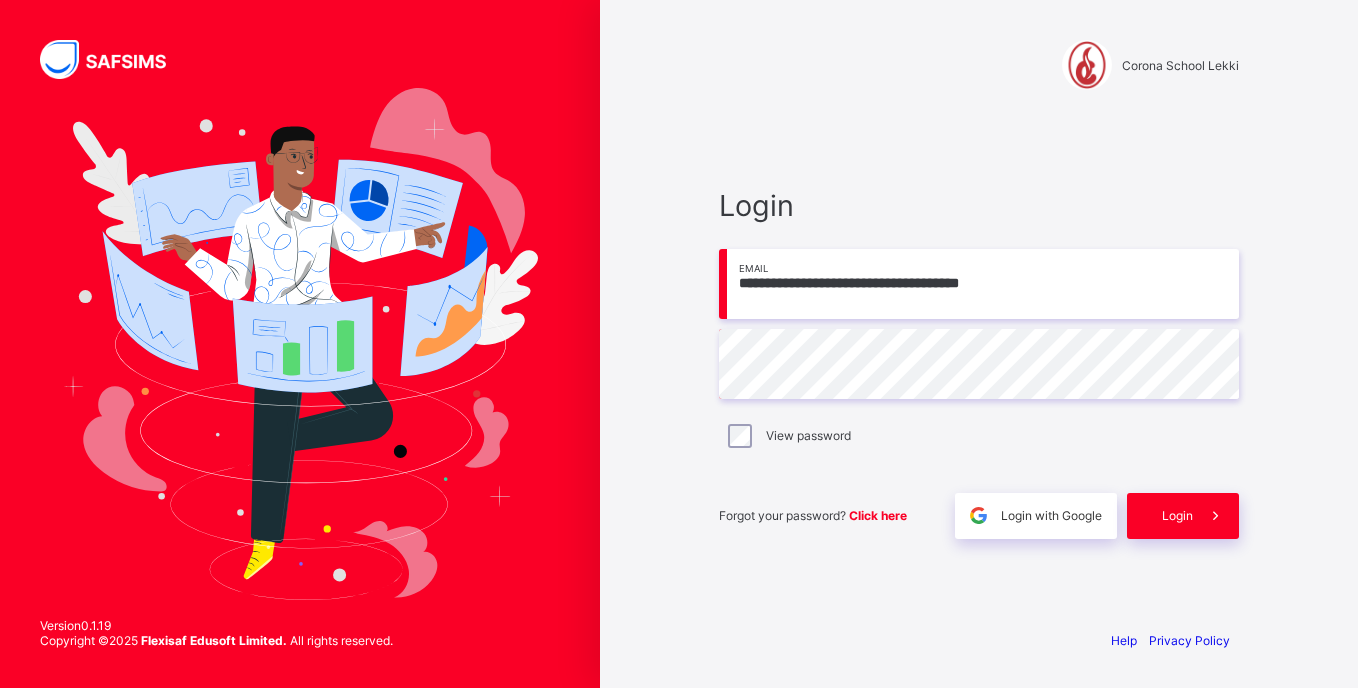 scroll, scrollTop: 0, scrollLeft: 0, axis: both 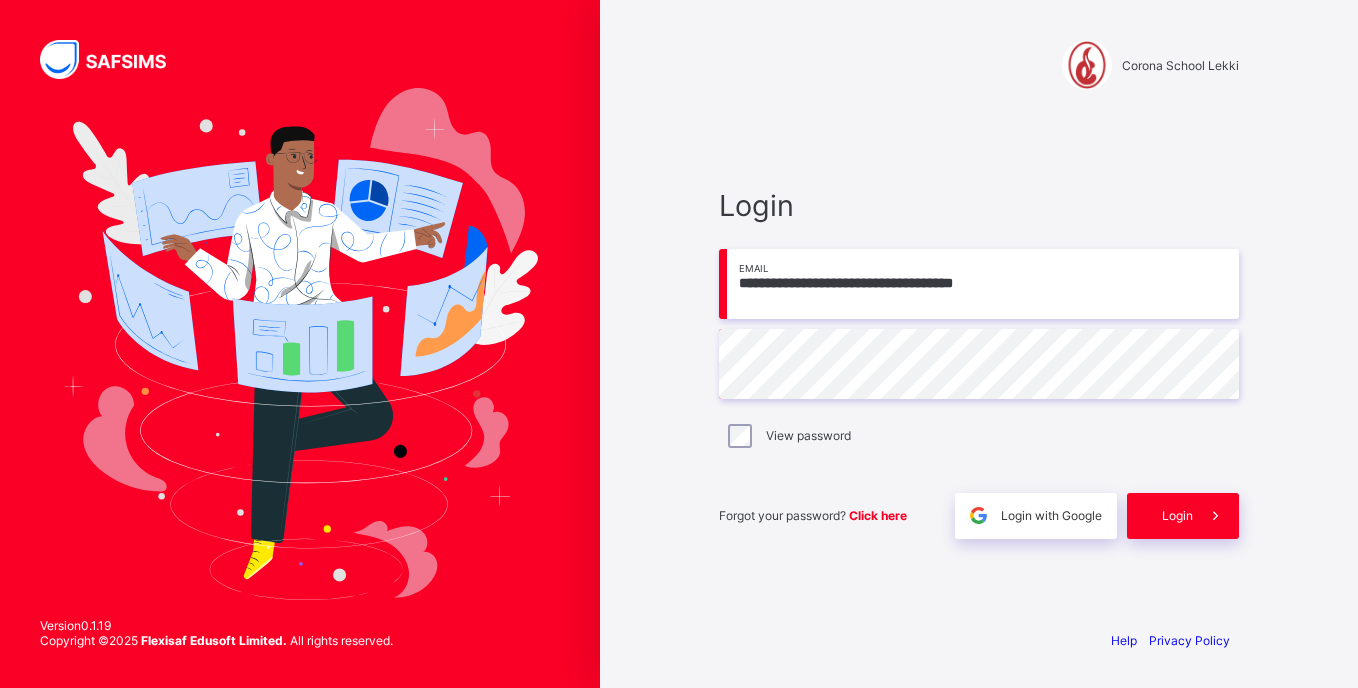 click on "**********" at bounding box center [979, 284] 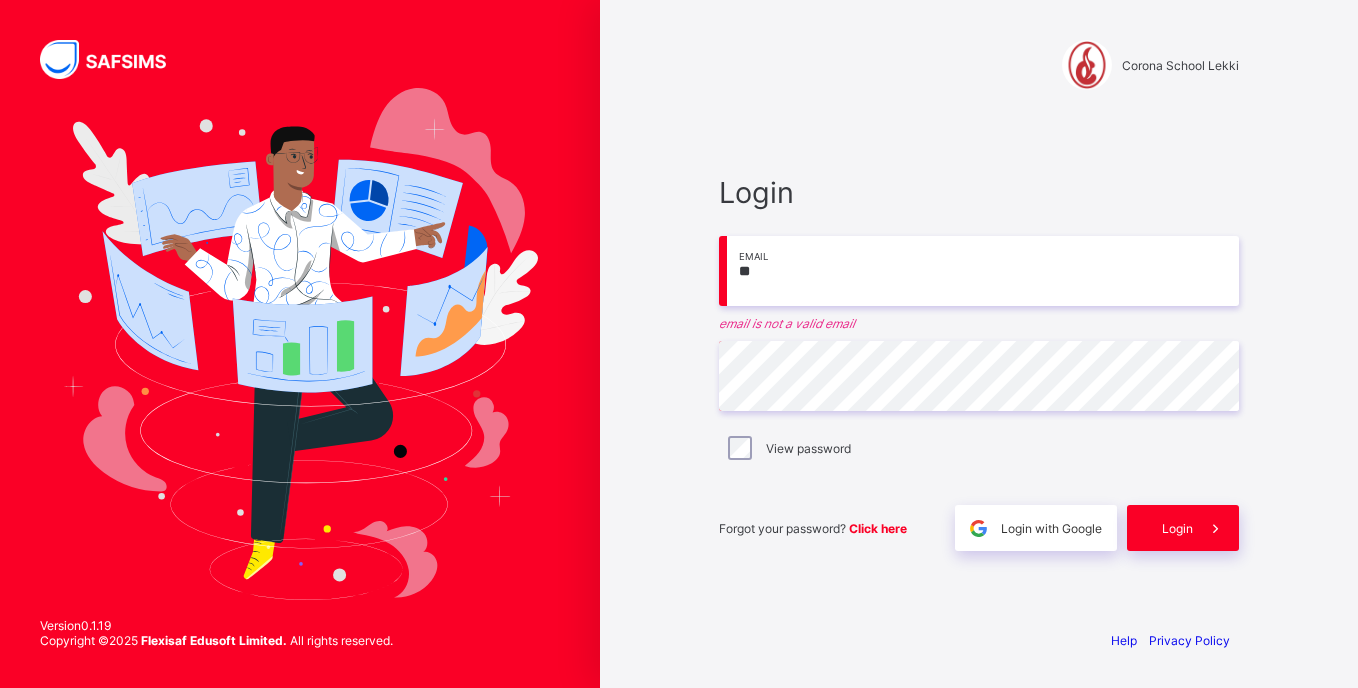 type on "*" 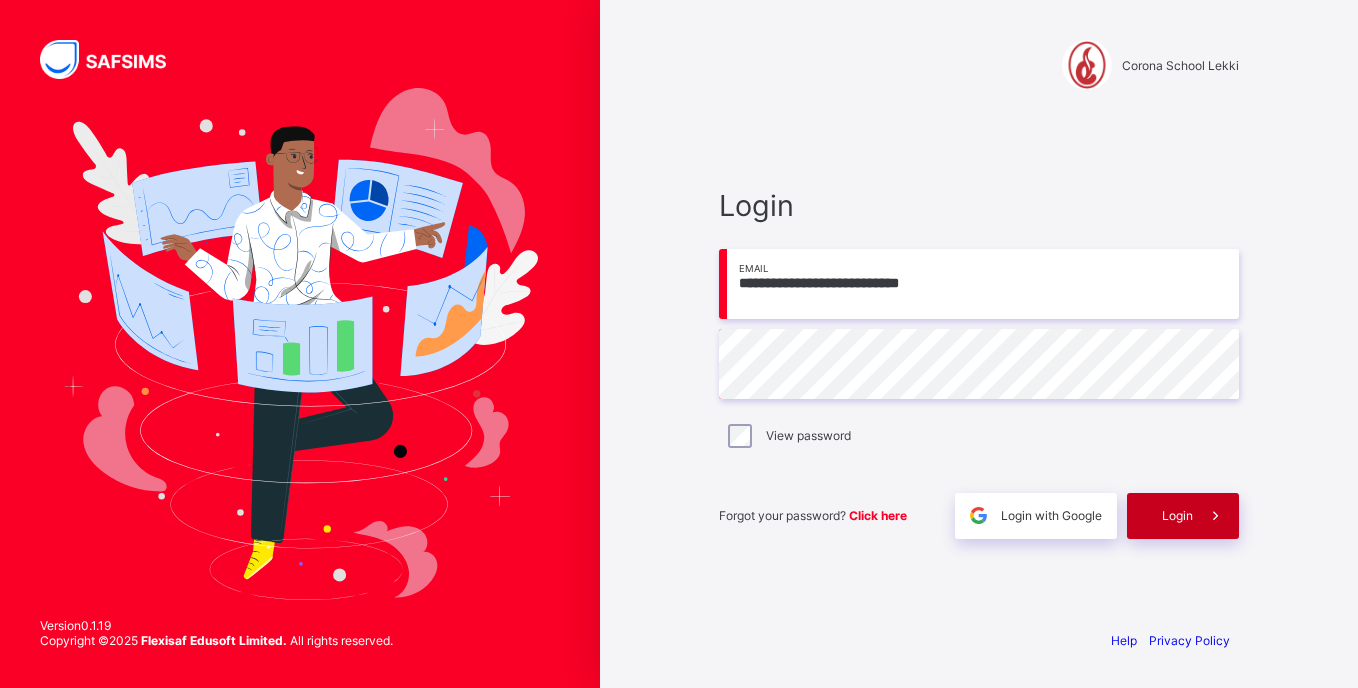 click on "Login" at bounding box center [1177, 515] 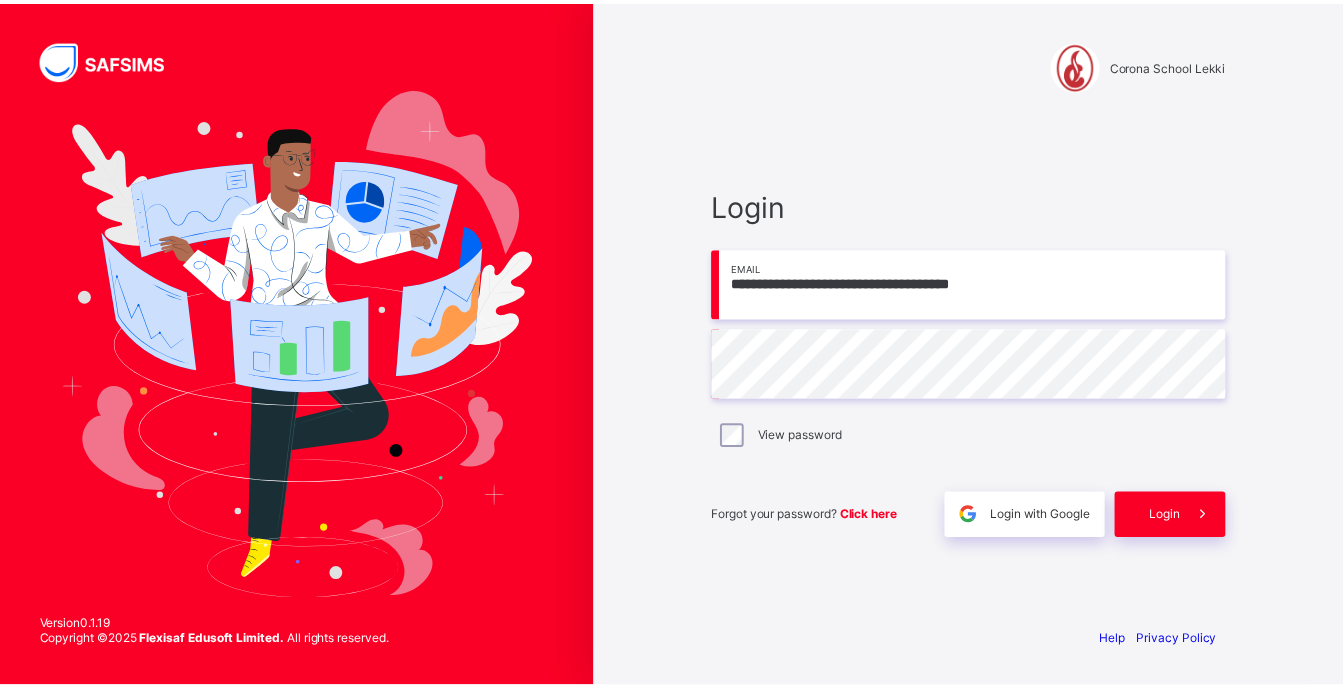 scroll, scrollTop: 0, scrollLeft: 0, axis: both 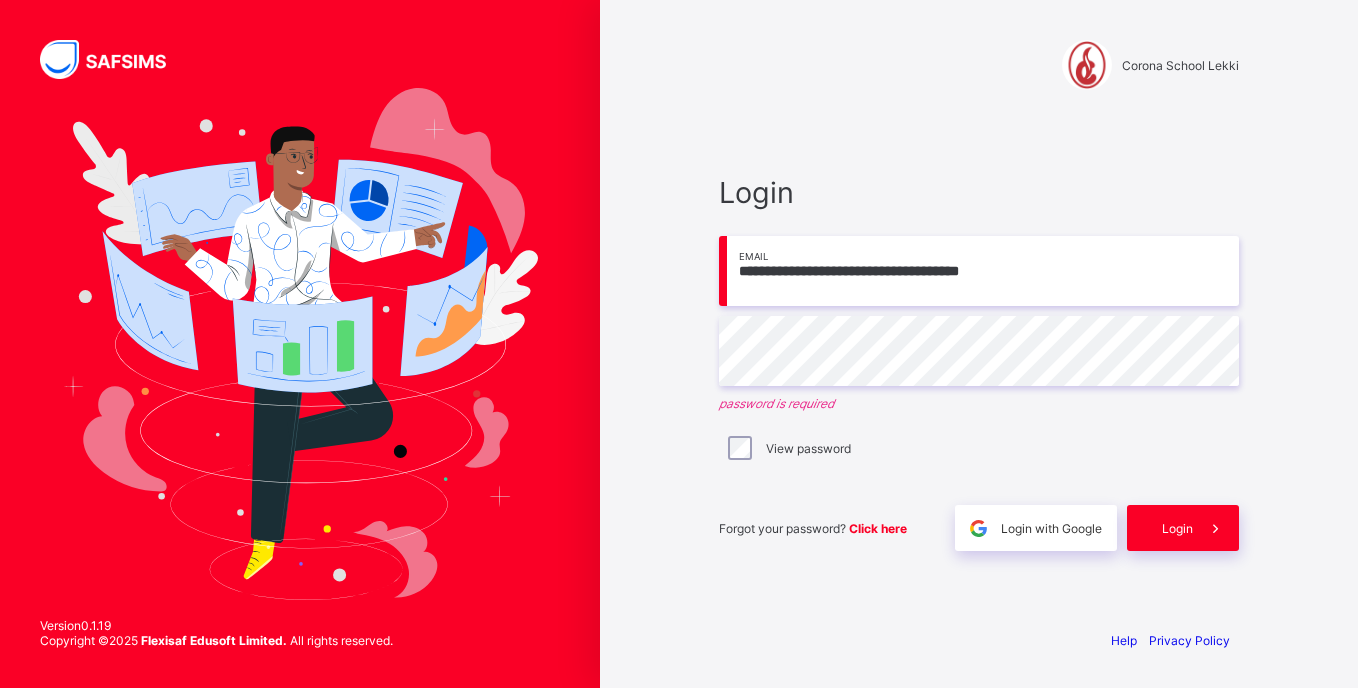 click on "**********" at bounding box center (979, 271) 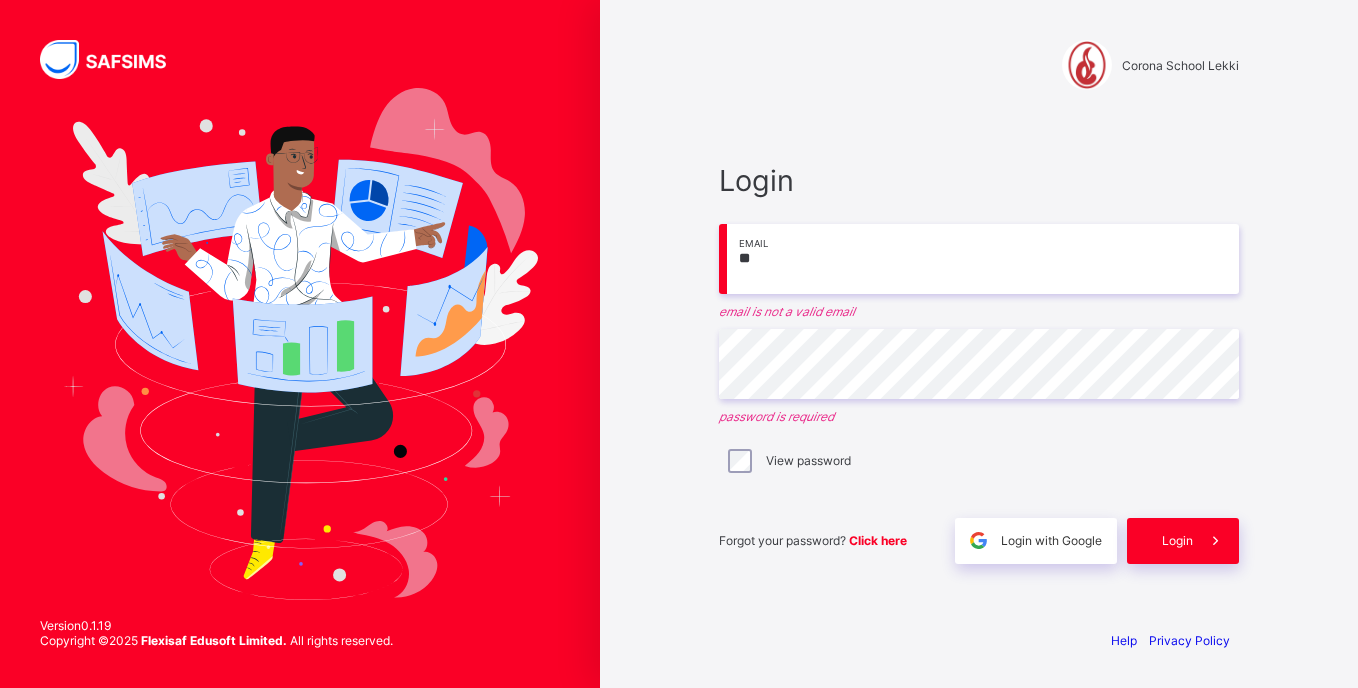 type on "*" 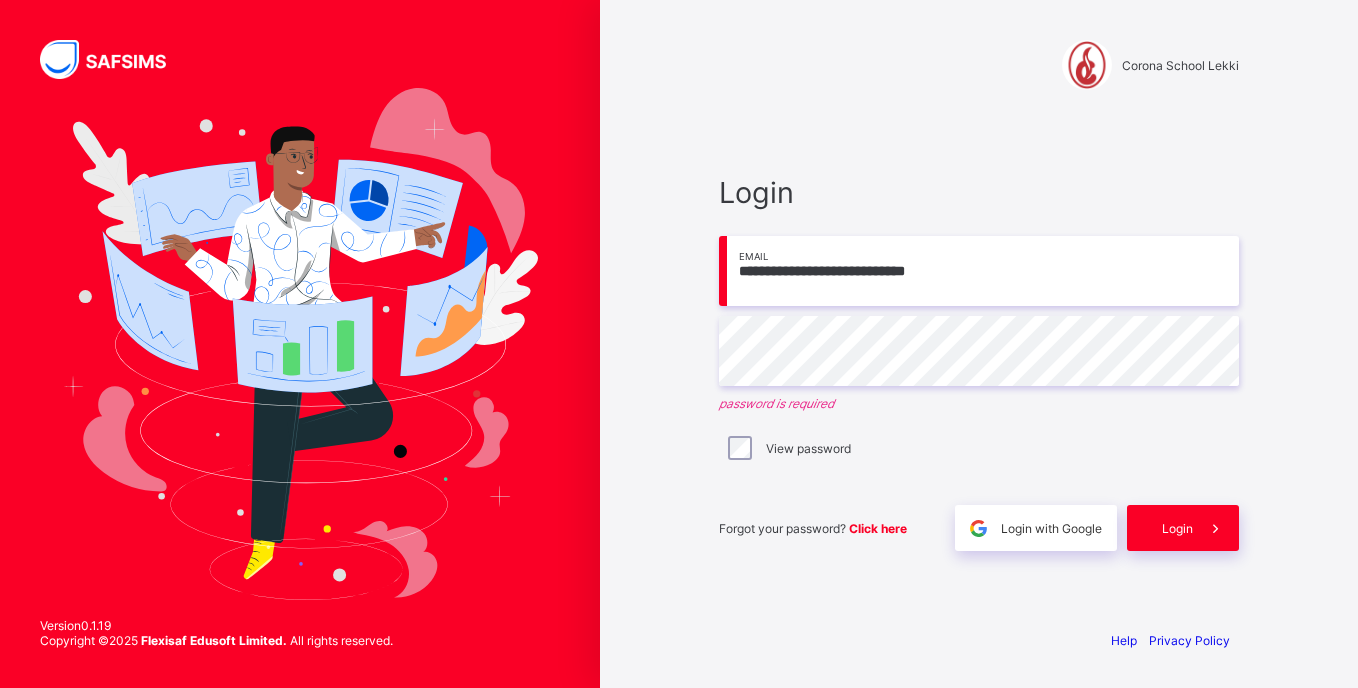 type on "**********" 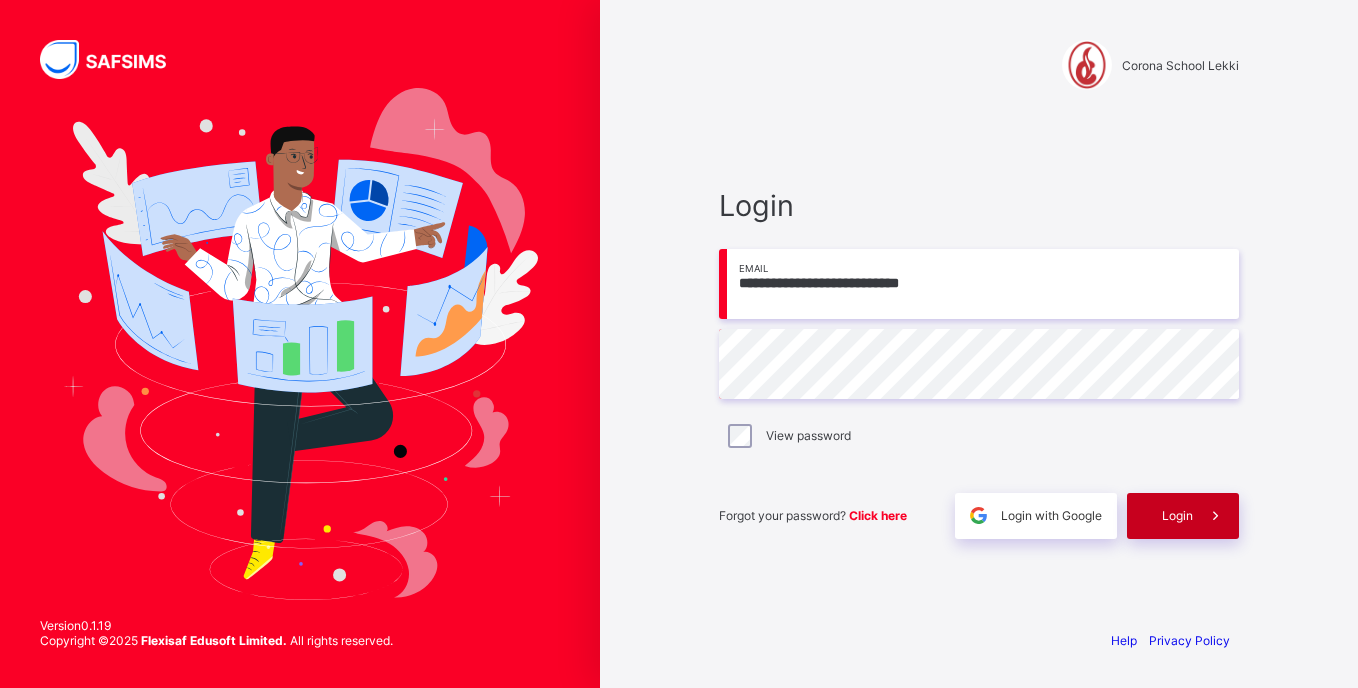 click on "Login" at bounding box center (1183, 516) 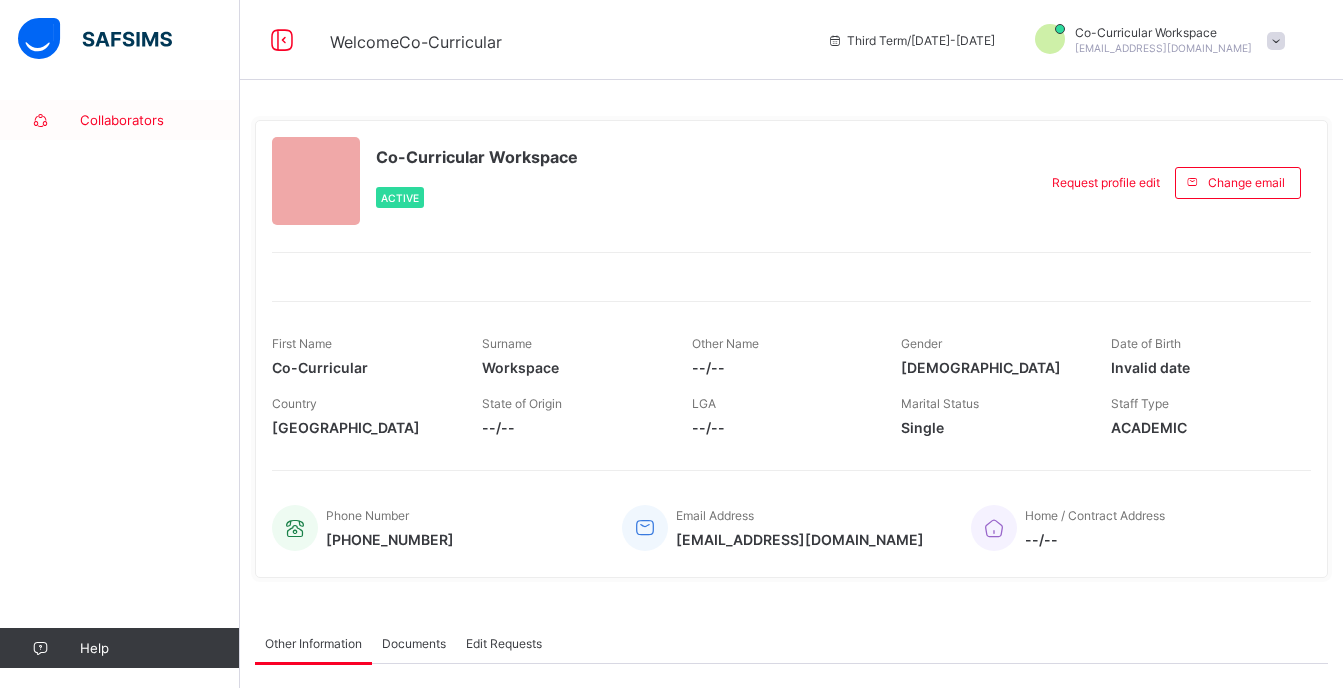 click on "Collaborators" at bounding box center (160, 120) 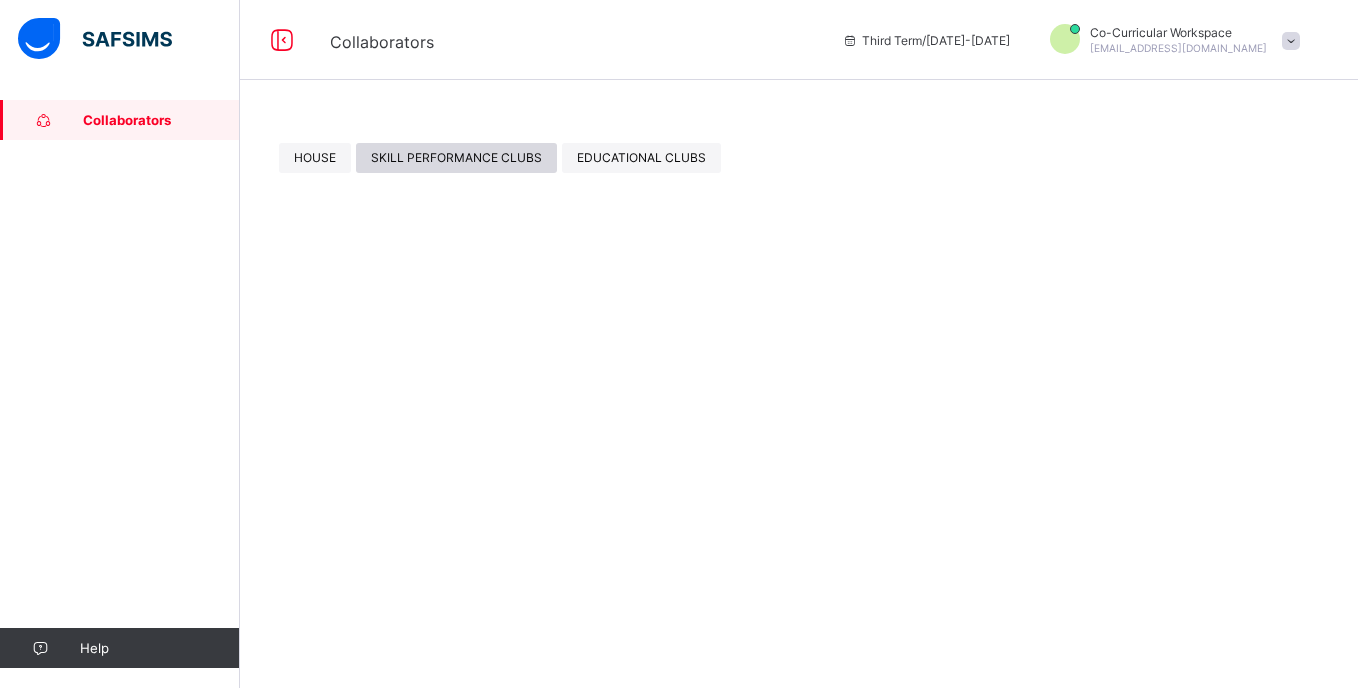 click on "SKILL PERFORMANCE CLUBS" at bounding box center [456, 157] 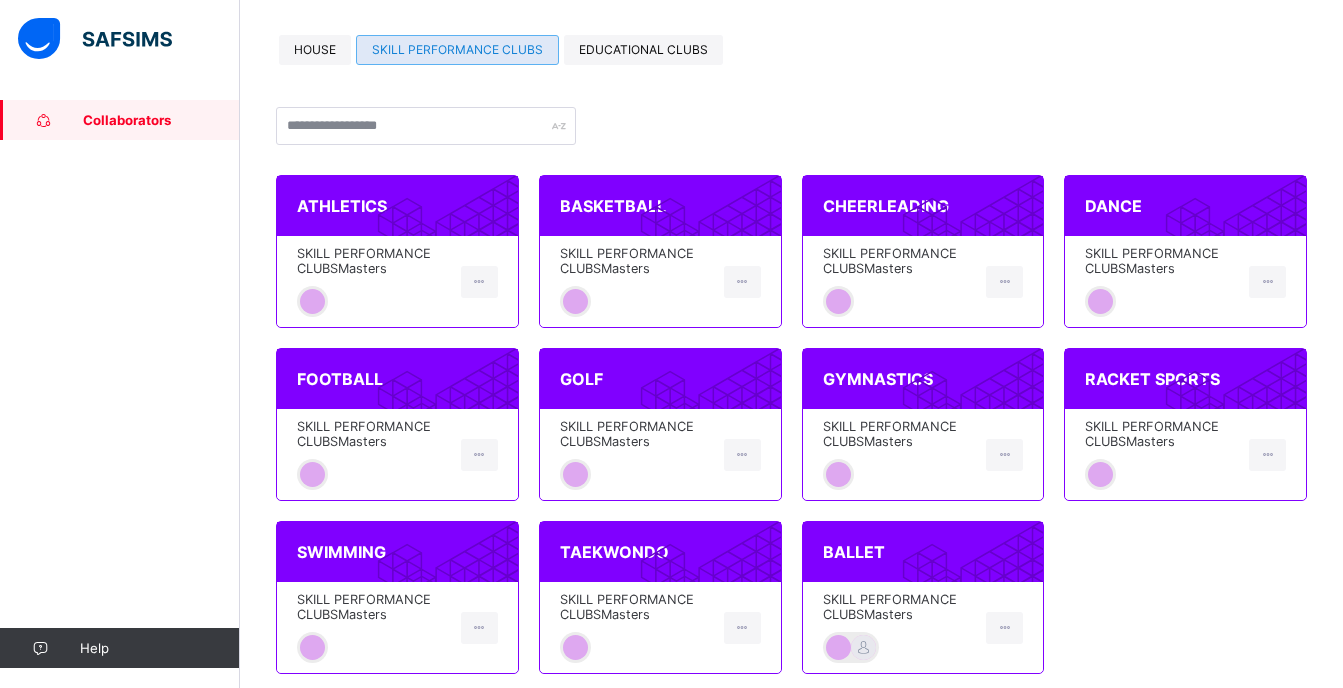 scroll, scrollTop: 124, scrollLeft: 0, axis: vertical 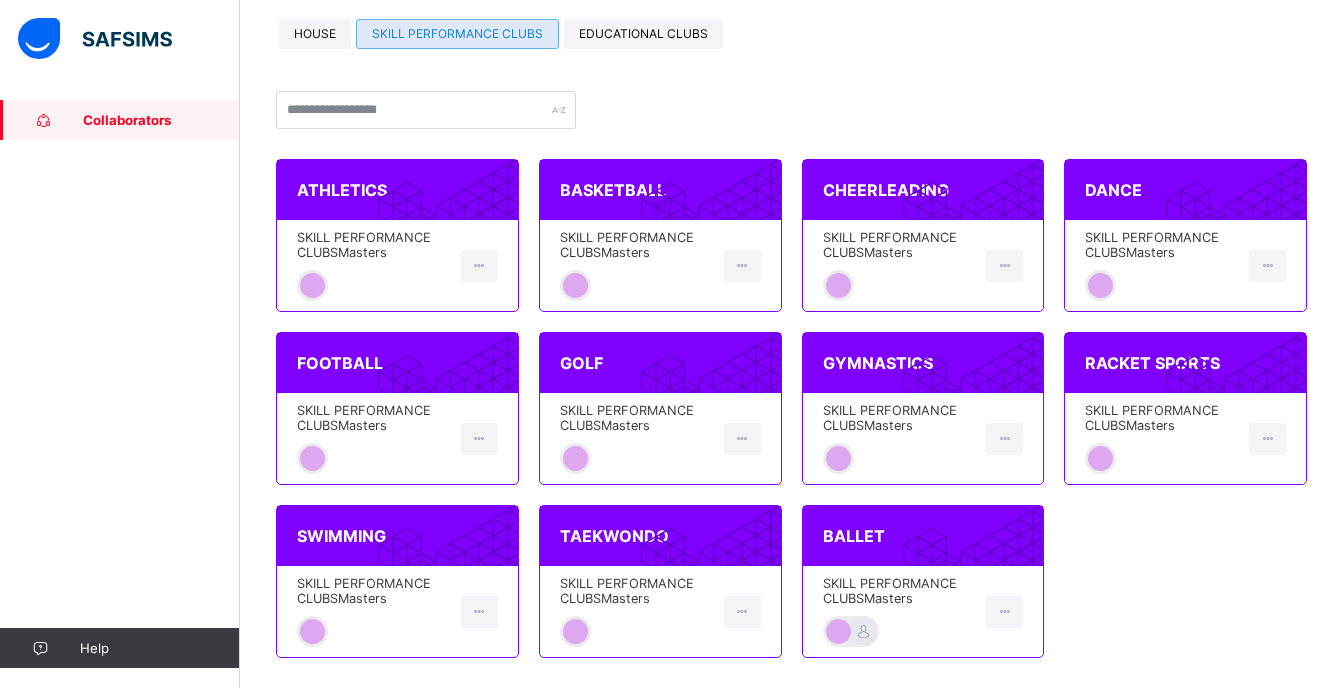 click on "SKILL PERFORMANCE CLUBS  Masters" at bounding box center (900, 591) 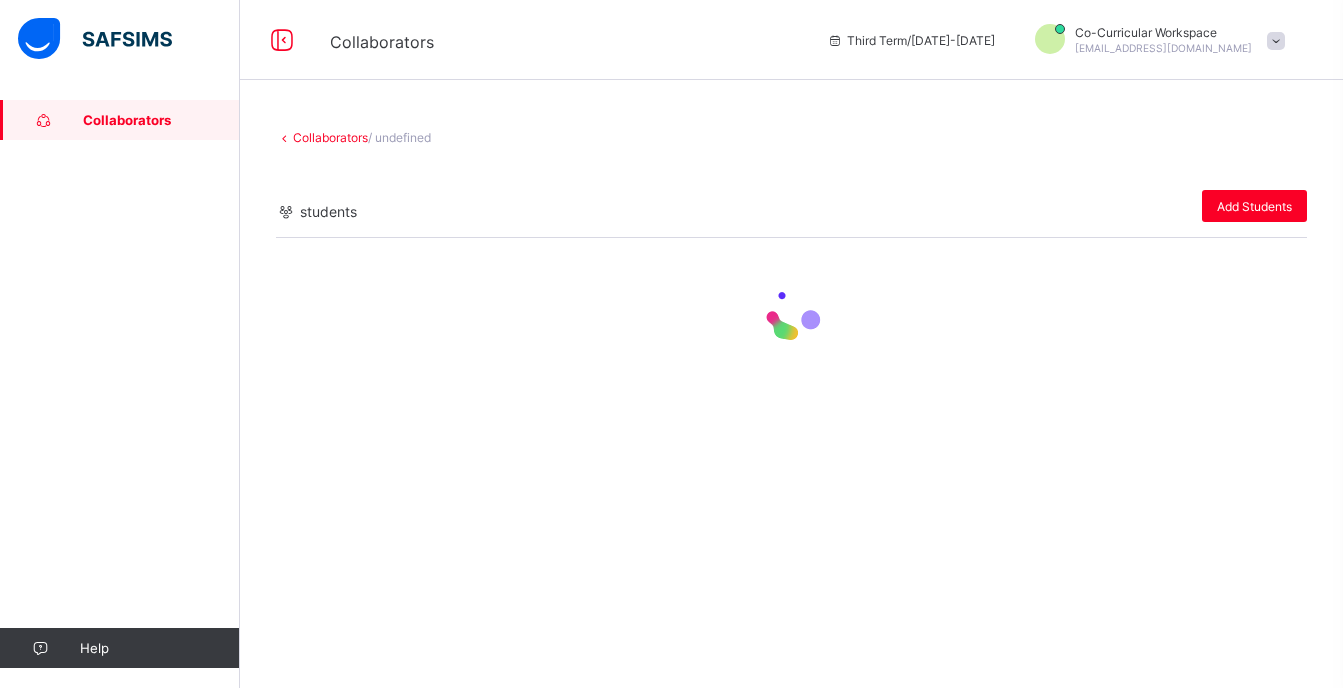 scroll, scrollTop: 0, scrollLeft: 0, axis: both 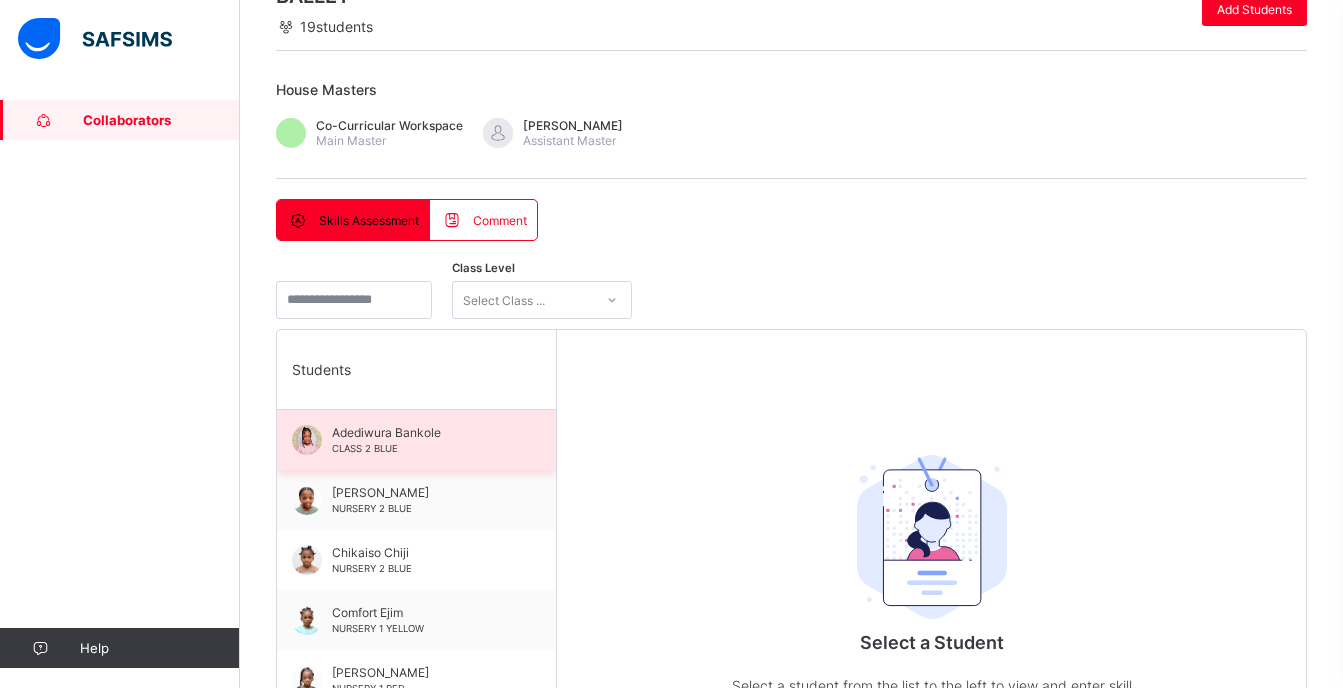 click on "Adediwura  Bankole CLASS 2 BLUE" at bounding box center (421, 440) 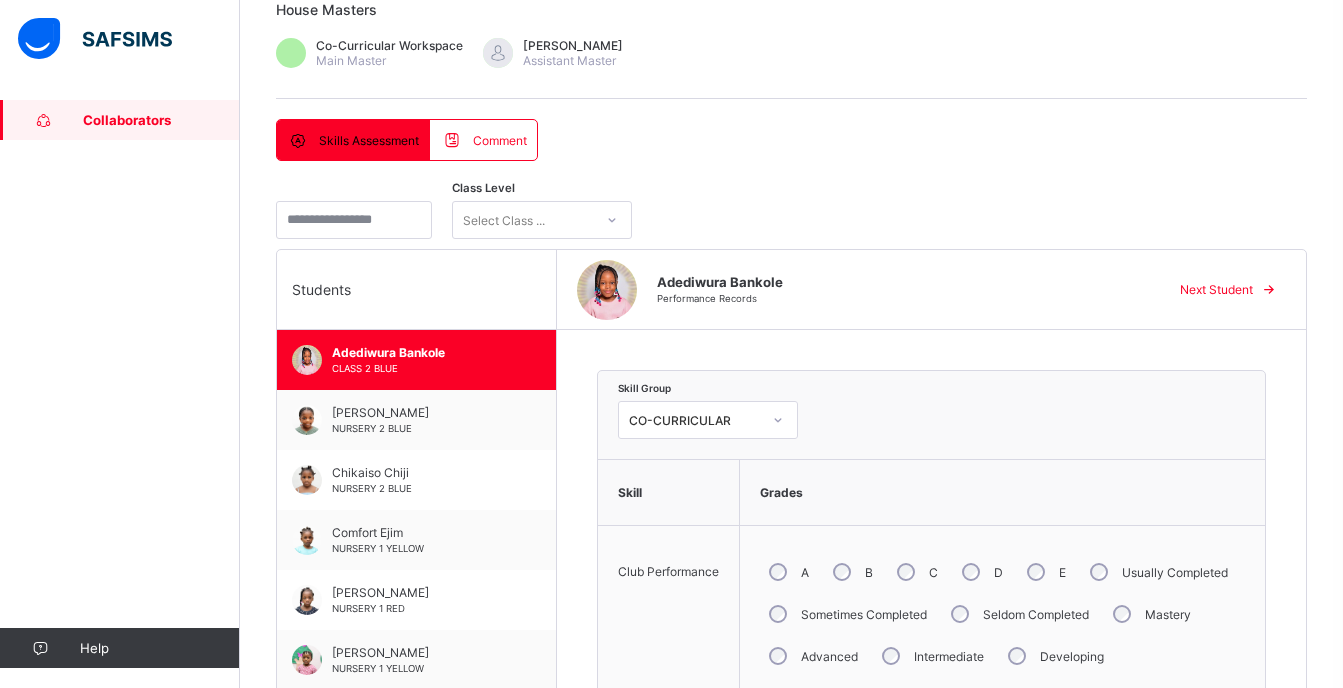 scroll, scrollTop: 294, scrollLeft: 0, axis: vertical 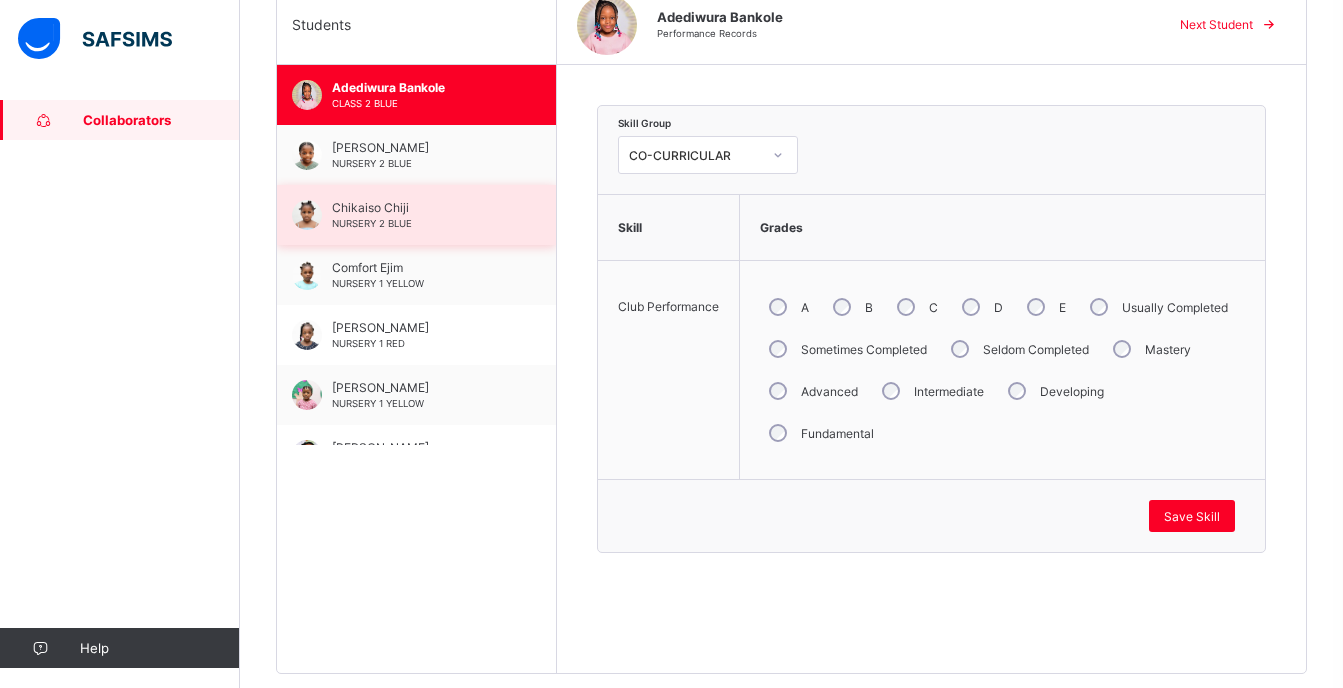 click on "Chikaiso  Chiji NURSERY 2 BLUE" at bounding box center [416, 215] 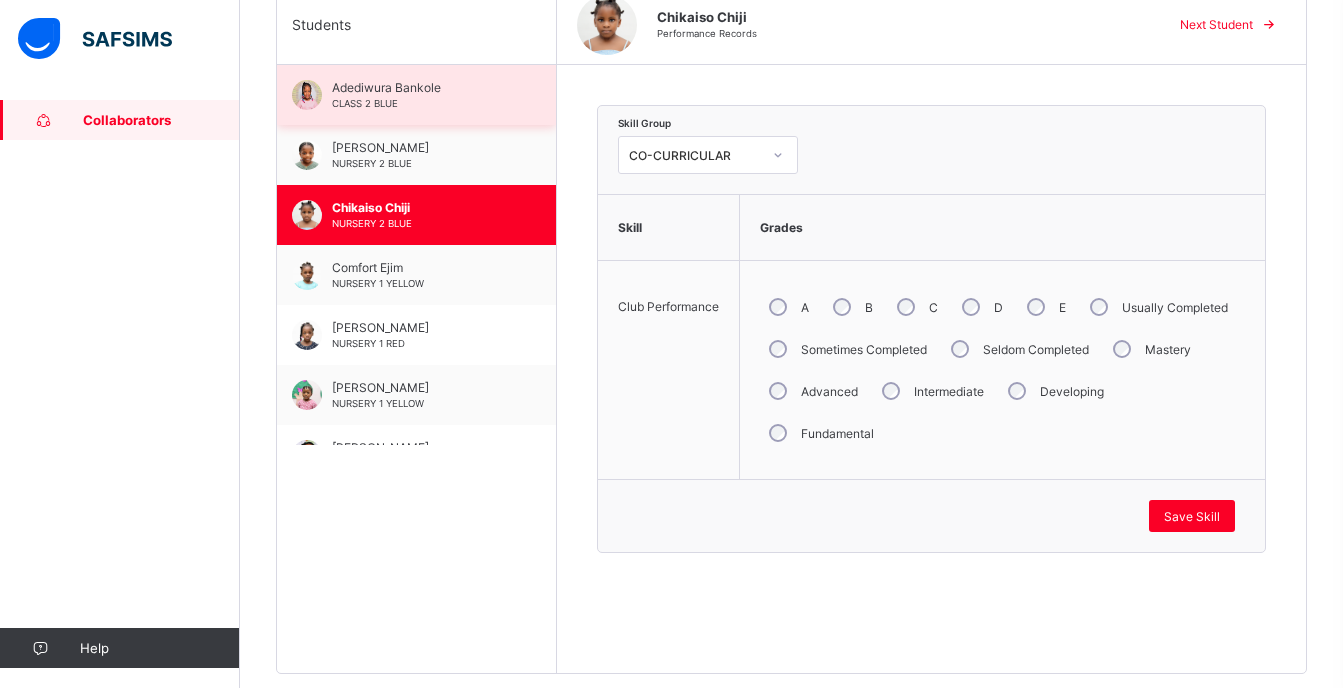 click on "Adediwura  Bankole" at bounding box center [421, 87] 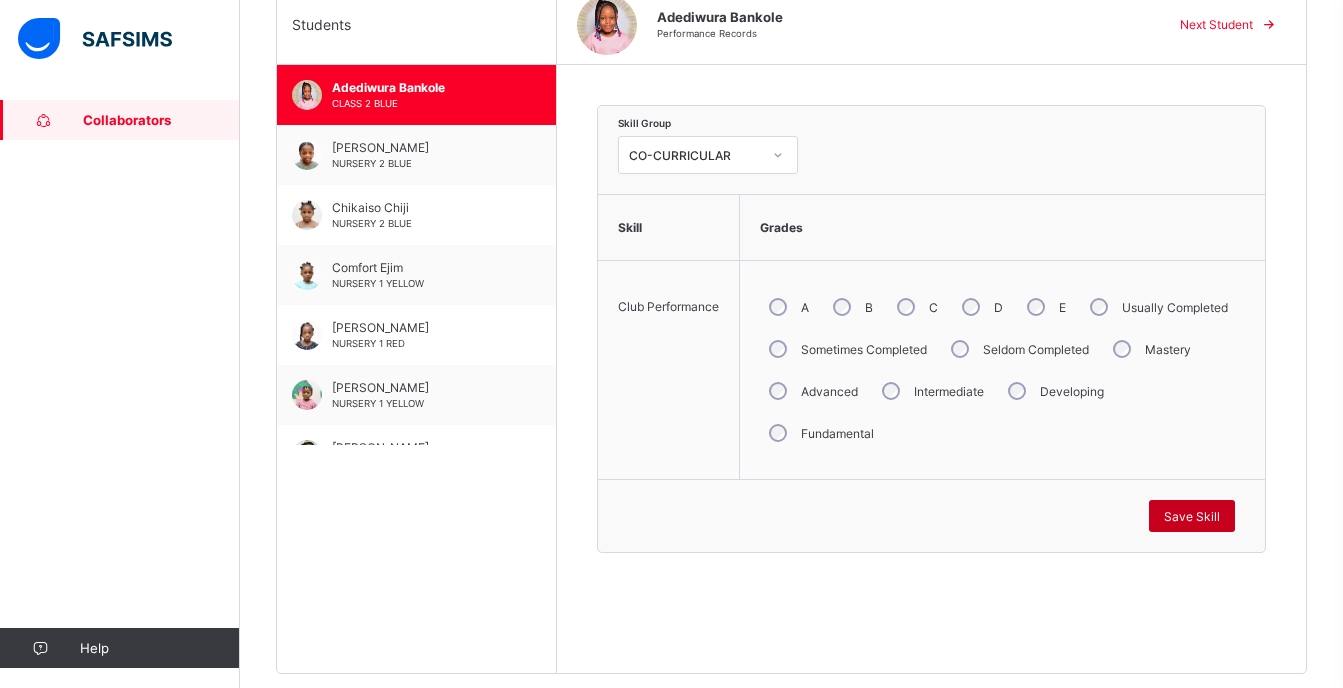 click on "Save Skill" at bounding box center [1192, 516] 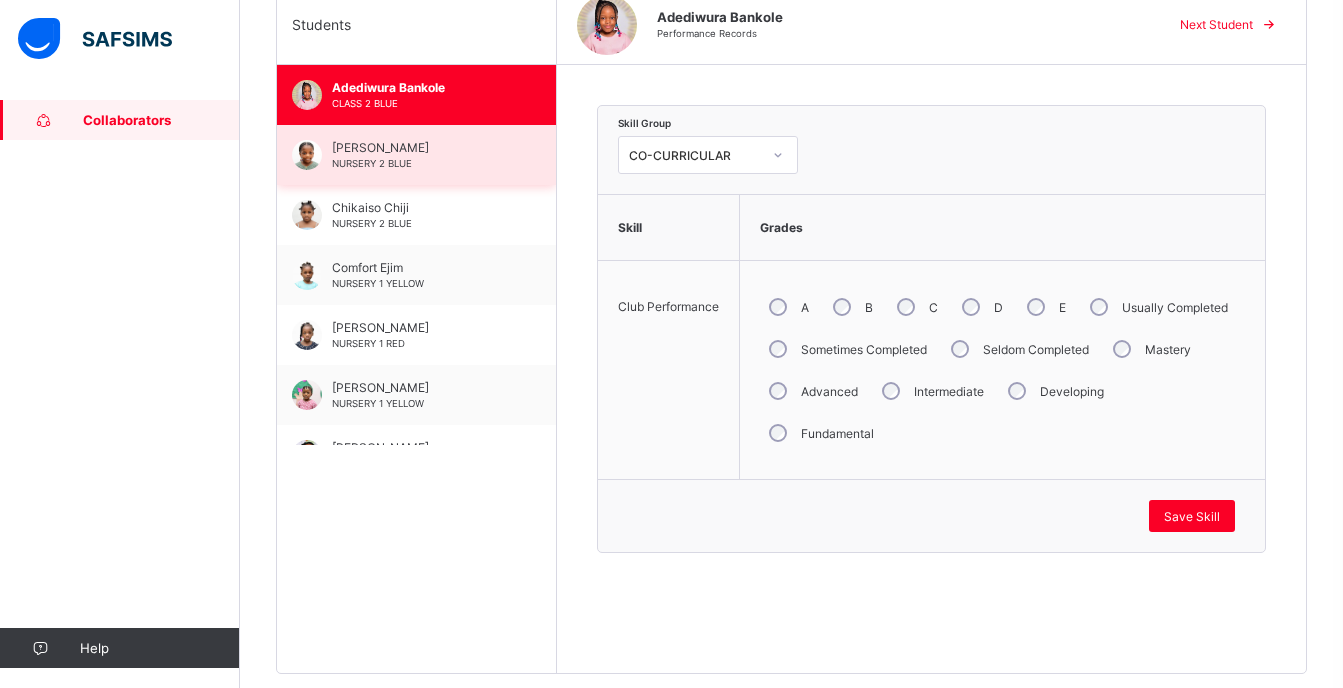 click on "[PERSON_NAME]" at bounding box center (421, 147) 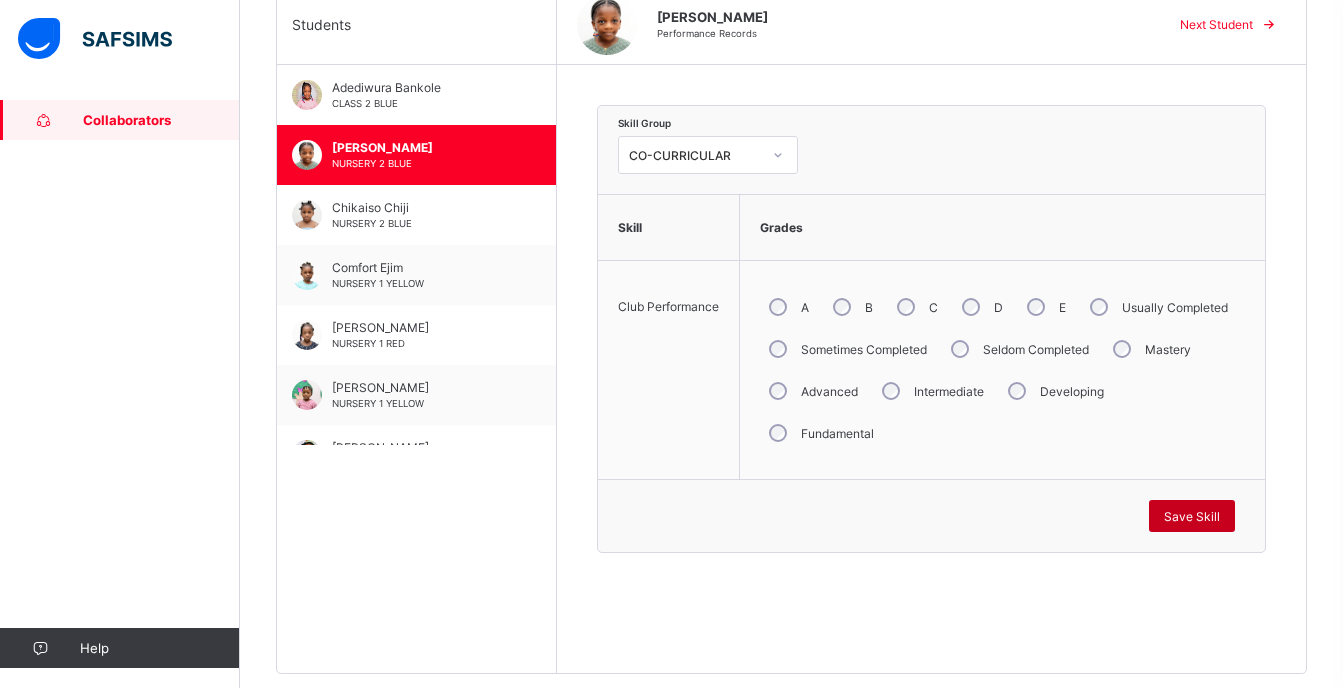 click on "Save Skill" at bounding box center (1192, 516) 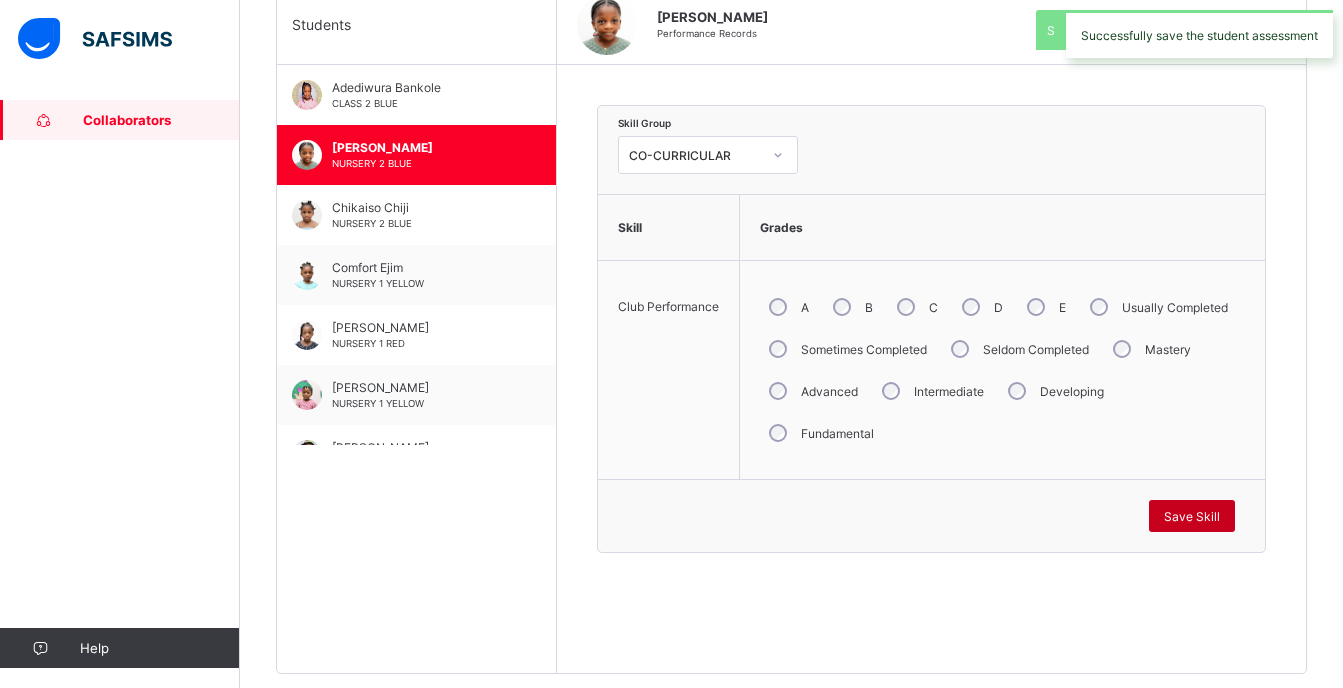 click on "Save Skill" at bounding box center [1192, 516] 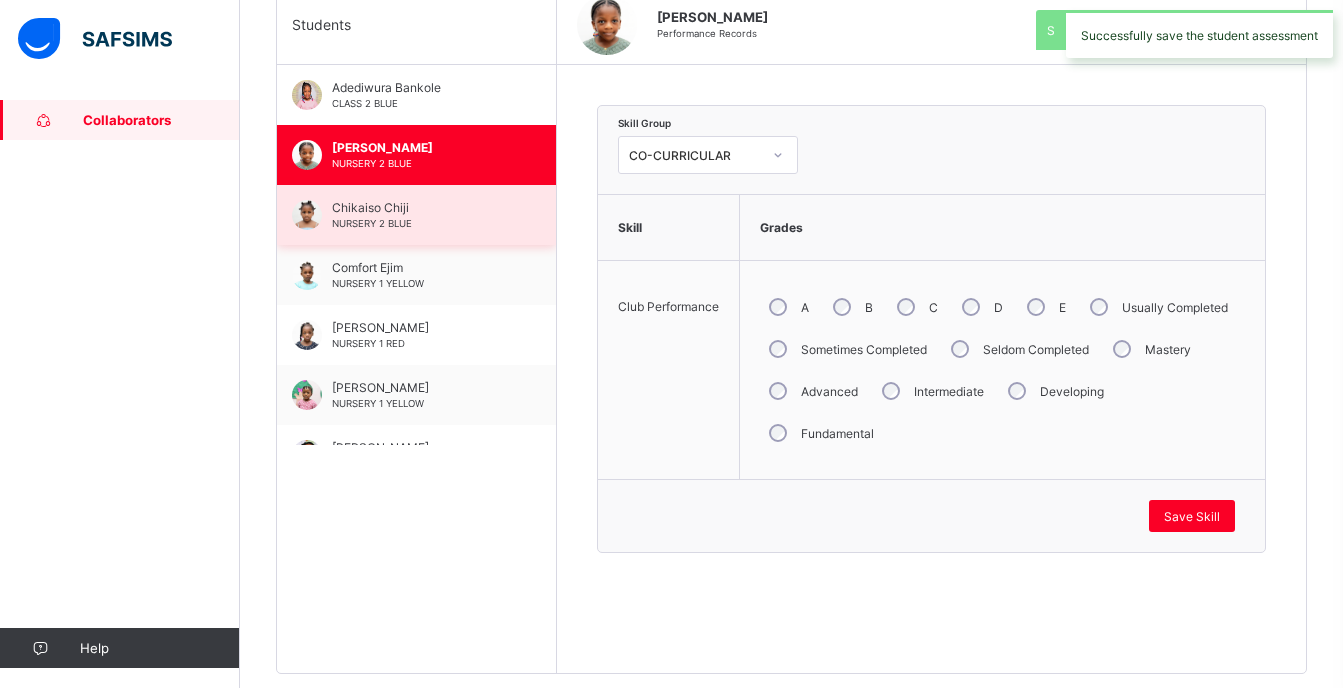 click on "Chikaiso  Chiji NURSERY 2 BLUE" at bounding box center (421, 215) 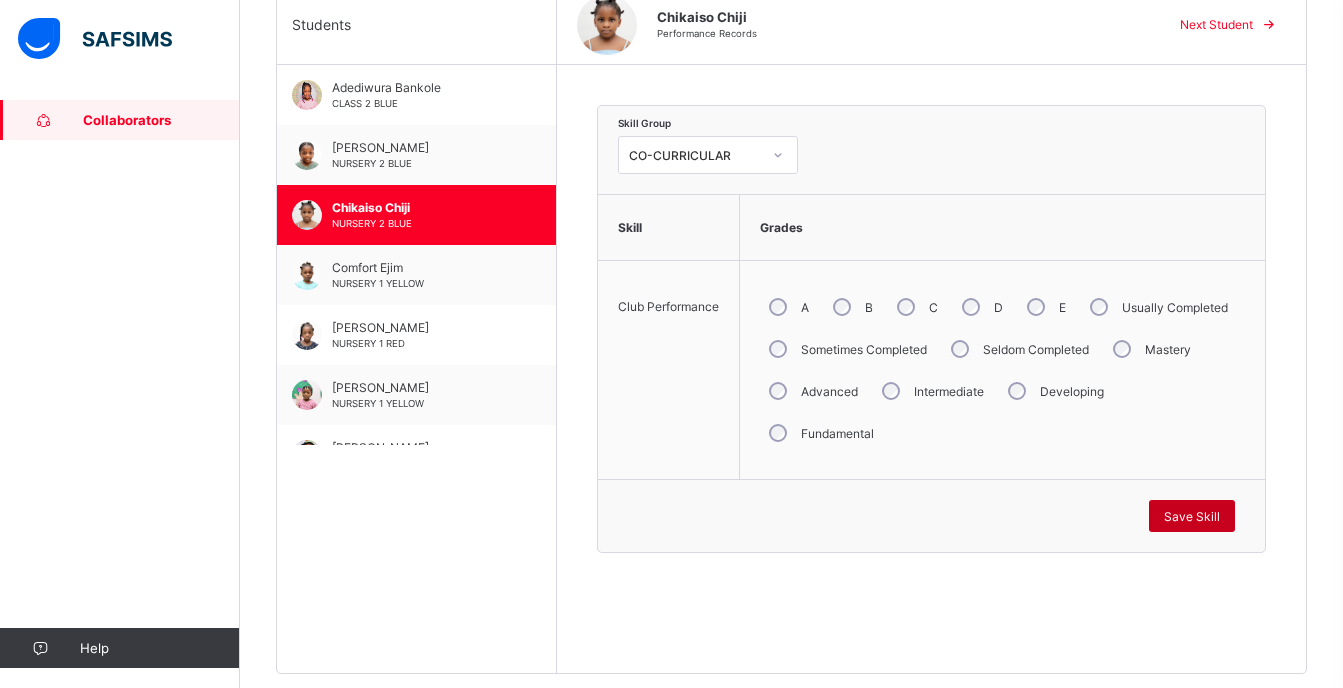 click on "Save Skill" at bounding box center (1192, 516) 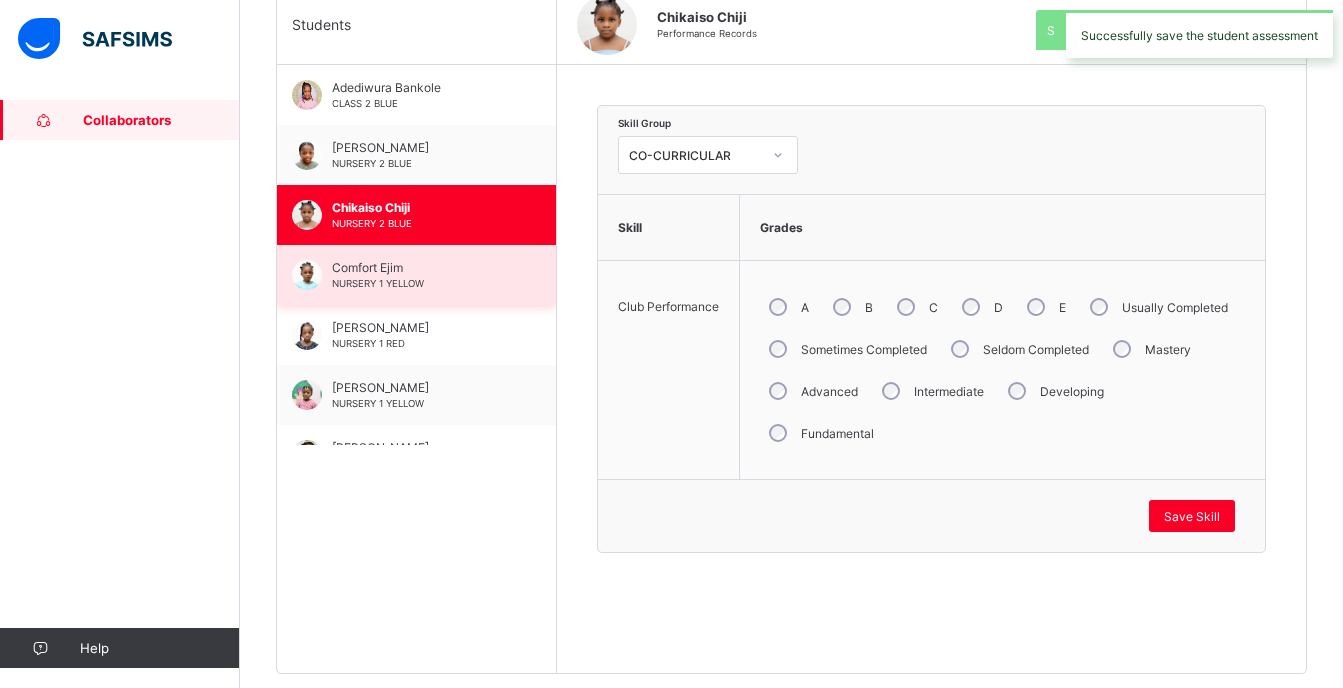 click on "NURSERY 1 YELLOW" at bounding box center [378, 283] 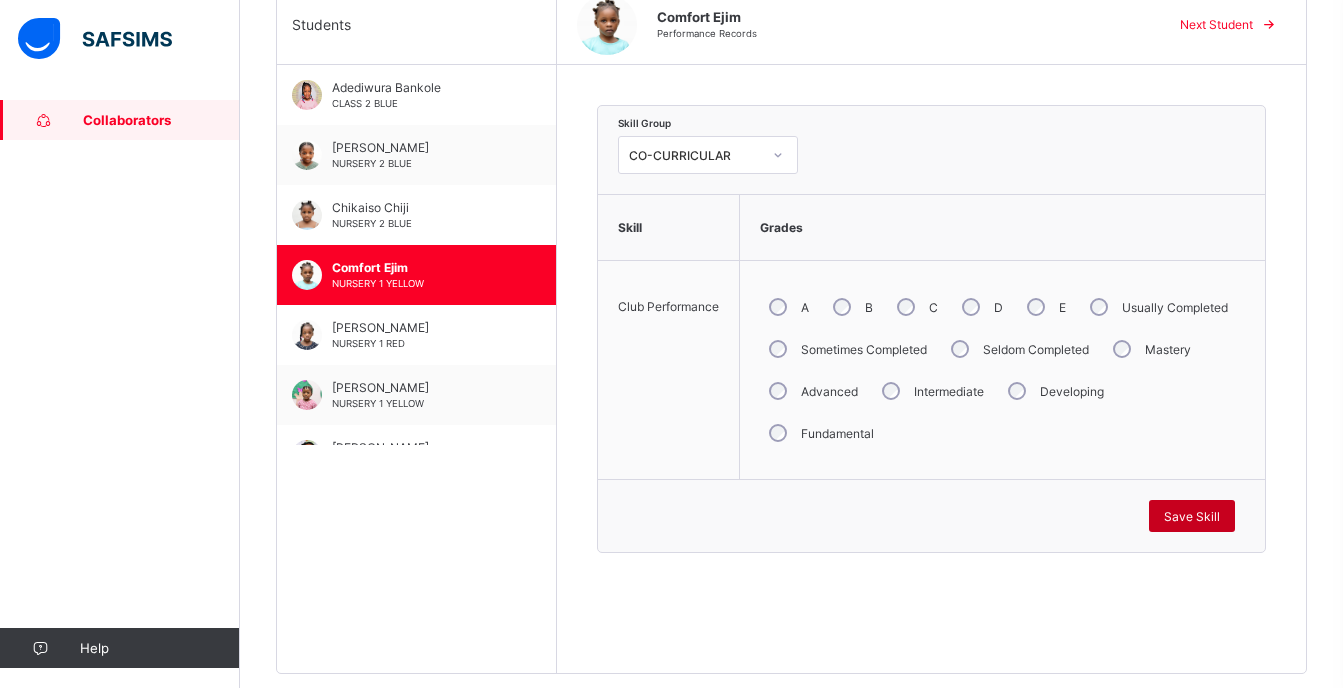click on "Save Skill" at bounding box center [1192, 516] 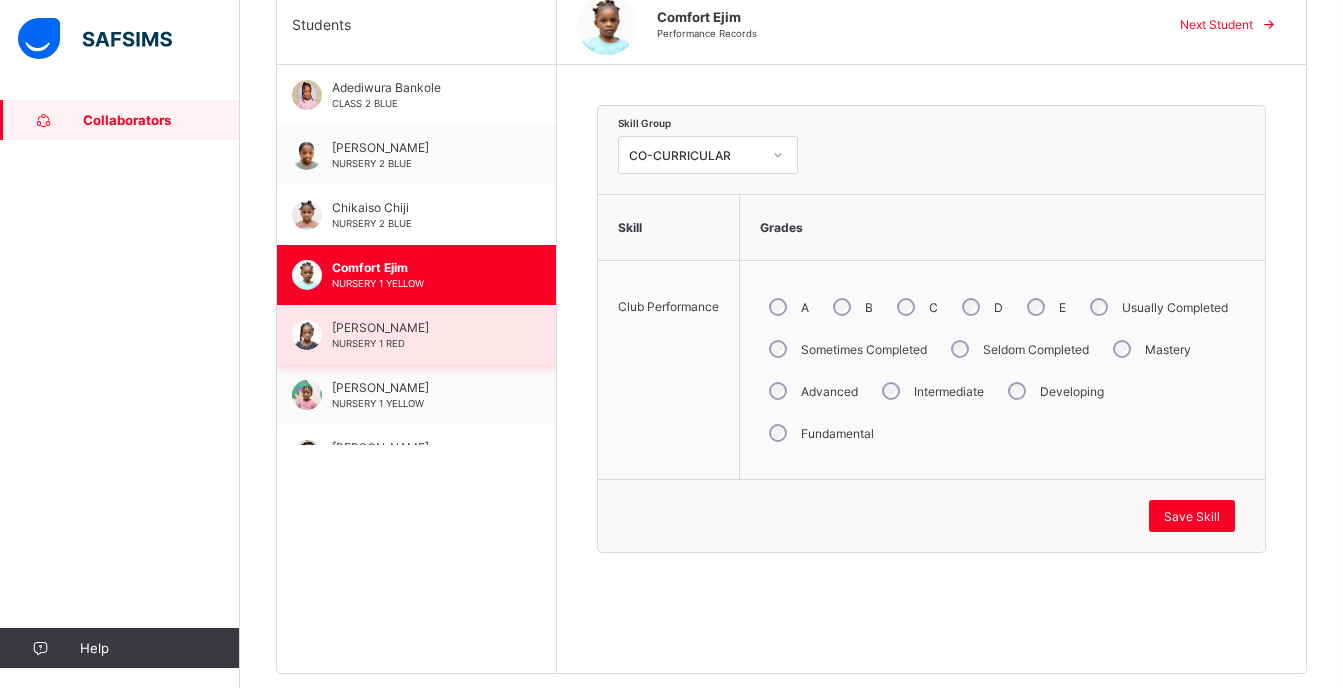 click on "[PERSON_NAME]" at bounding box center [421, 327] 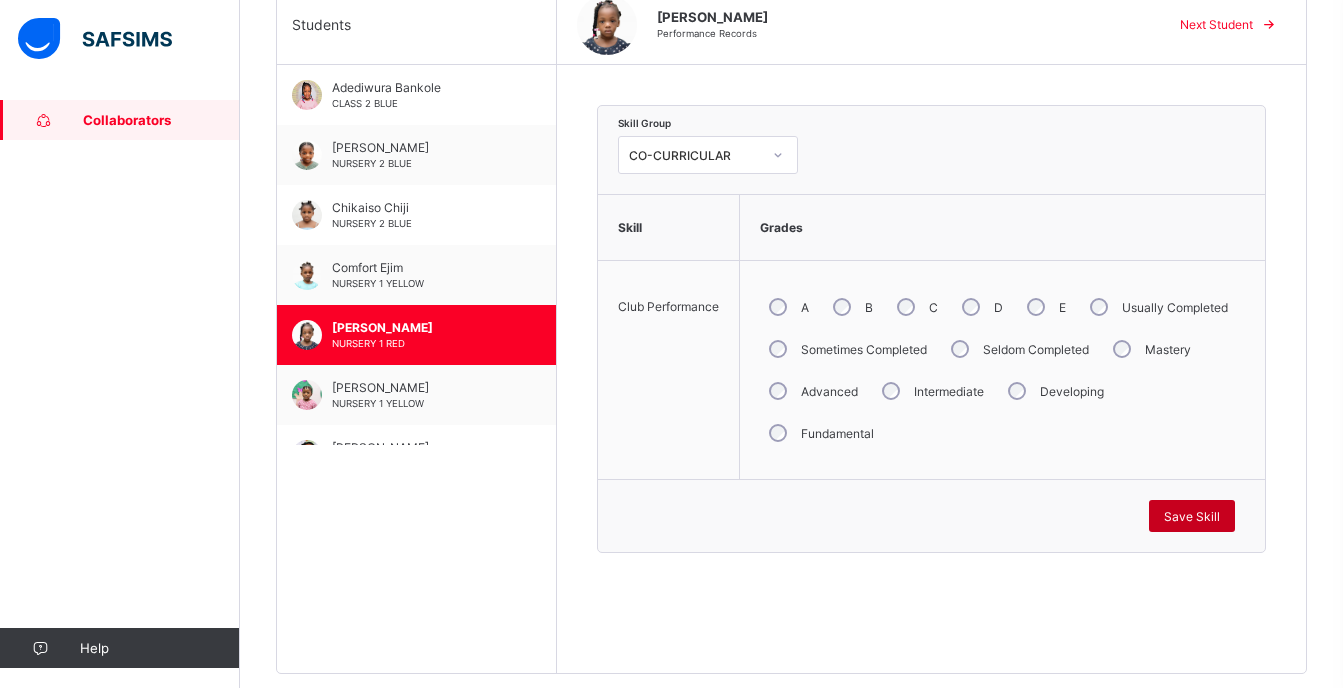 click on "Save Skill" at bounding box center [1192, 516] 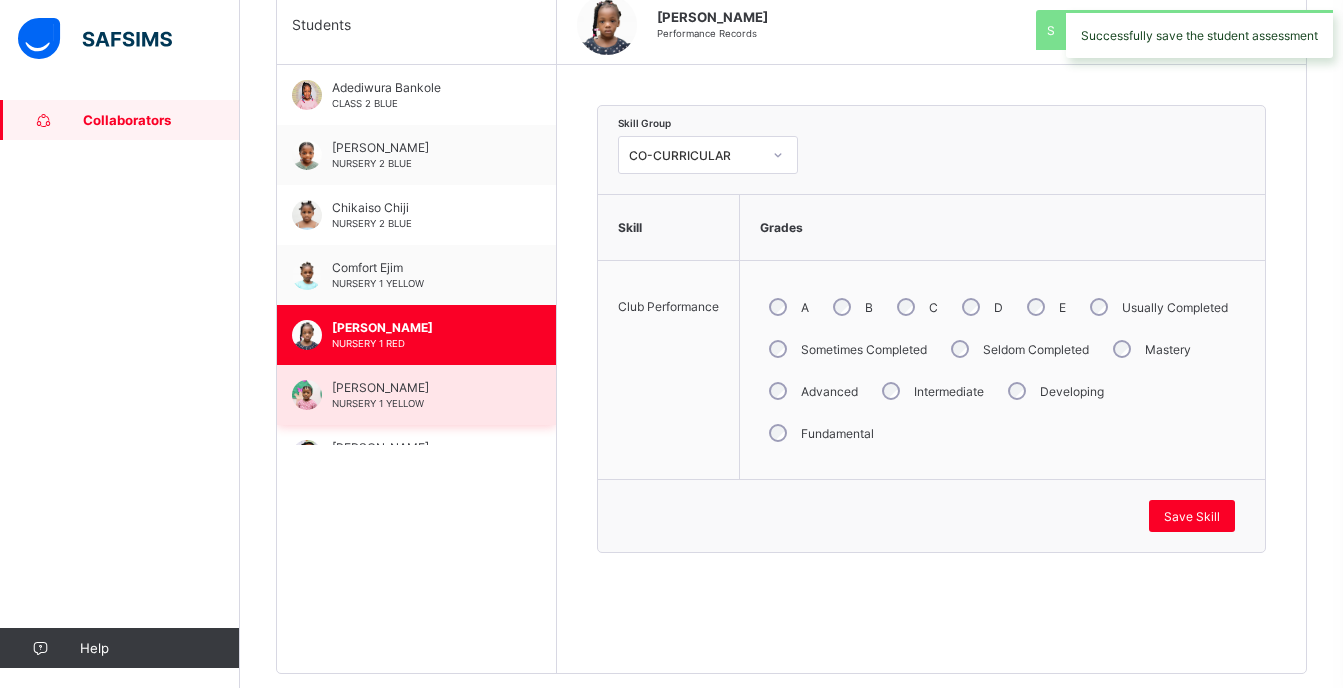 click on "[PERSON_NAME]" at bounding box center [421, 387] 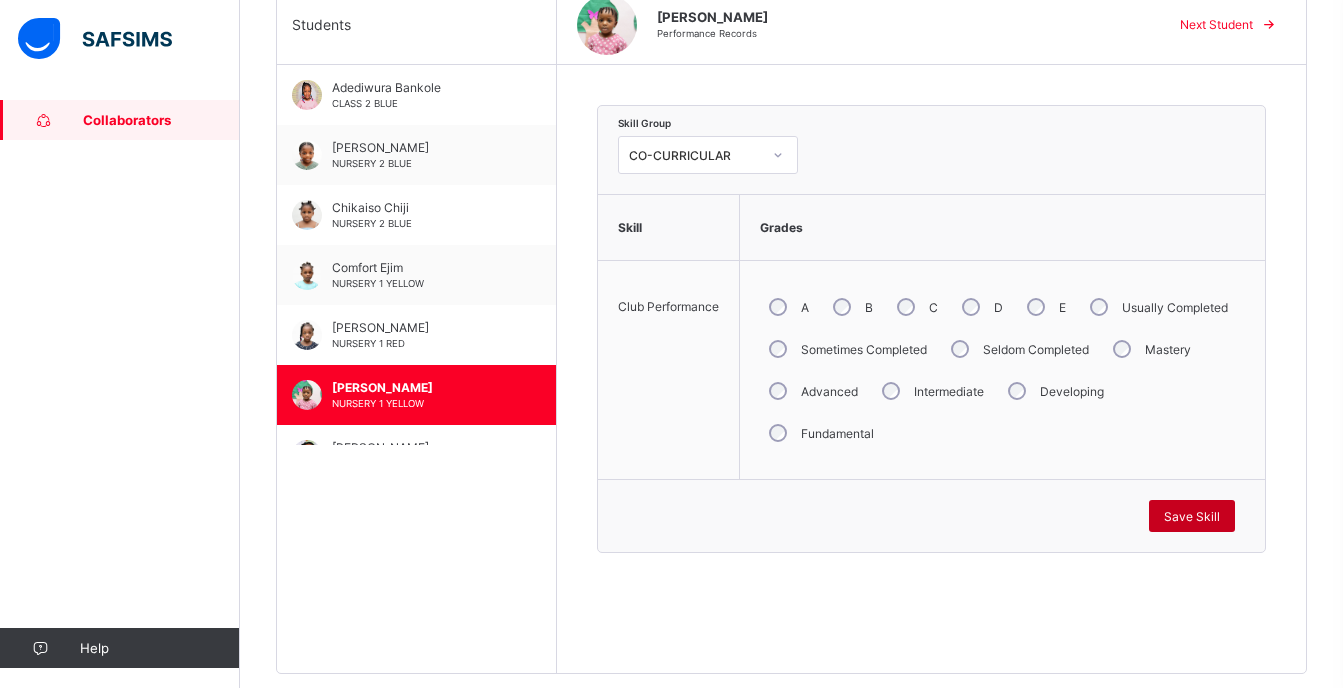click on "Save Skill" at bounding box center [1192, 516] 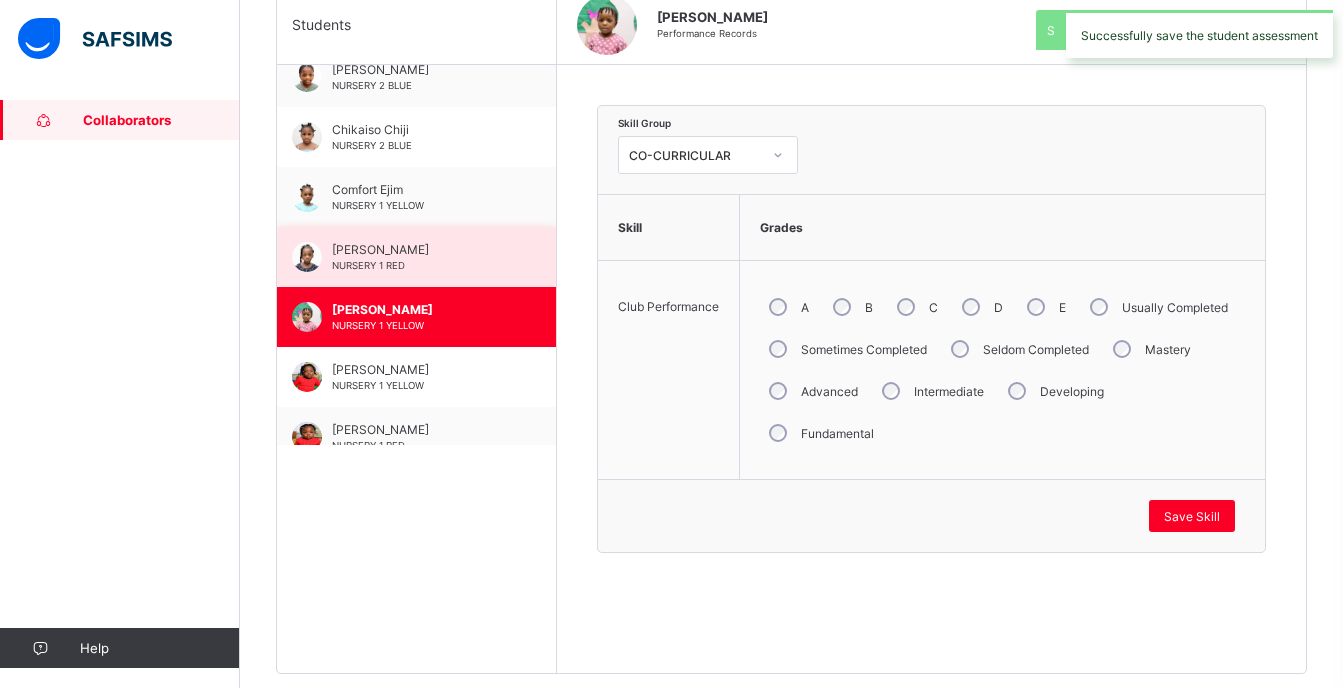 scroll, scrollTop: 80, scrollLeft: 0, axis: vertical 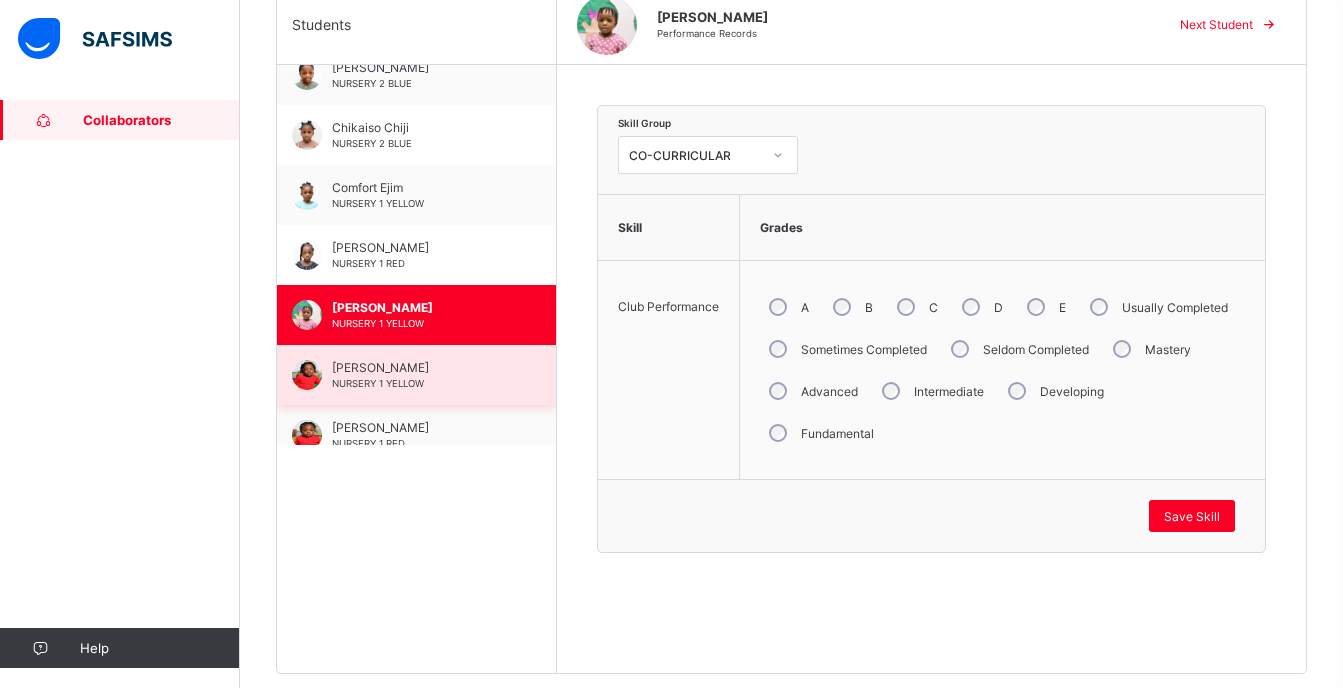 click on "NURSERY 1 YELLOW" at bounding box center [378, 383] 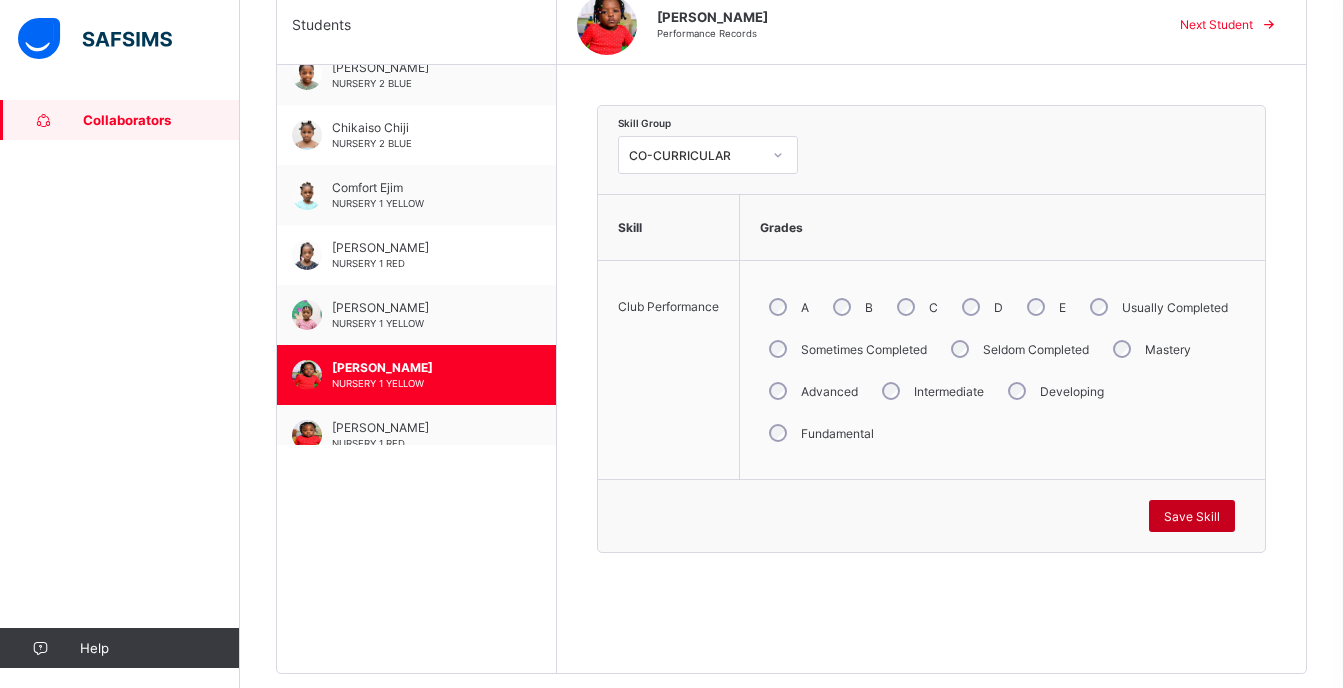 click on "Save Skill" at bounding box center [1192, 516] 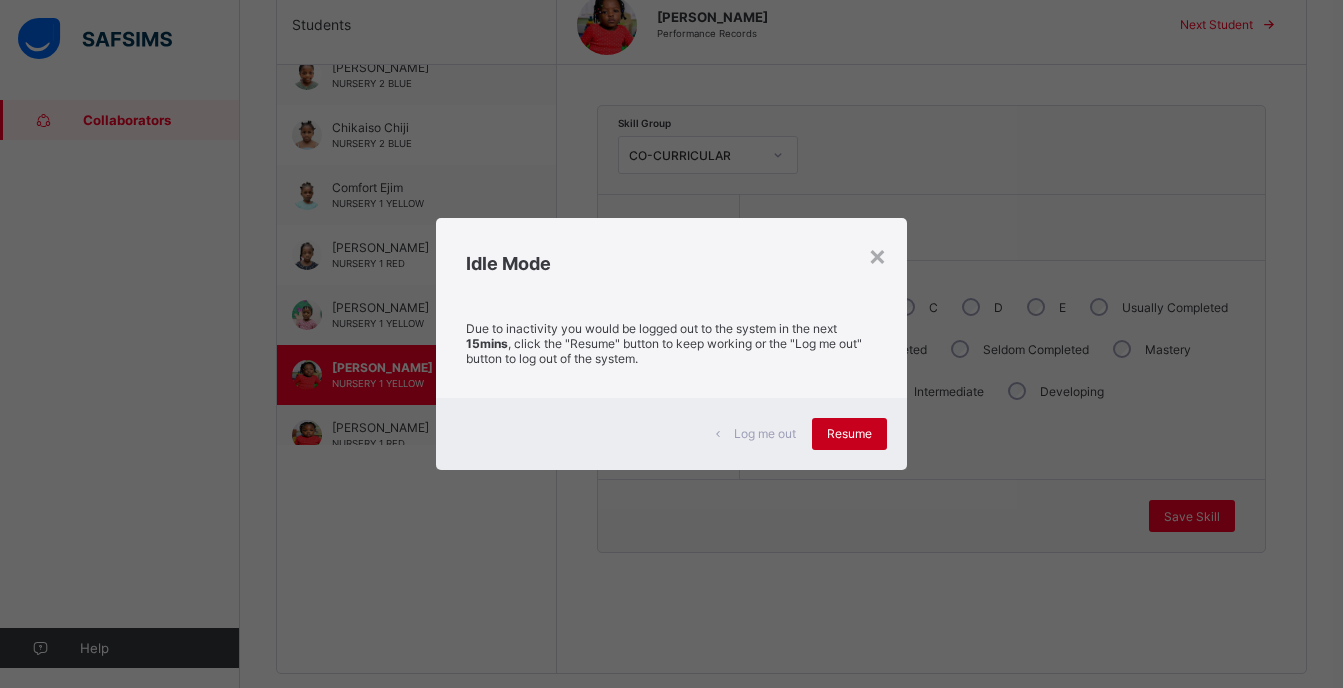 click on "Resume" at bounding box center (849, 433) 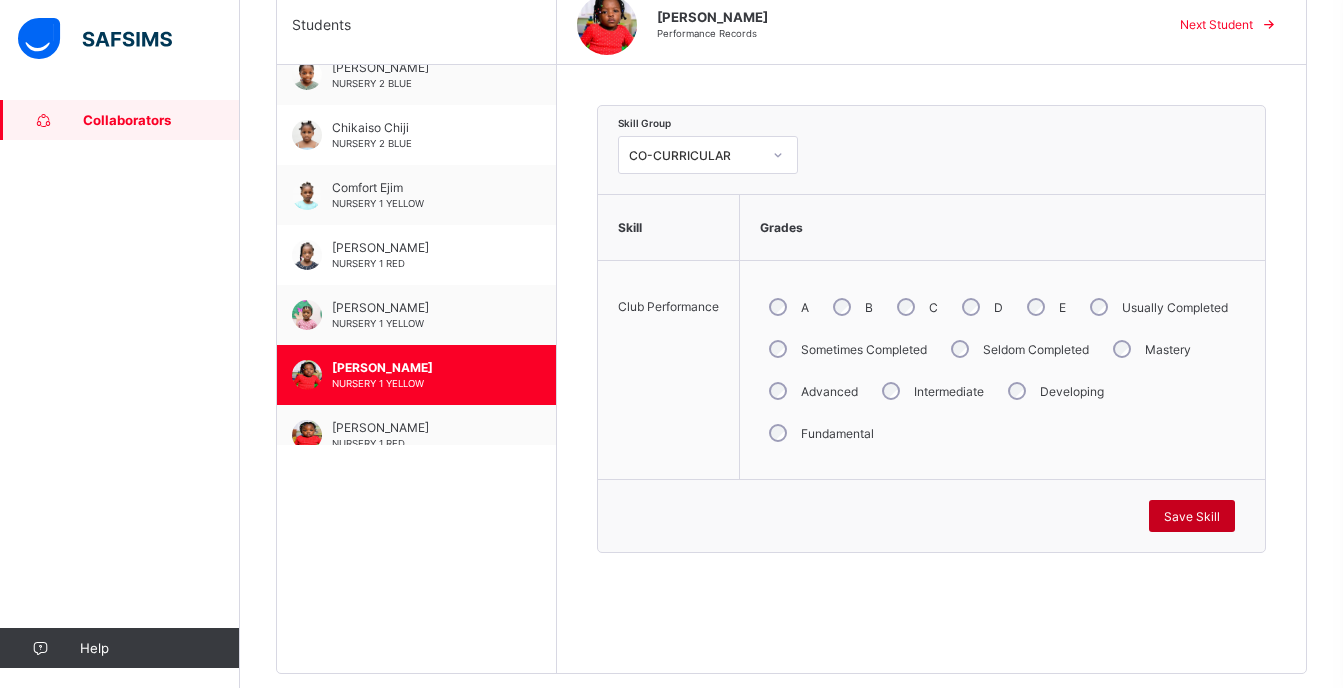 click on "Save Skill" at bounding box center [1192, 516] 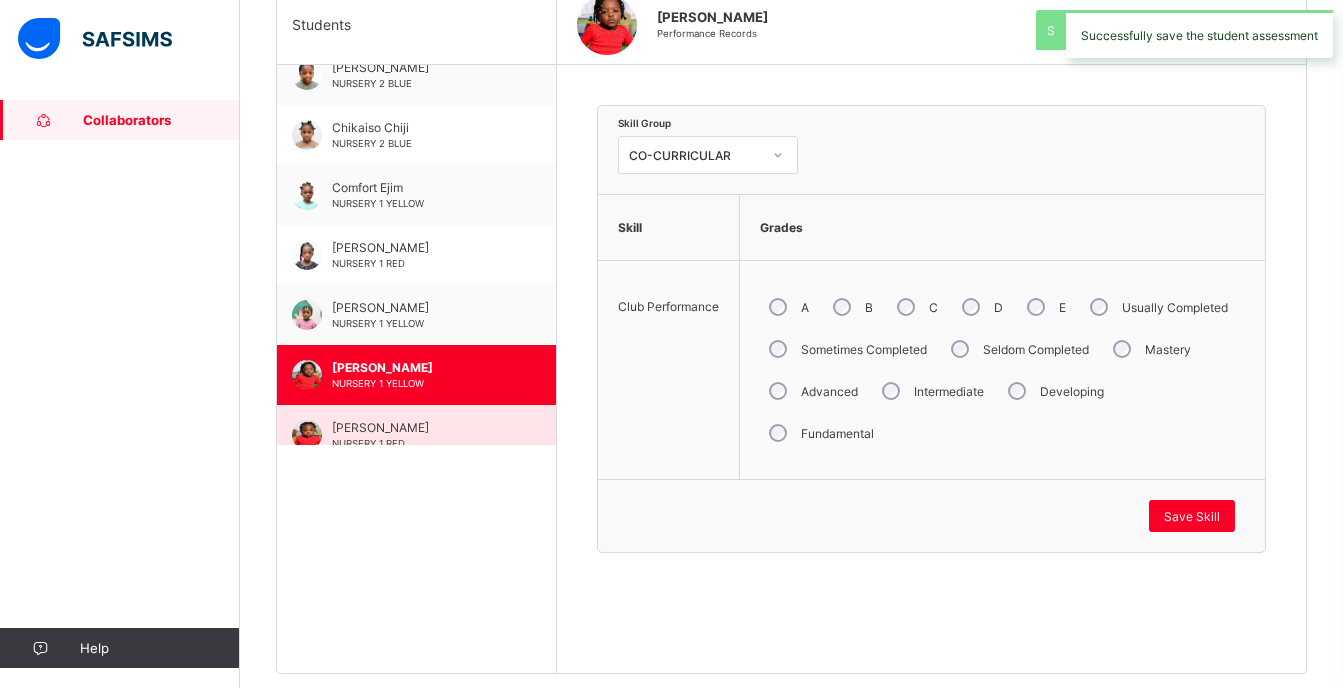 click on "[PERSON_NAME]" at bounding box center [421, 427] 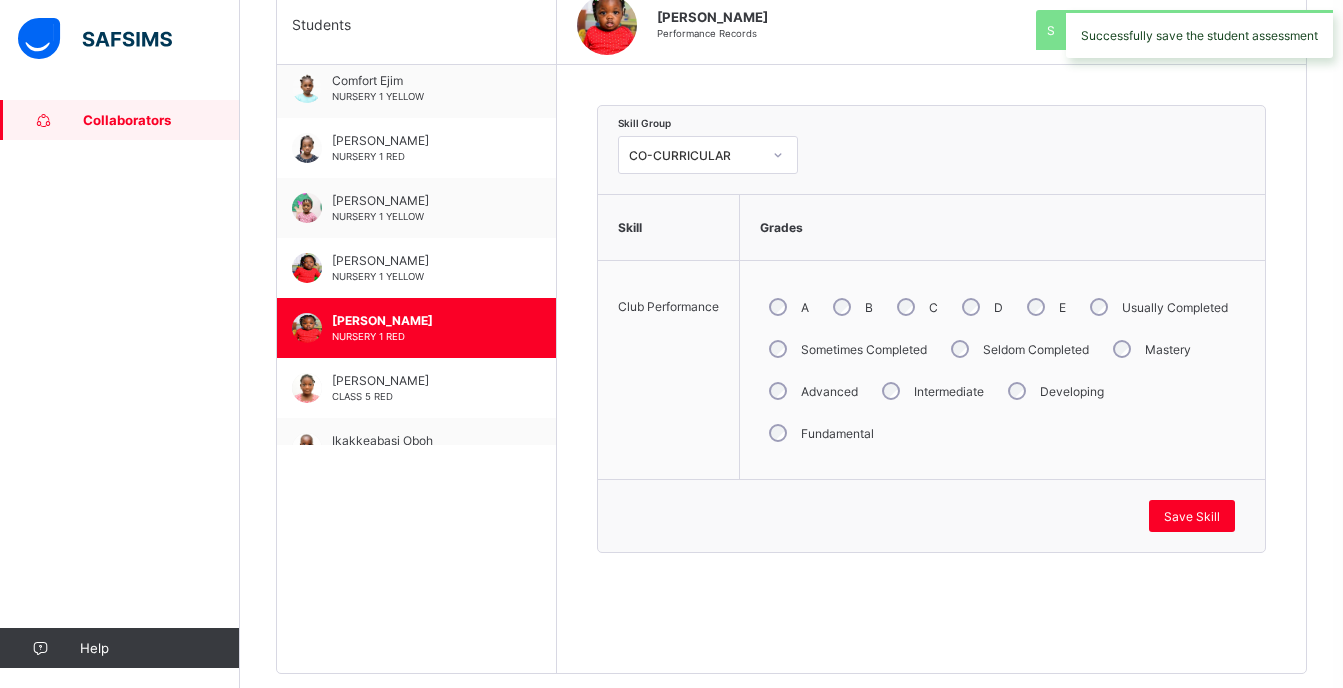 scroll, scrollTop: 208, scrollLeft: 0, axis: vertical 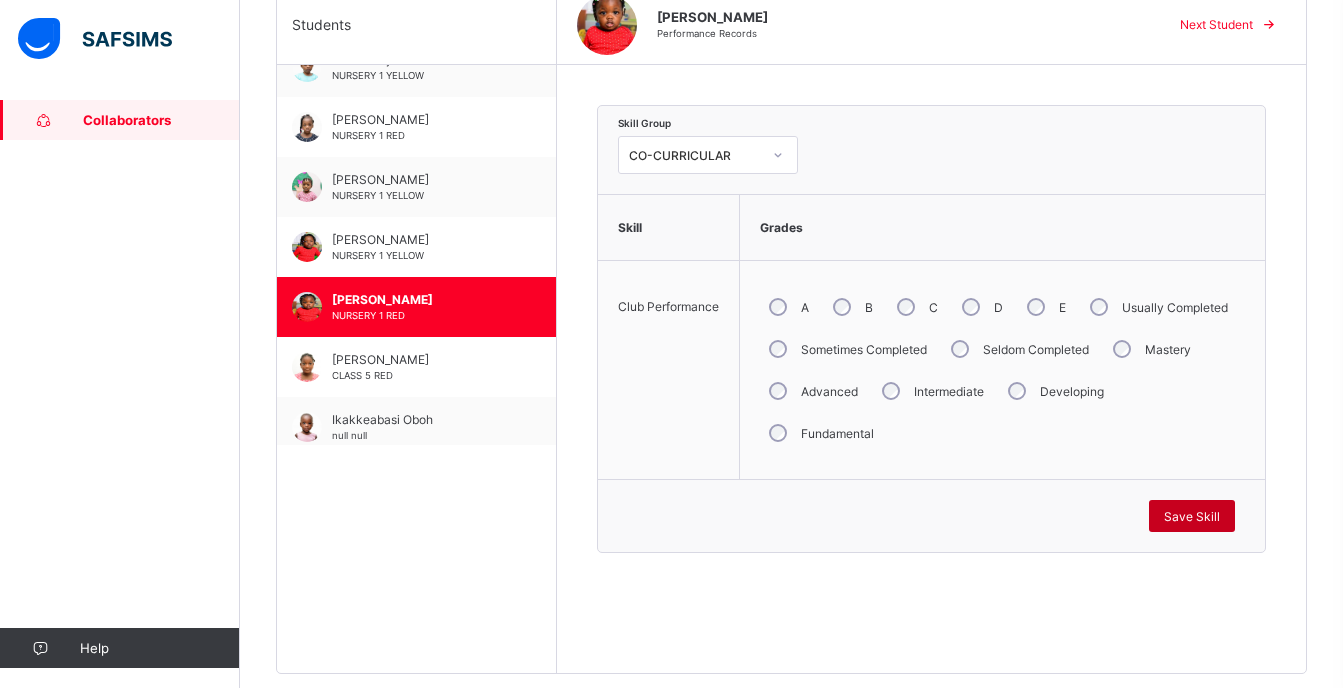 click on "Save Skill" at bounding box center [1192, 516] 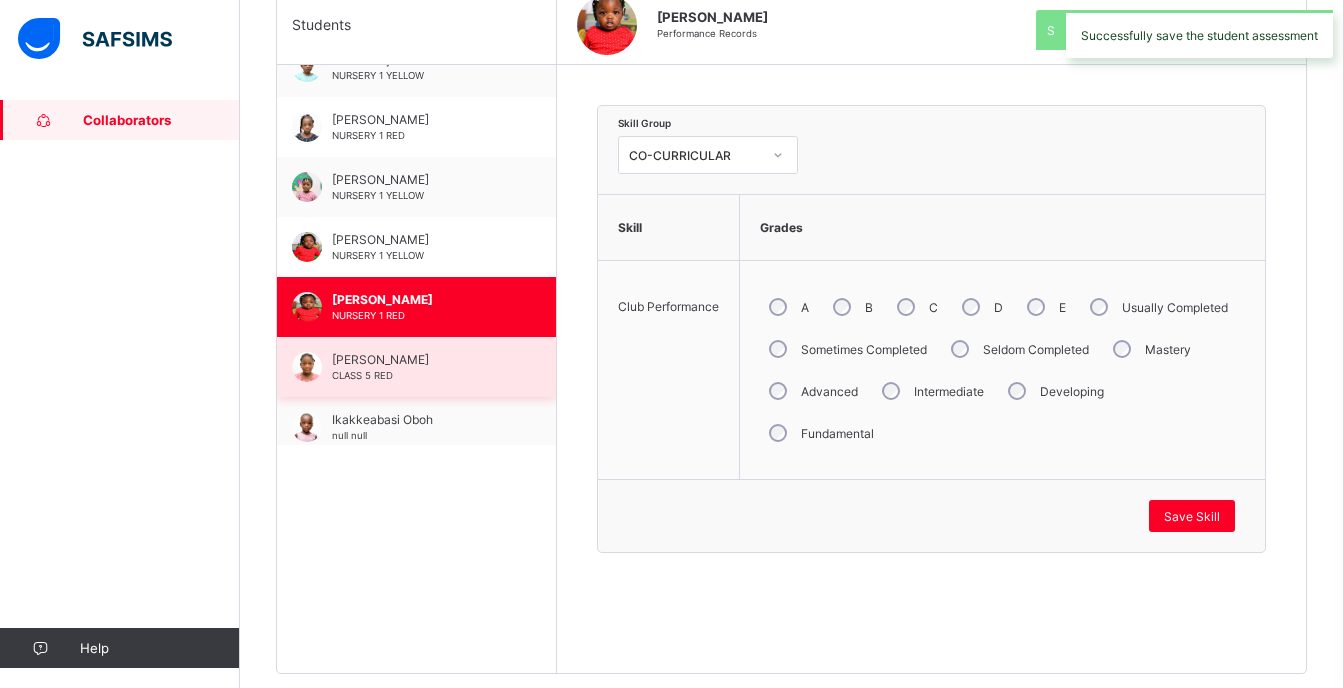 click on "[PERSON_NAME] CLASS 5 RED" at bounding box center (421, 367) 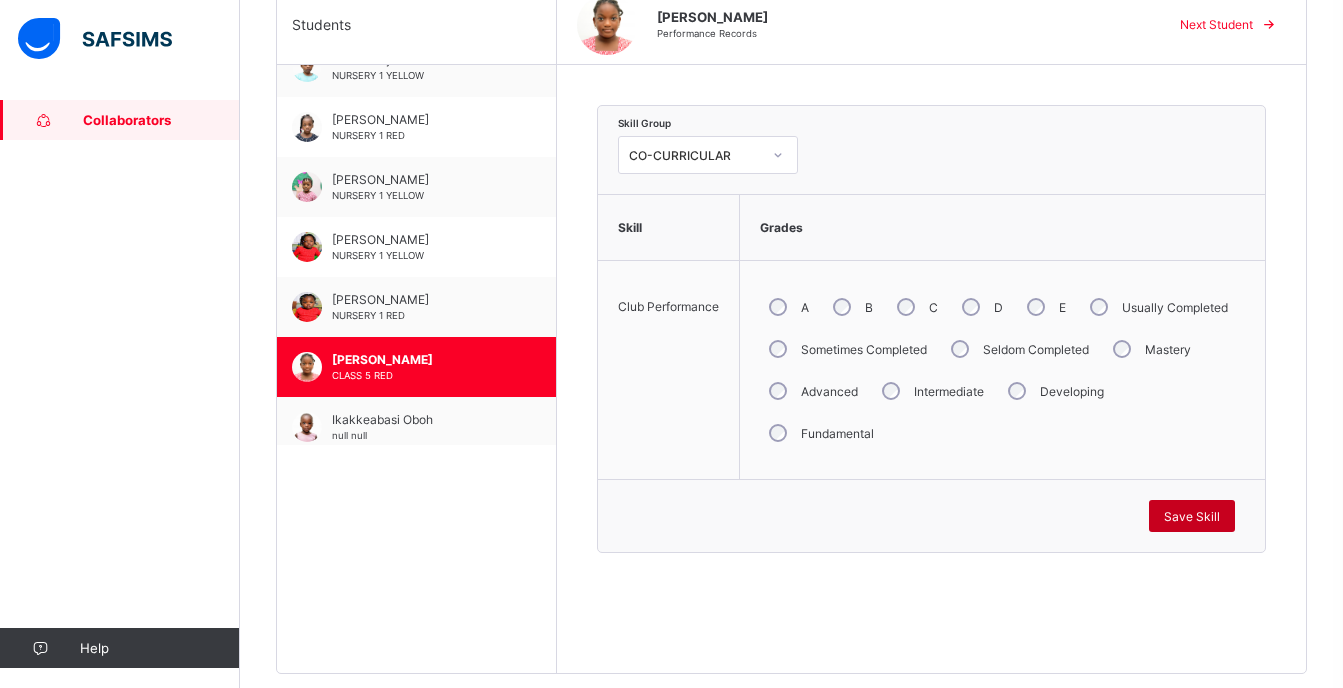 click on "Save Skill" at bounding box center [1192, 516] 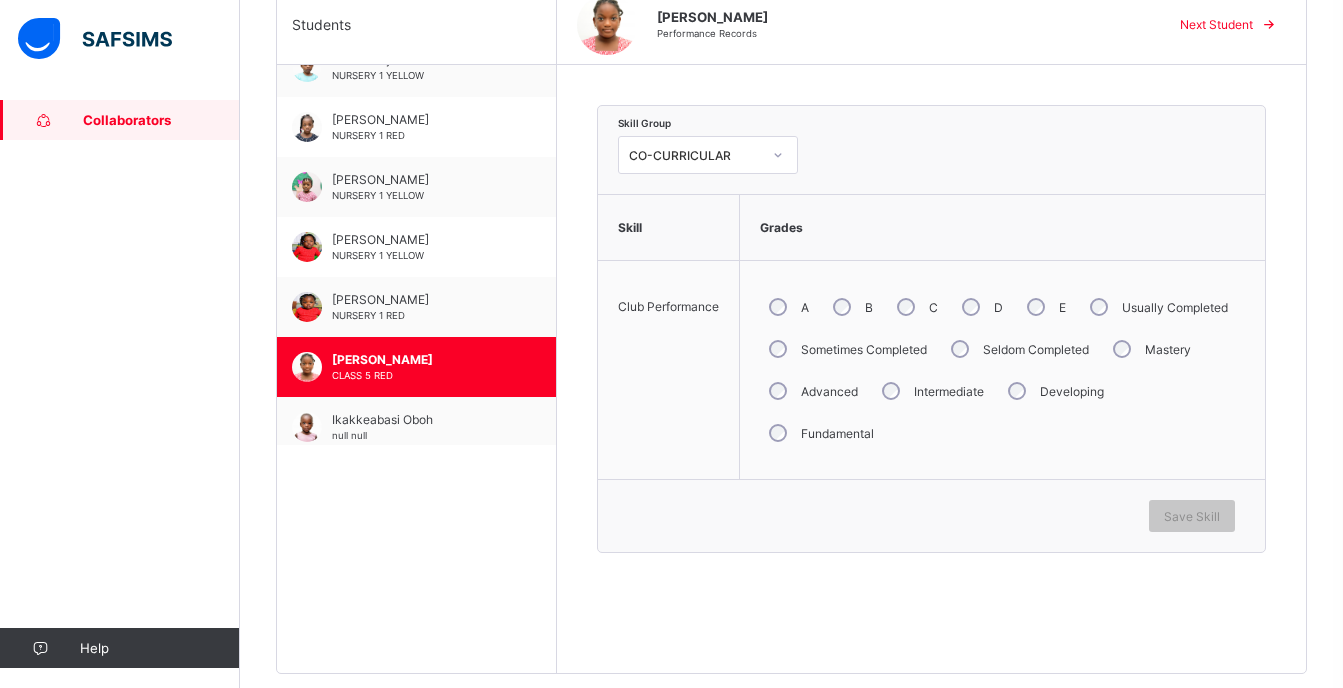 scroll, scrollTop: 248, scrollLeft: 0, axis: vertical 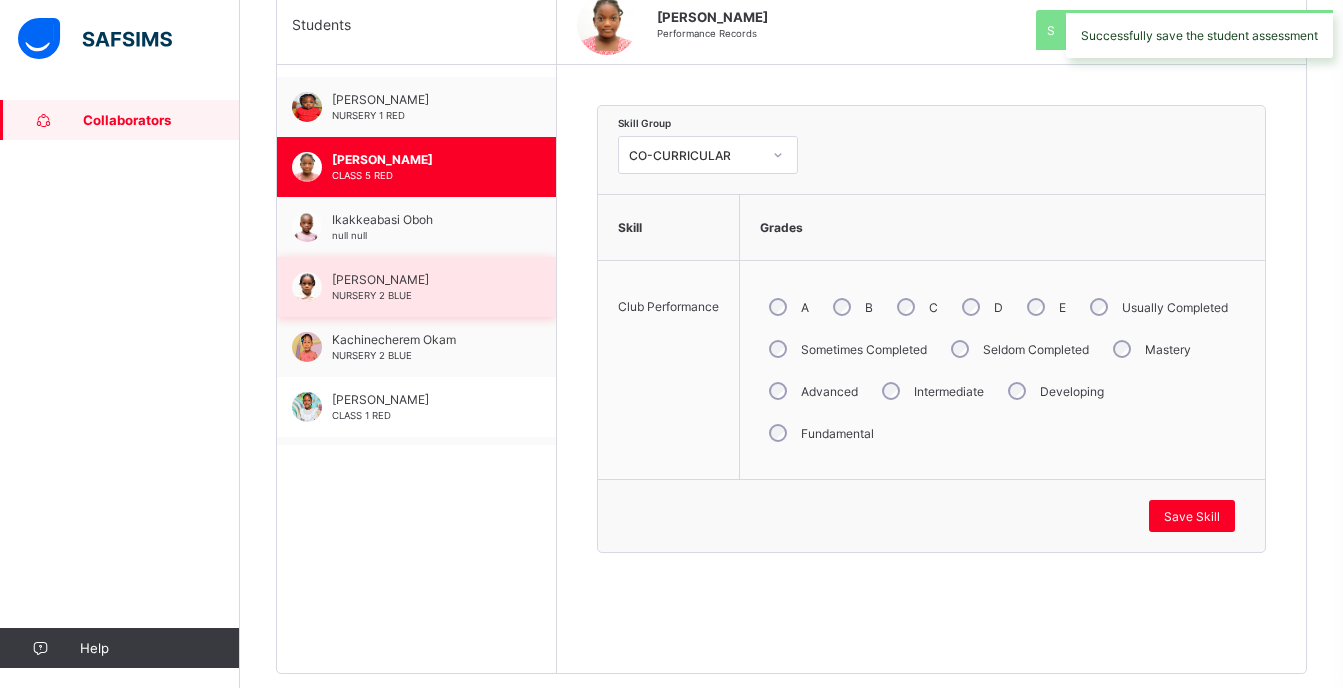 click on "[PERSON_NAME]" at bounding box center [421, 279] 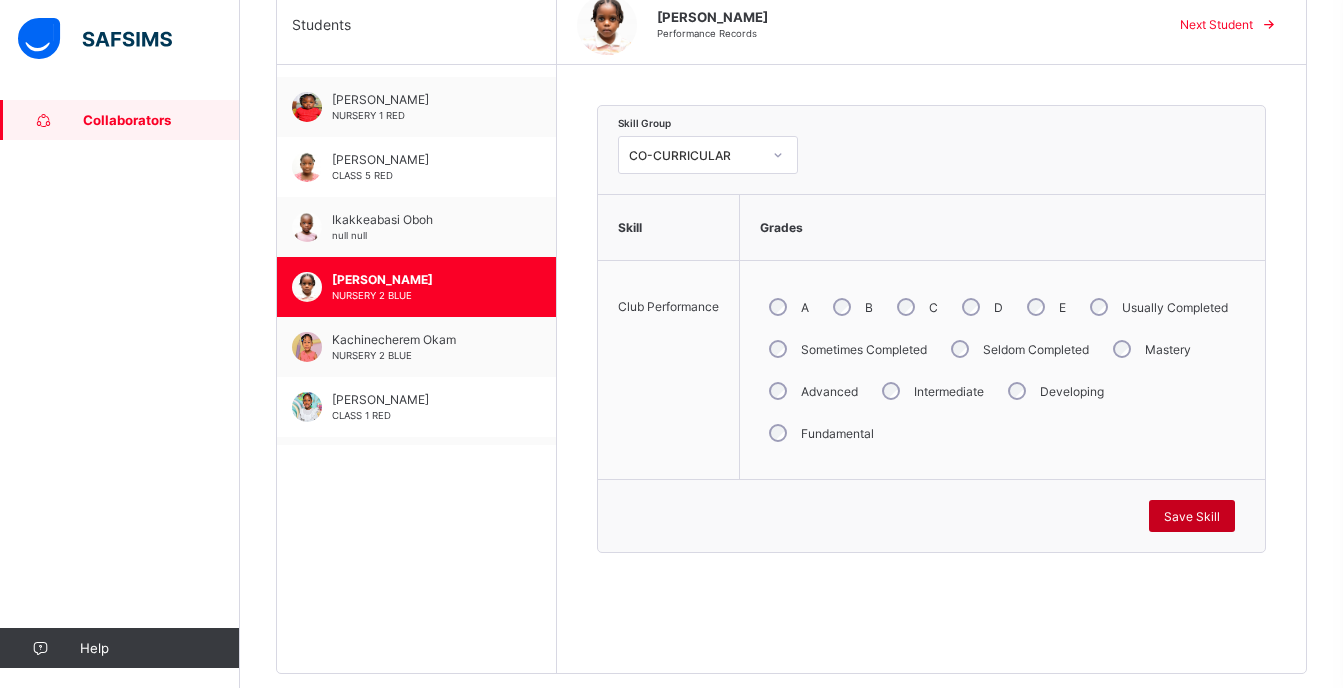 click on "Save Skill" at bounding box center [1192, 516] 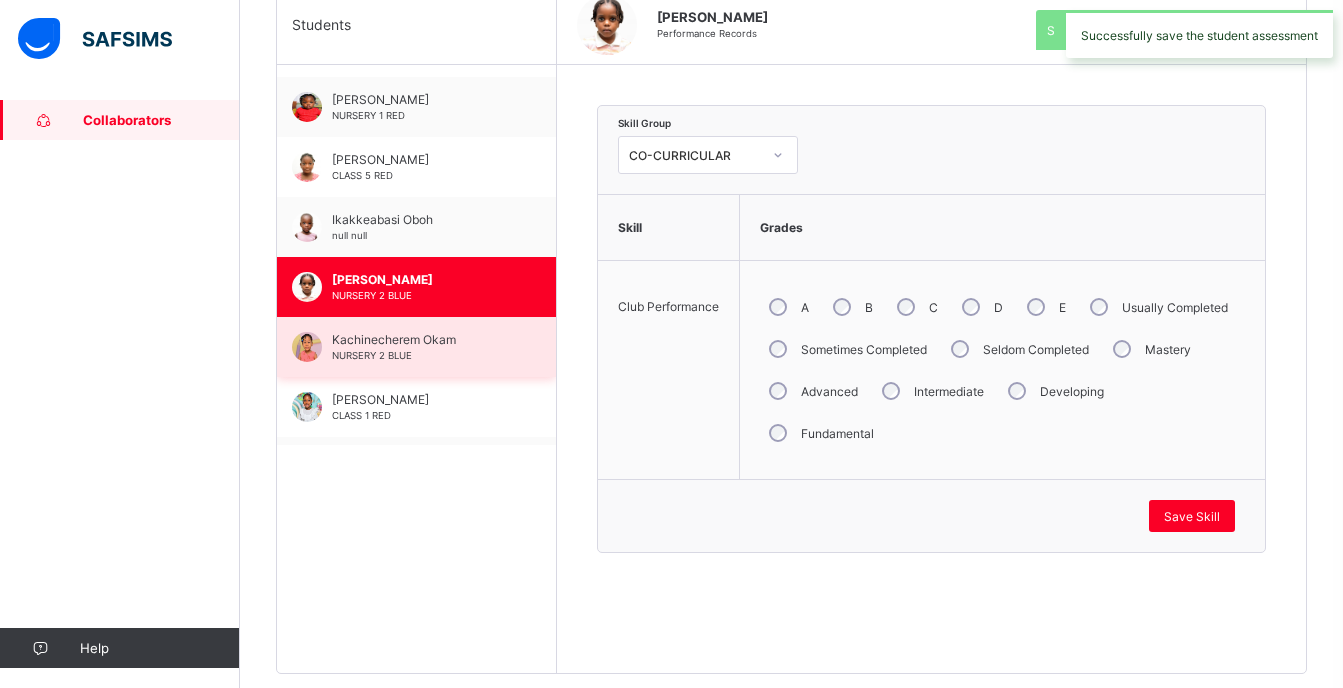 click on "[PERSON_NAME] NURSERY 2 BLUE" at bounding box center (421, 347) 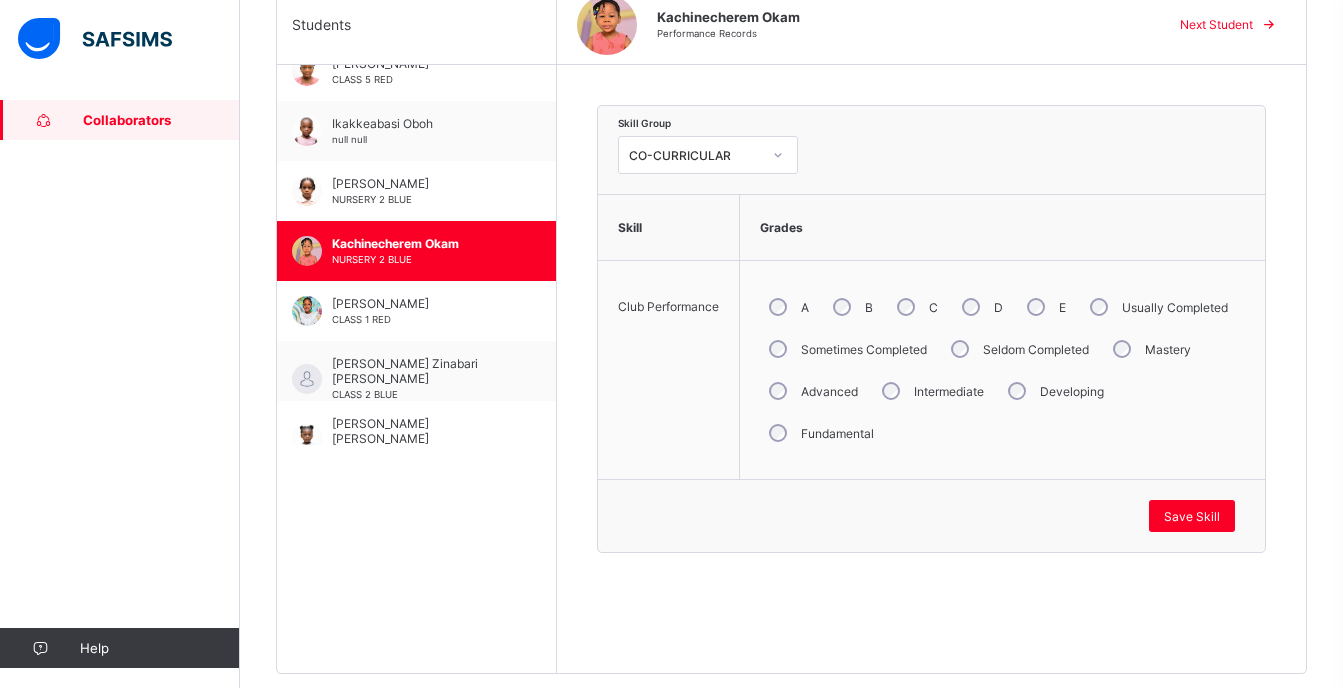 scroll, scrollTop: 505, scrollLeft: 0, axis: vertical 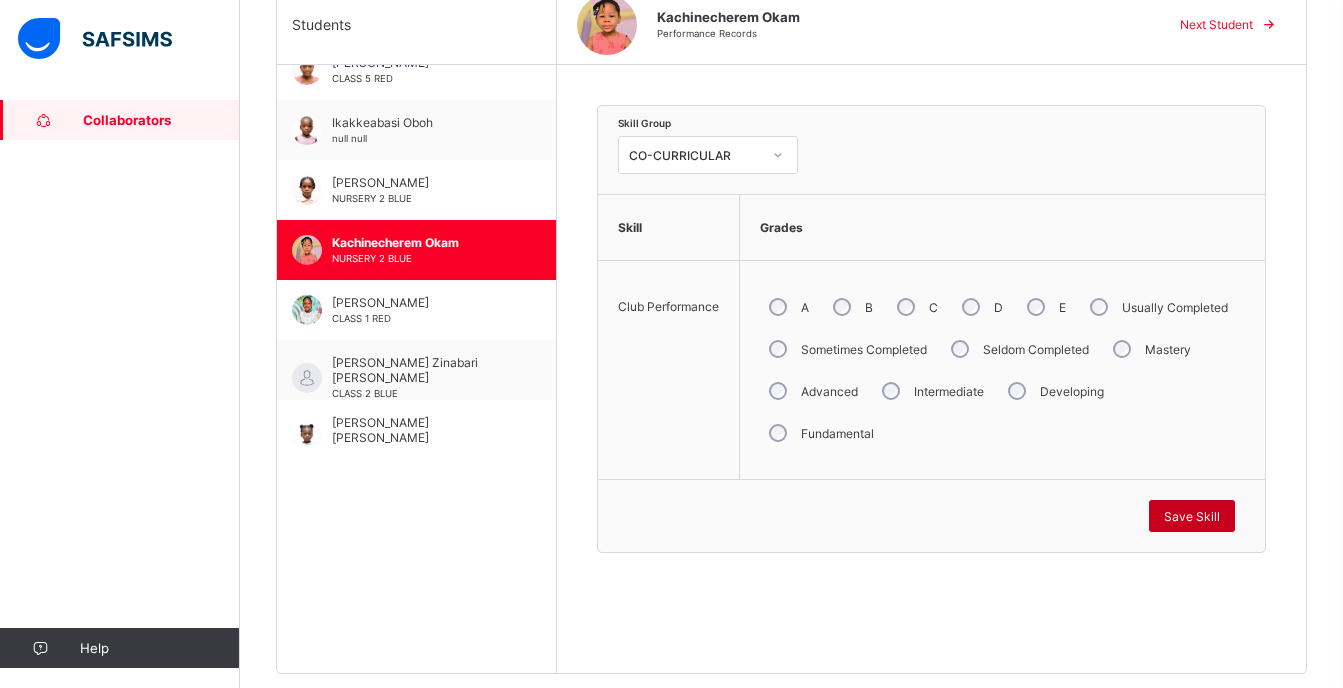 click on "Save Skill" at bounding box center [1192, 516] 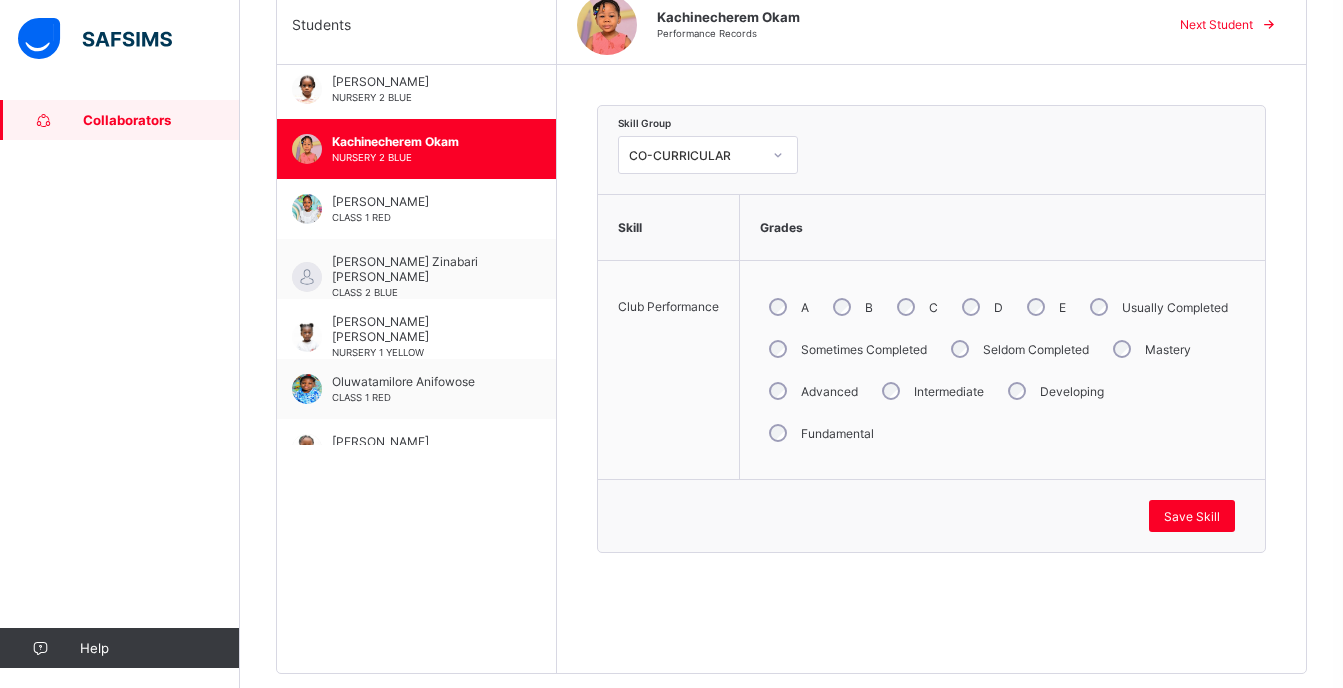 scroll, scrollTop: 651, scrollLeft: 0, axis: vertical 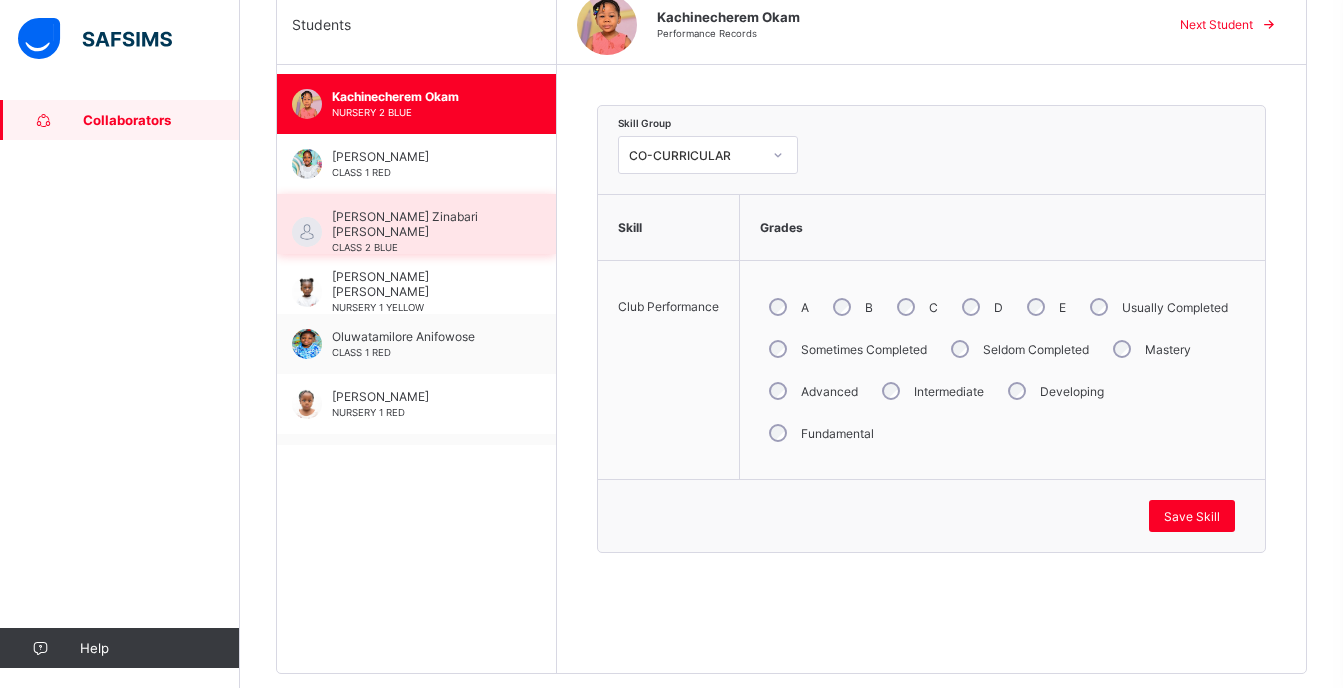click on "[PERSON_NAME] Zinabari [PERSON_NAME]" at bounding box center [421, 224] 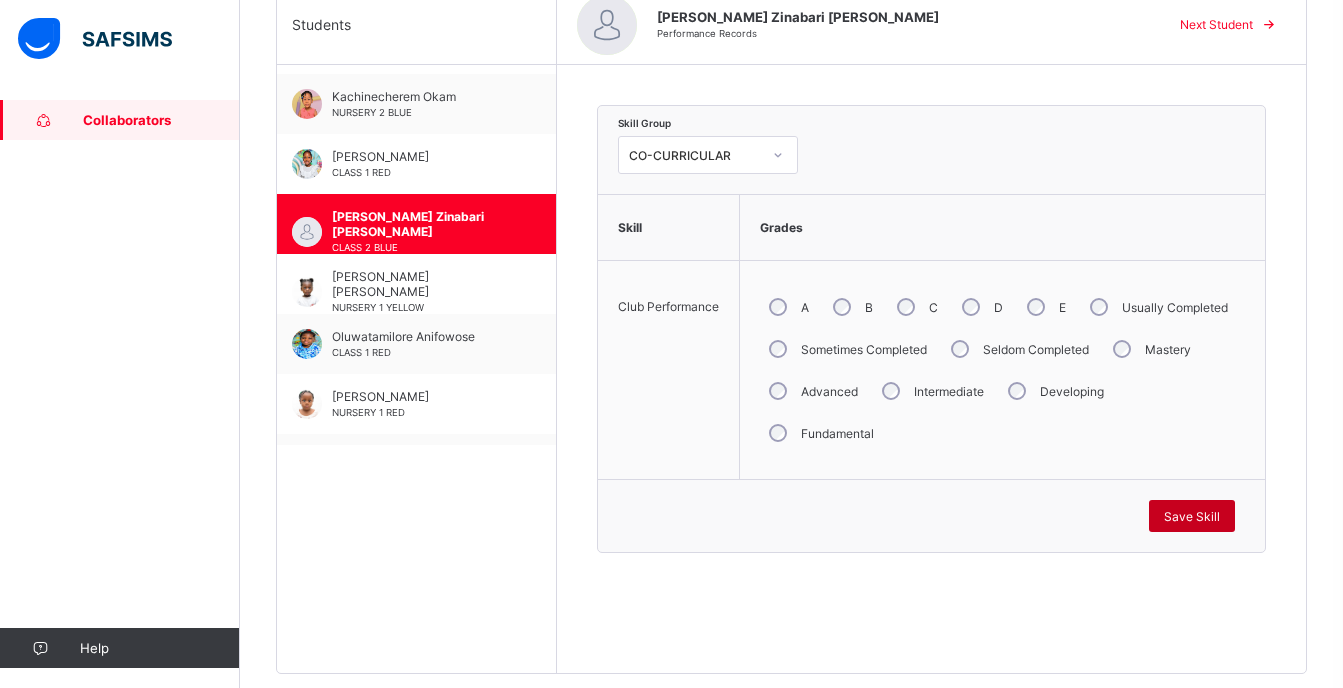 click on "Save Skill" at bounding box center [1192, 516] 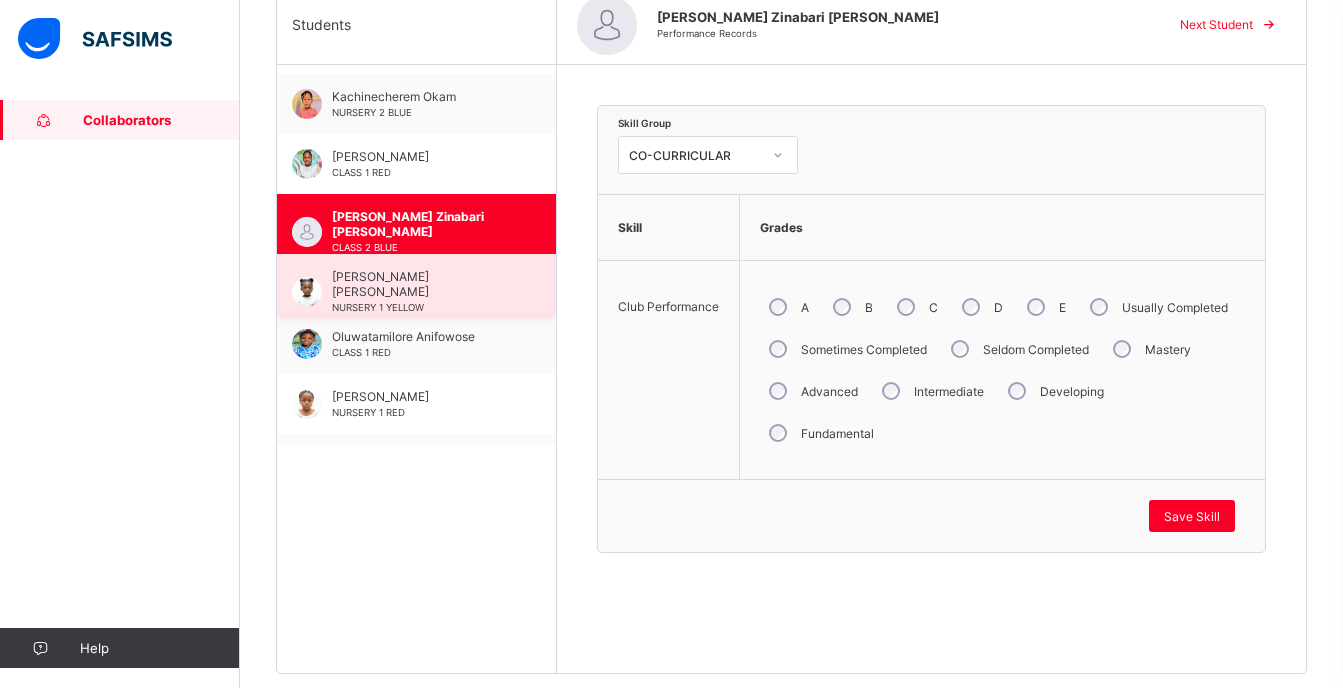 click on "[PERSON_NAME] [PERSON_NAME] NURSERY 1 YELLOW" at bounding box center (416, 284) 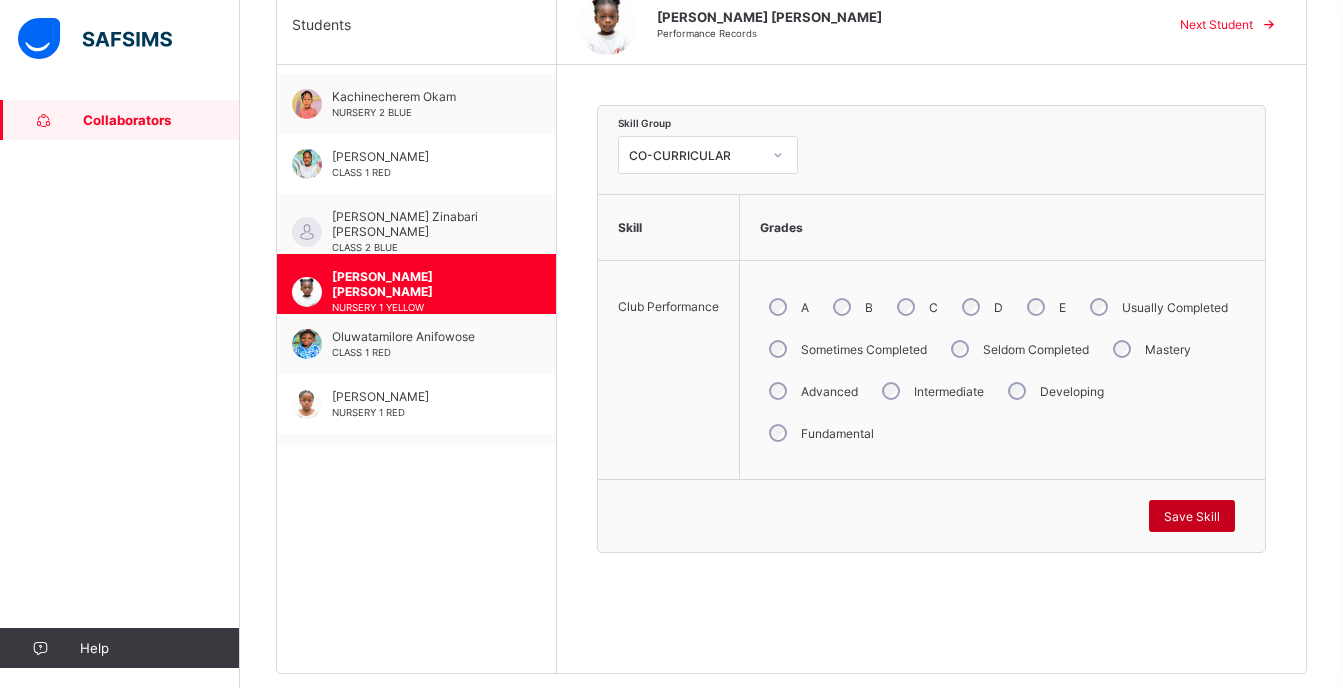 click on "Save Skill" at bounding box center [1192, 516] 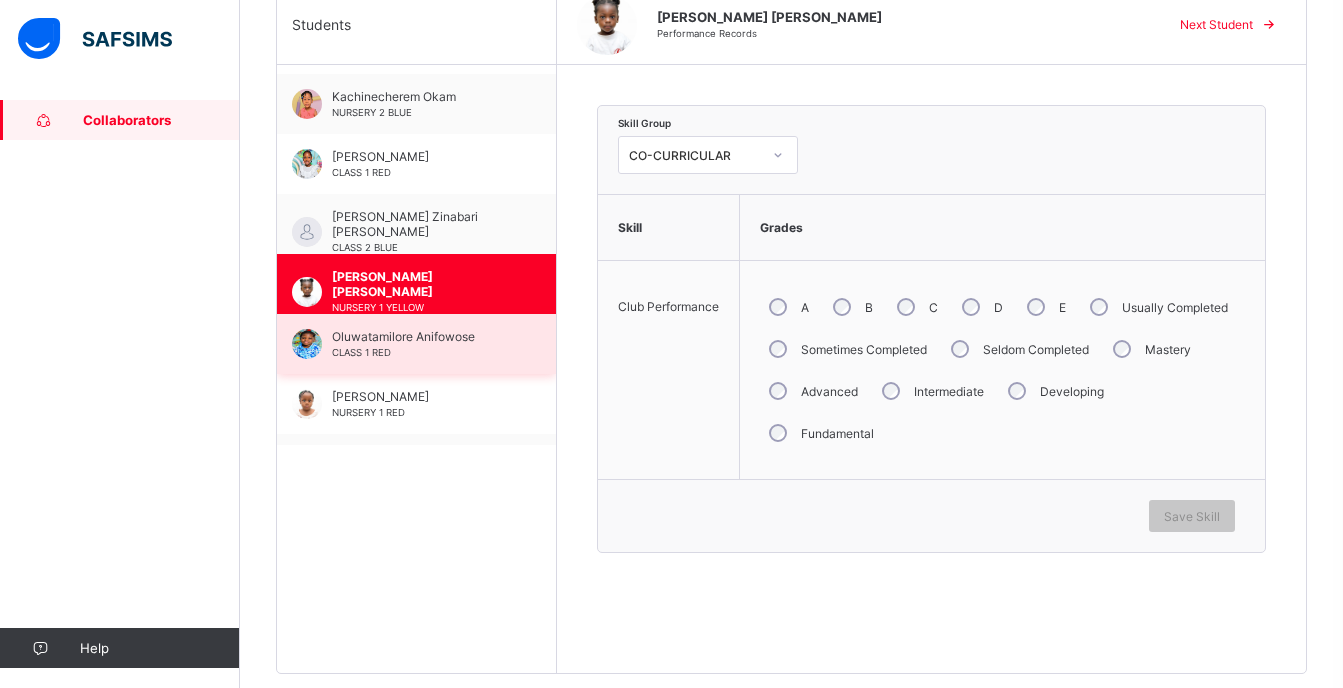 click on "CLASS 1 RED" at bounding box center [361, 352] 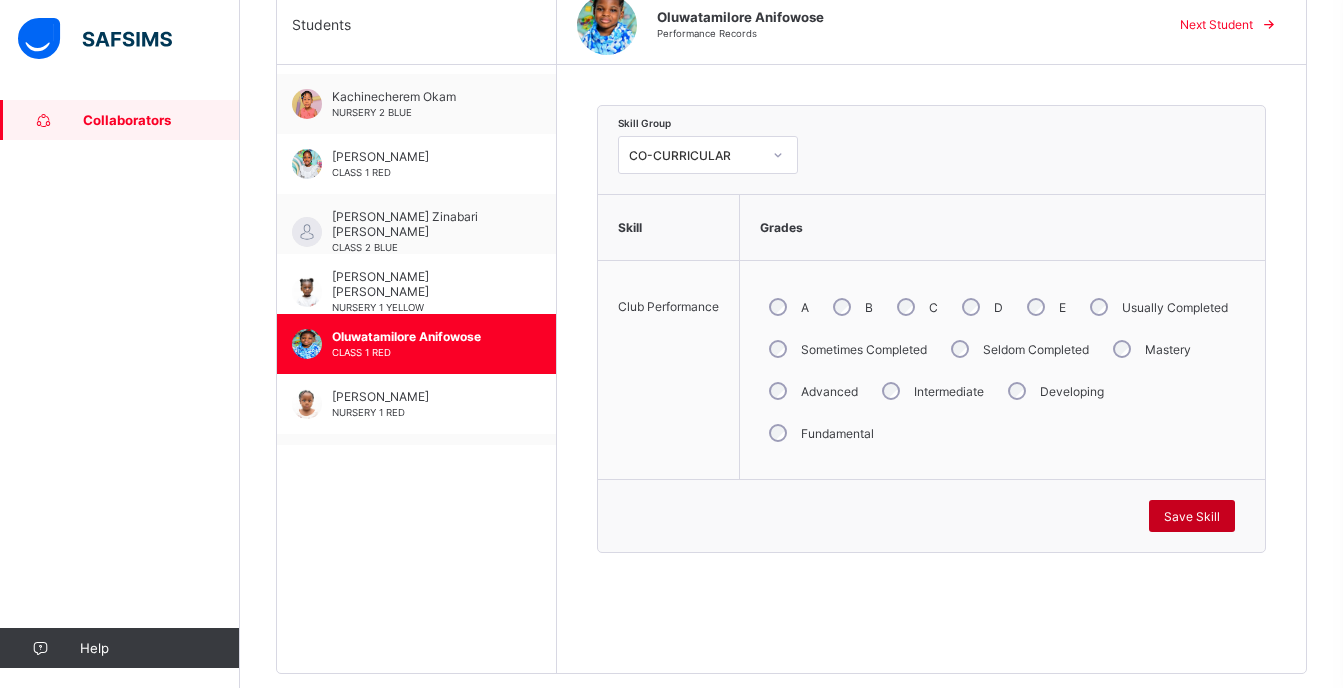 click on "Save Skill" at bounding box center (1192, 516) 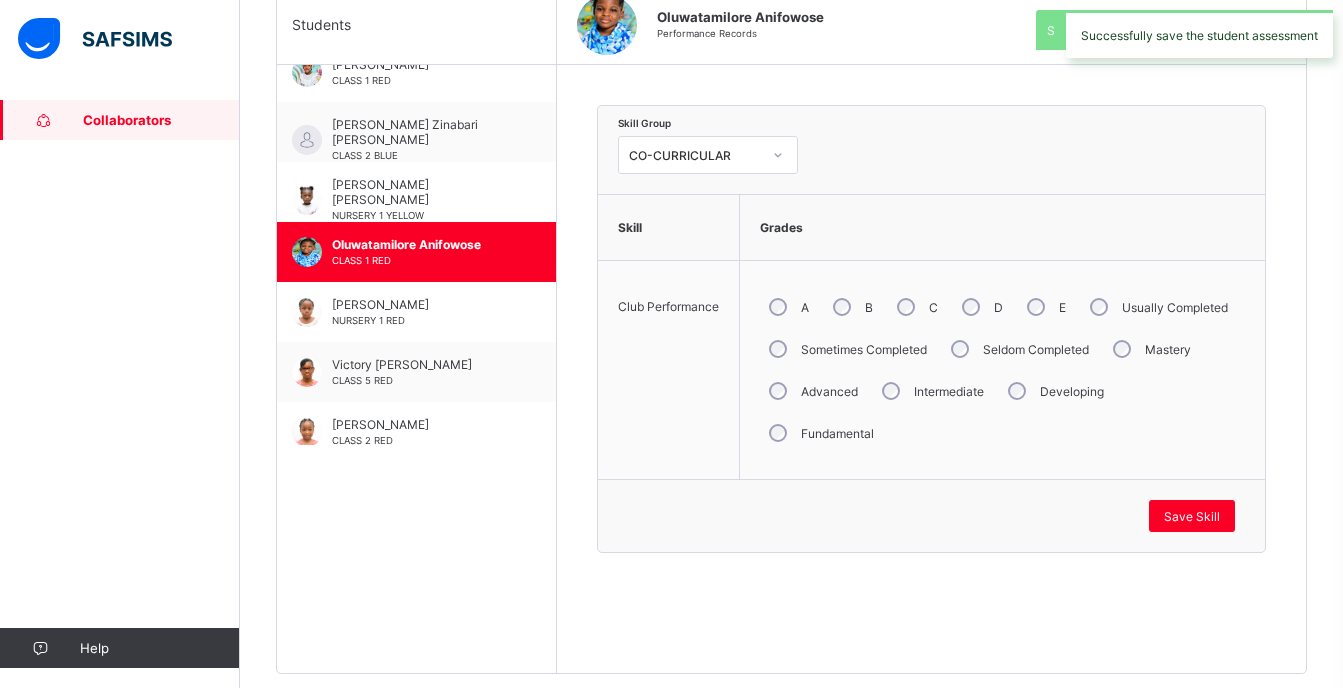 scroll, scrollTop: 760, scrollLeft: 0, axis: vertical 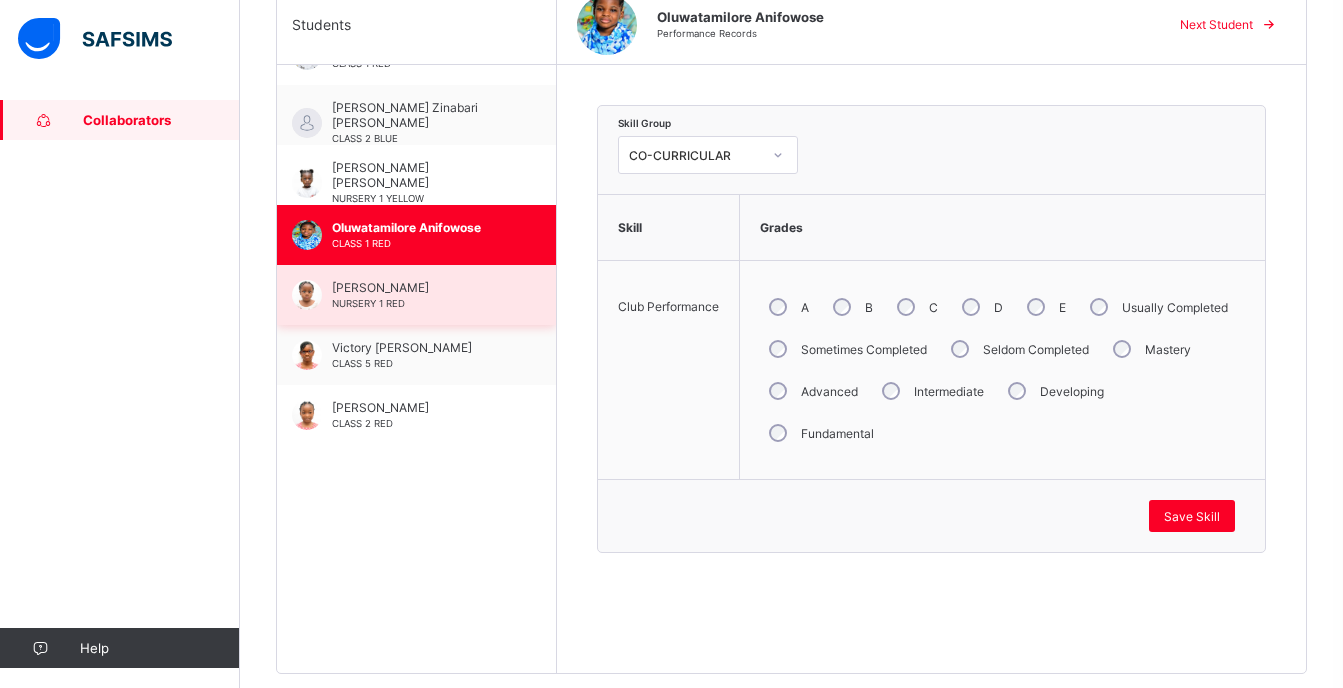 click on "[PERSON_NAME]" at bounding box center [421, 287] 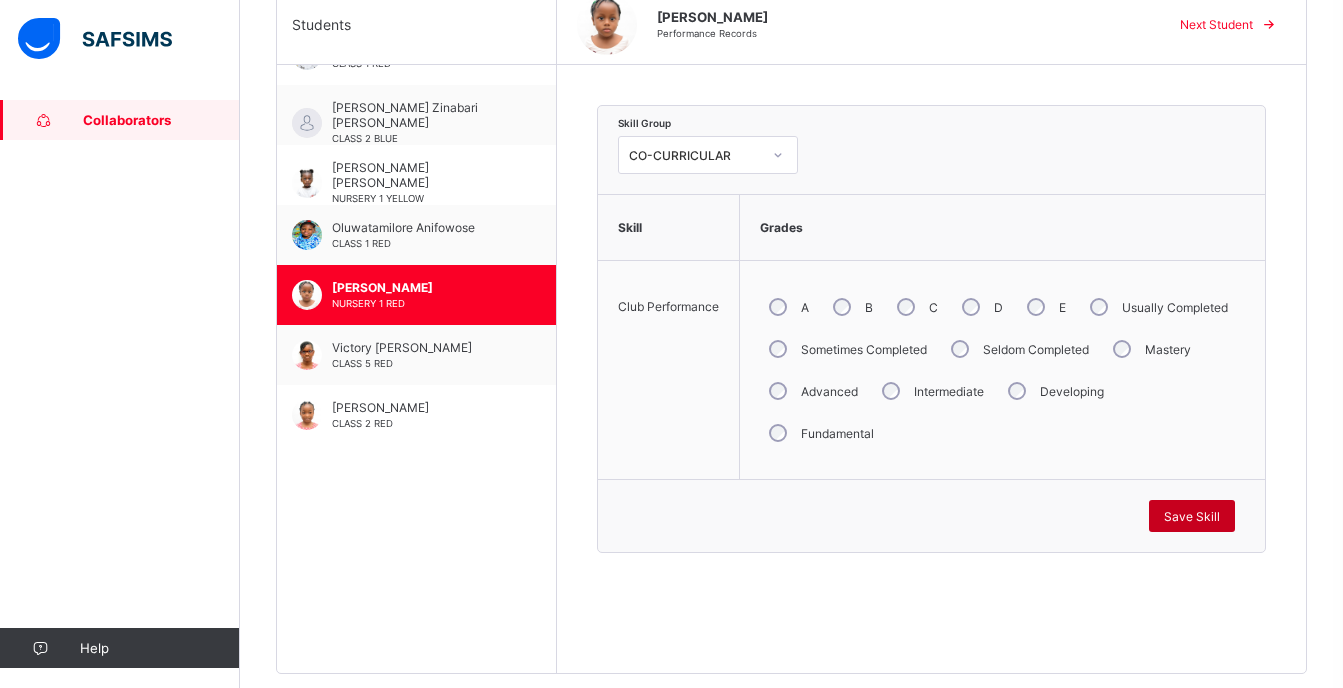 click on "Save Skill" at bounding box center [1192, 516] 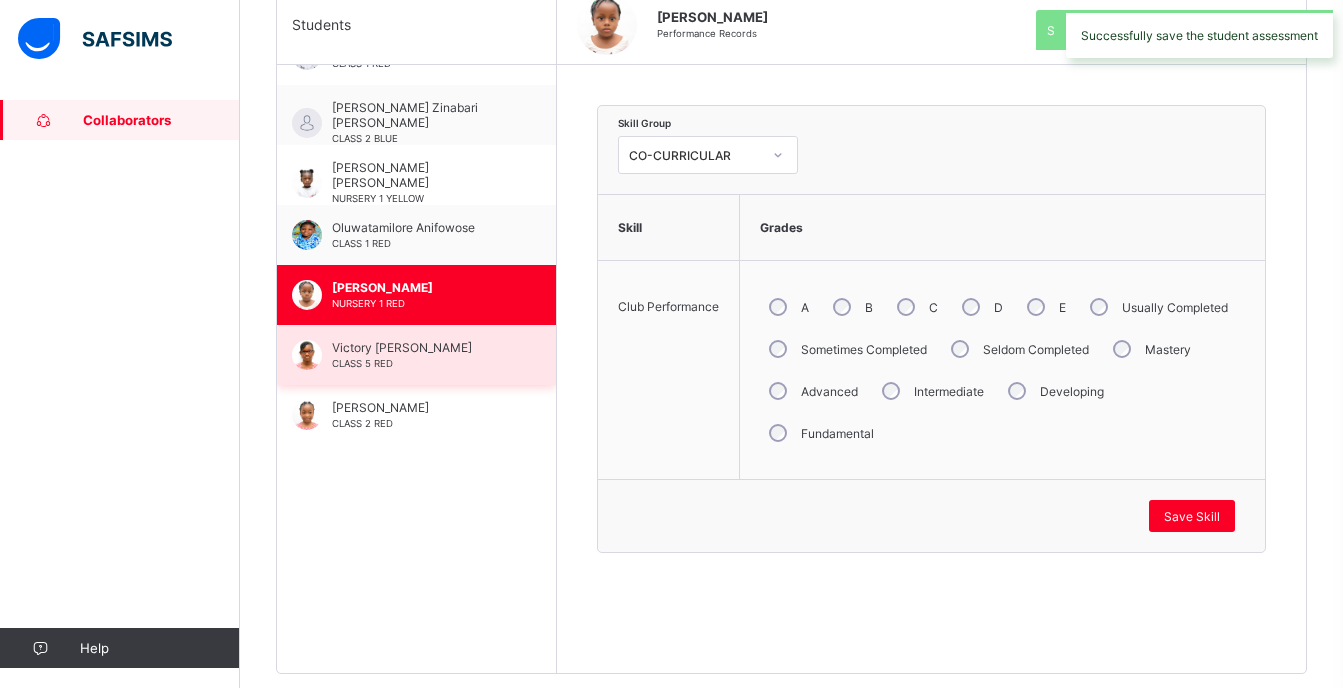click on "Victory  [PERSON_NAME] CLASS 5 RED" at bounding box center [421, 355] 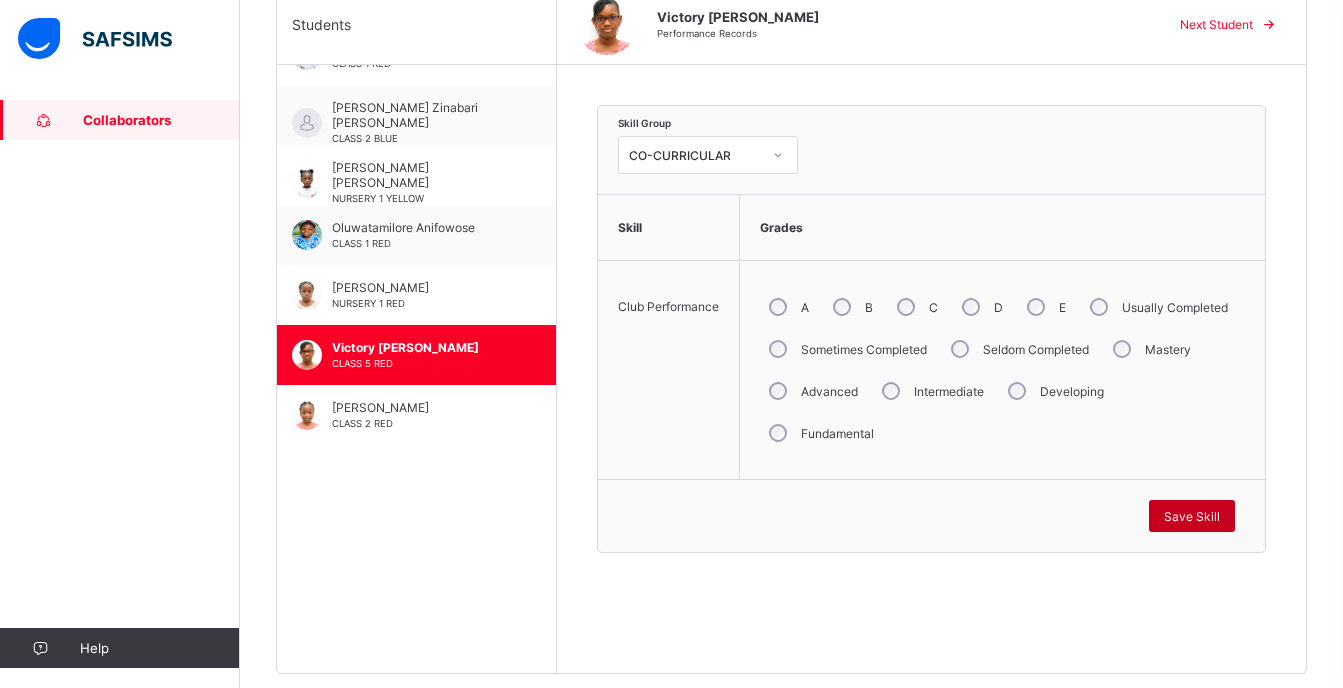 click on "Save Skill" at bounding box center (1192, 516) 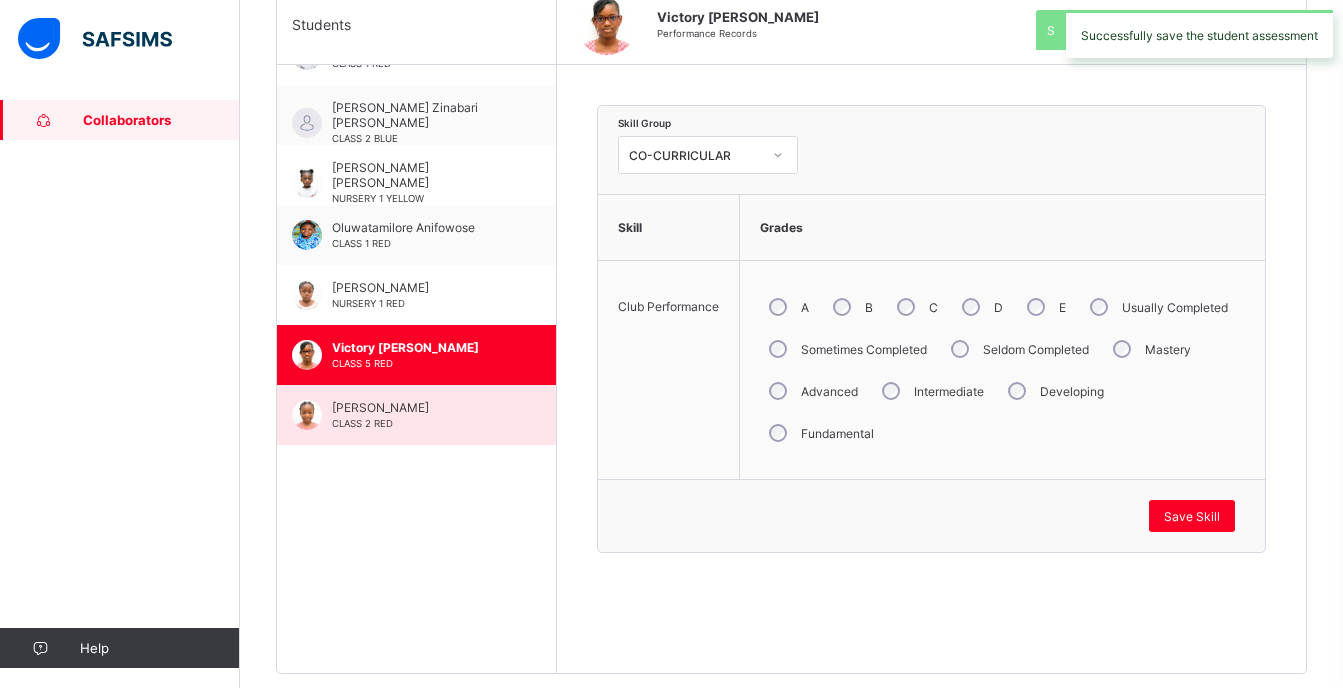 click on "[PERSON_NAME] CLASS 2 RED" at bounding box center [421, 415] 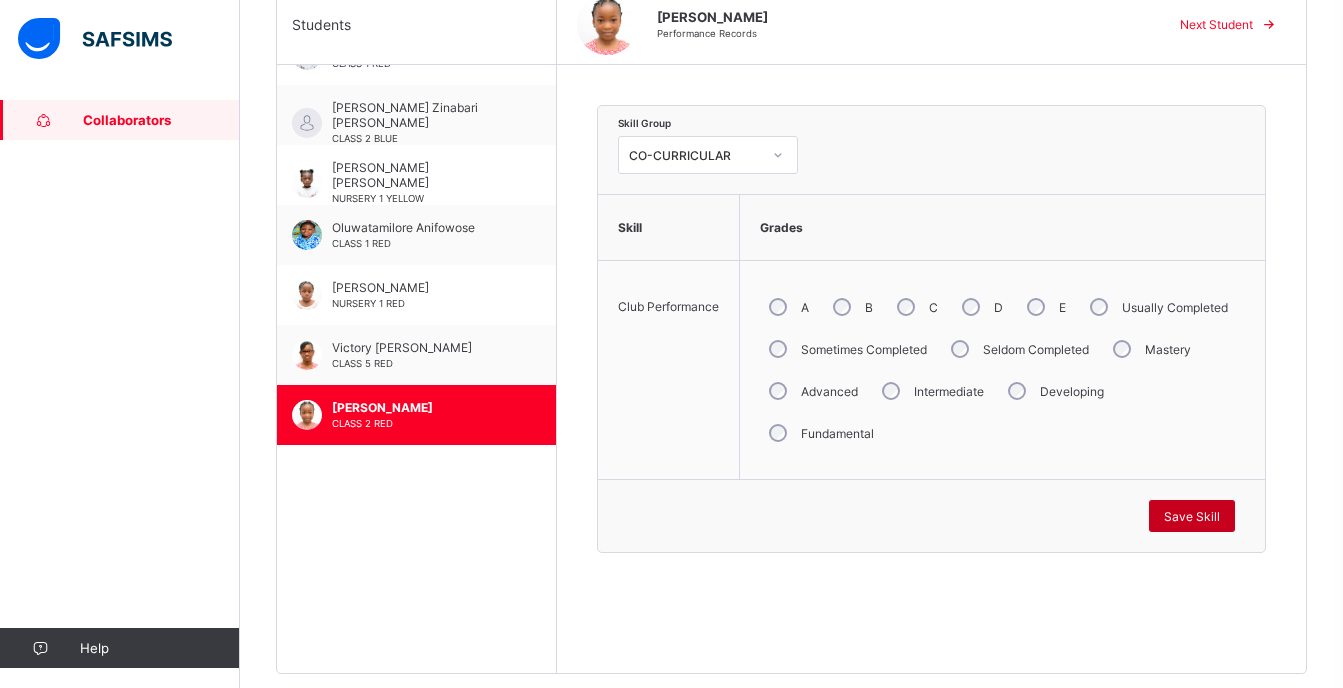 click on "Save Skill" at bounding box center [1192, 516] 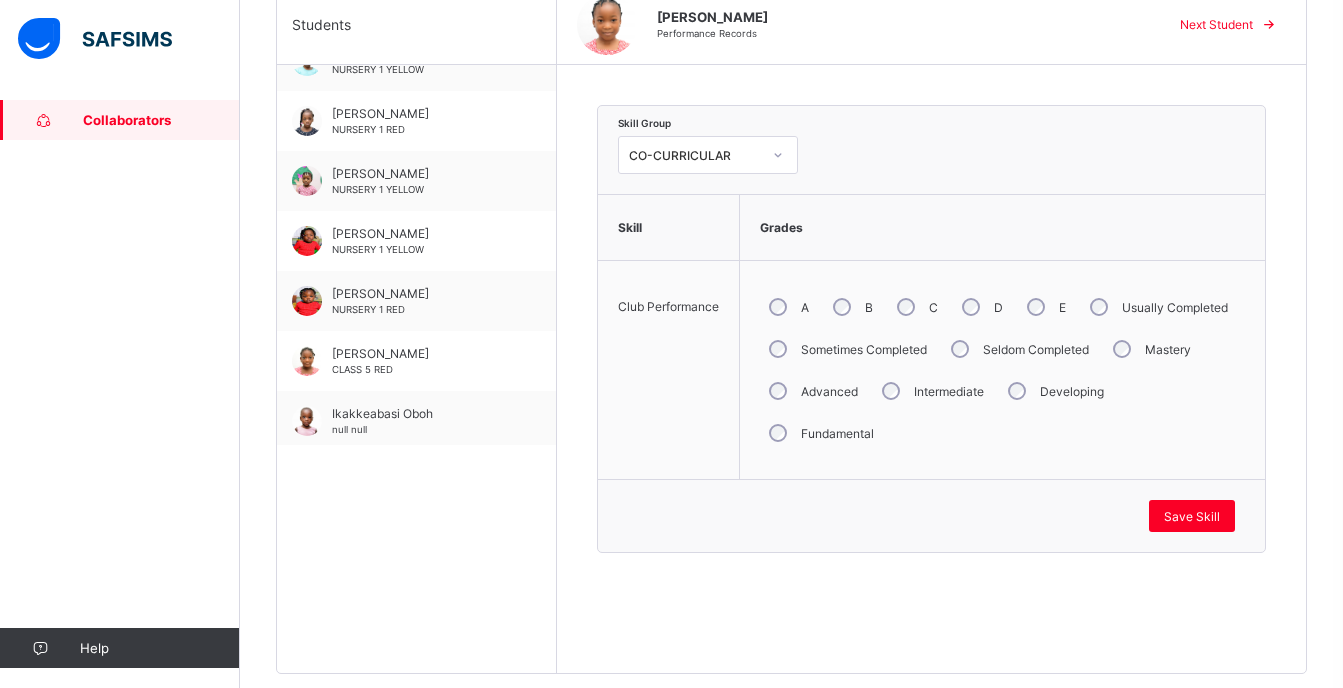 scroll, scrollTop: 0, scrollLeft: 0, axis: both 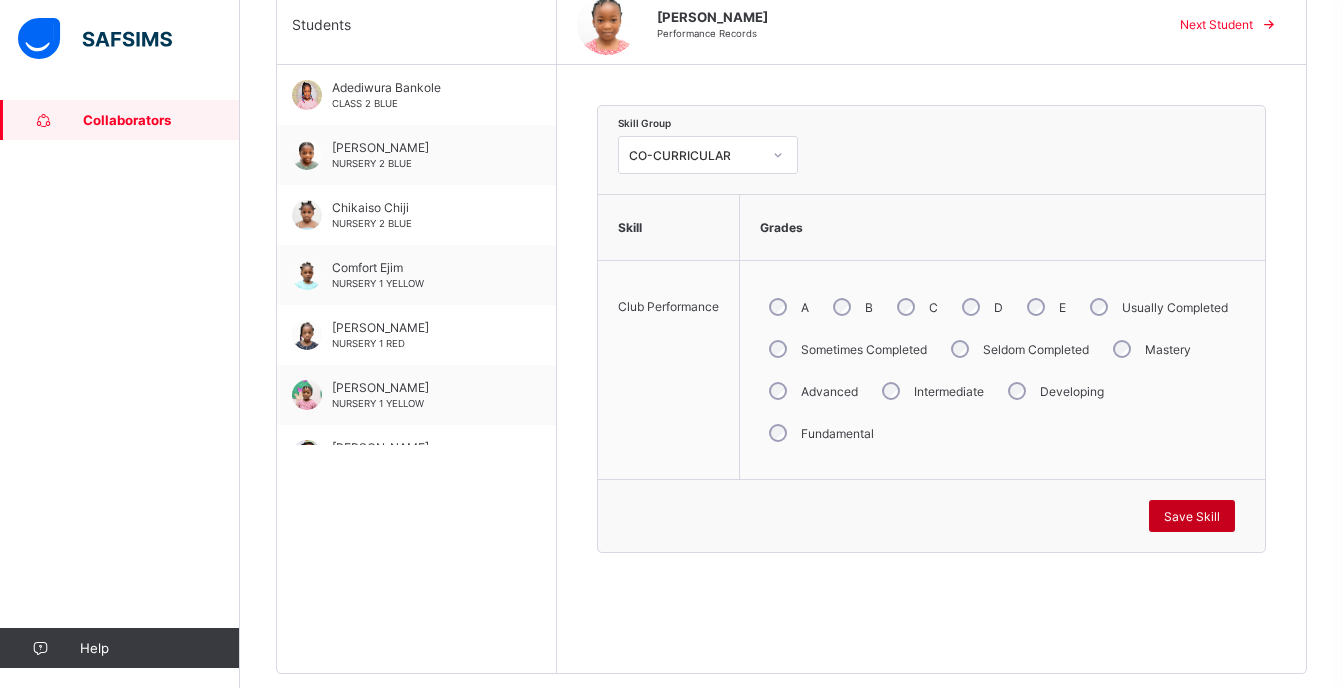click on "Save Skill" at bounding box center (1192, 516) 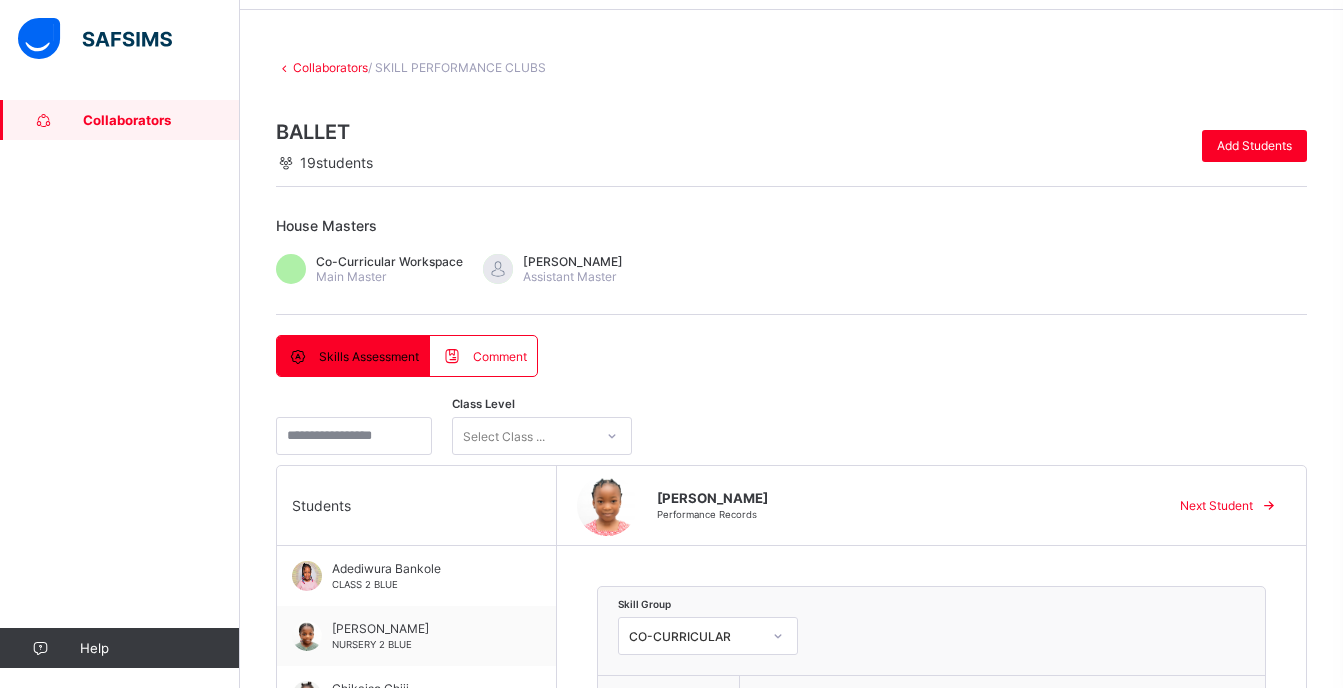 scroll, scrollTop: 0, scrollLeft: 0, axis: both 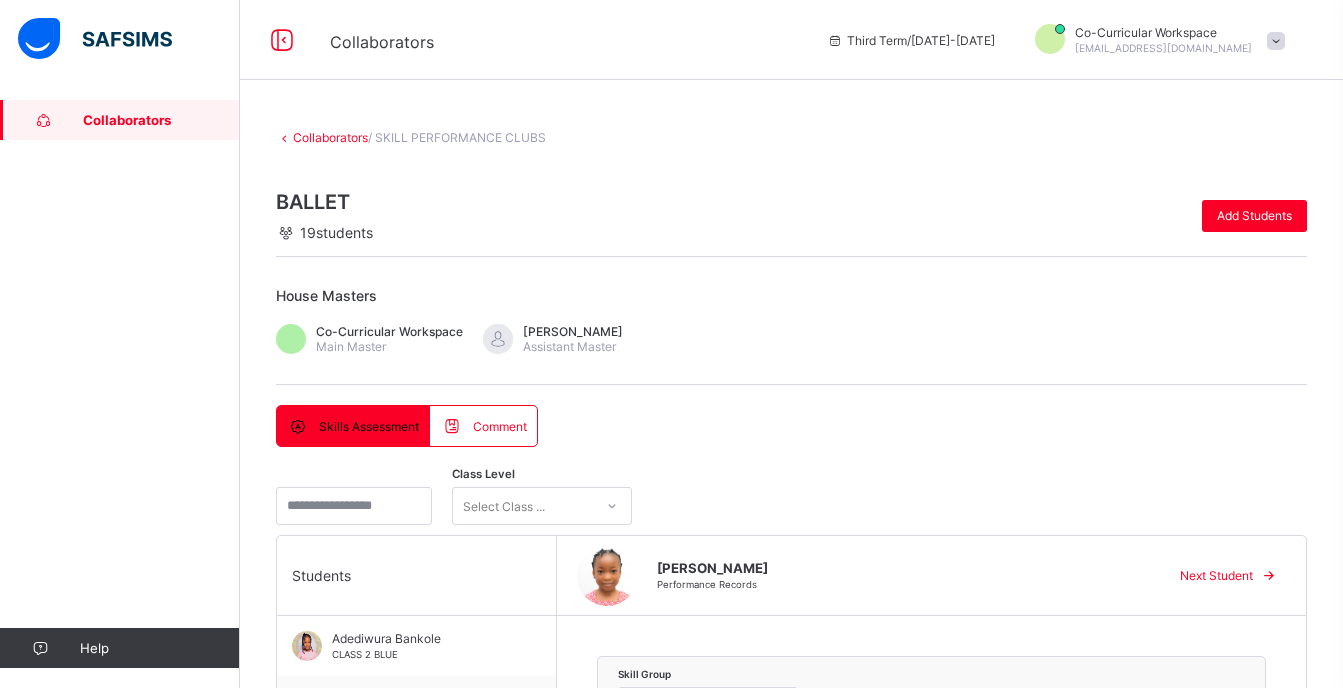 click at bounding box center (284, 137) 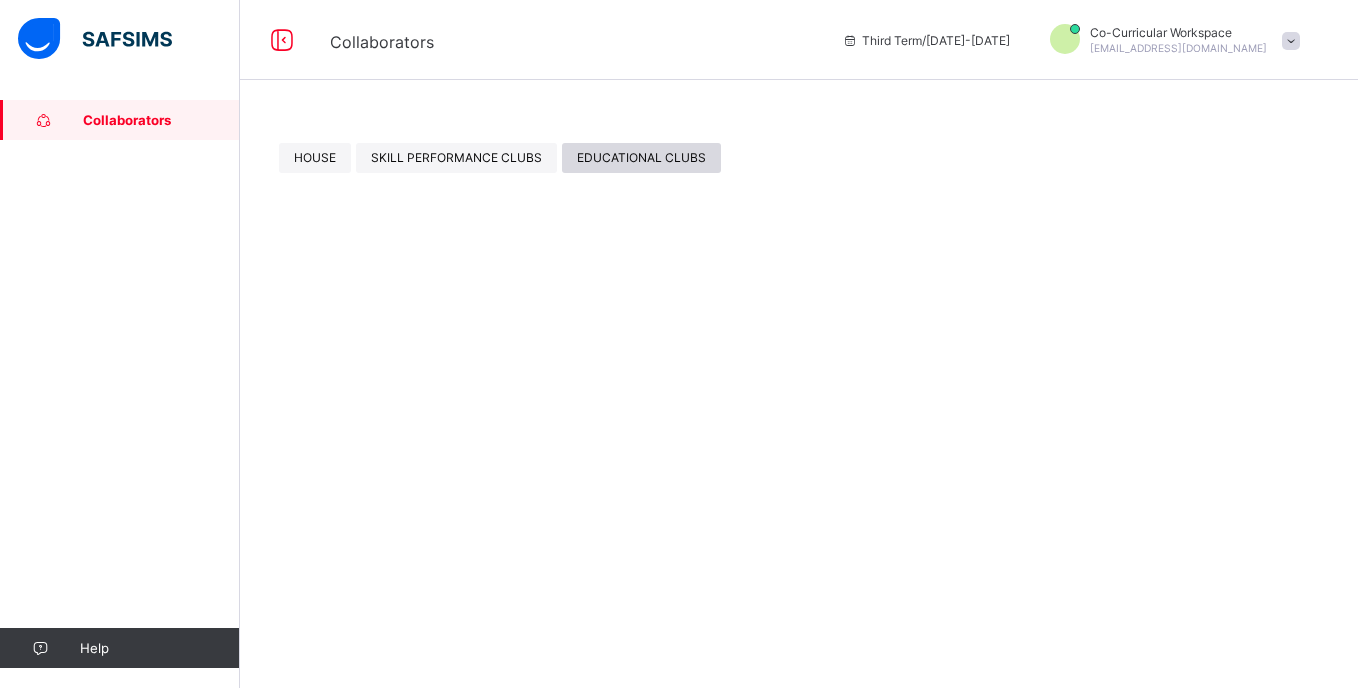 click on "EDUCATIONAL CLUBS" at bounding box center [641, 157] 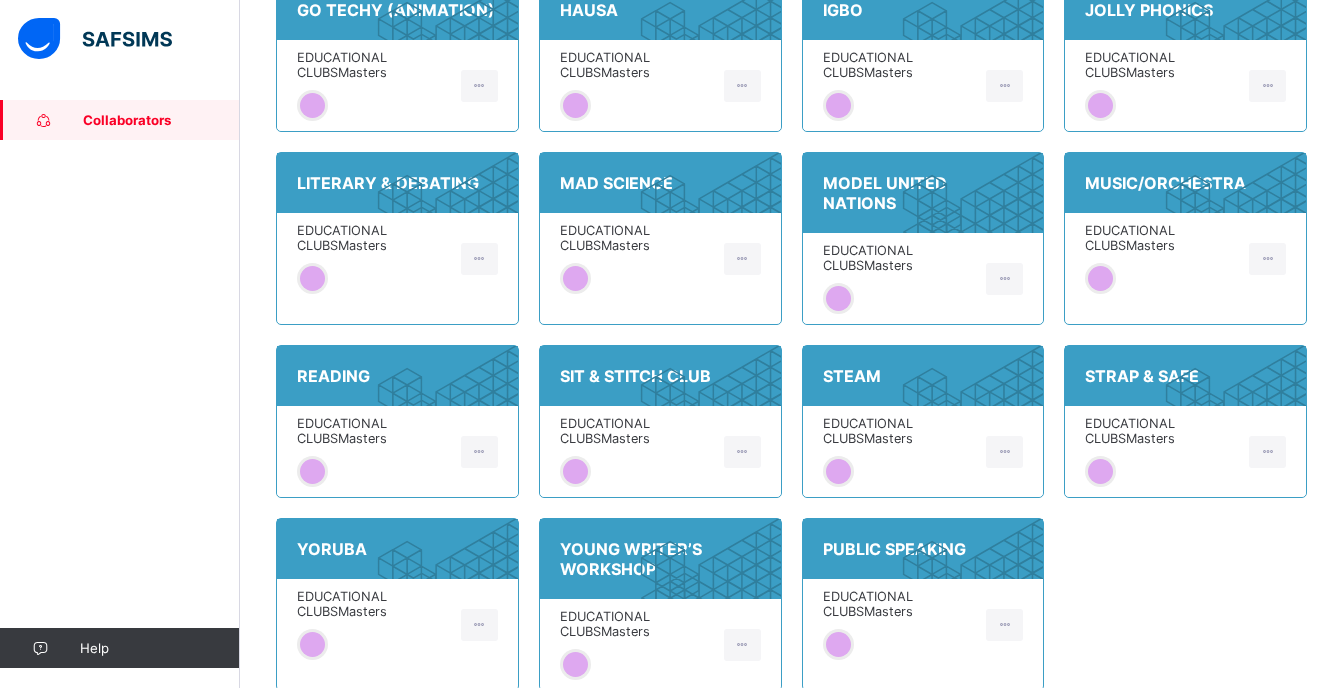 scroll, scrollTop: 683, scrollLeft: 0, axis: vertical 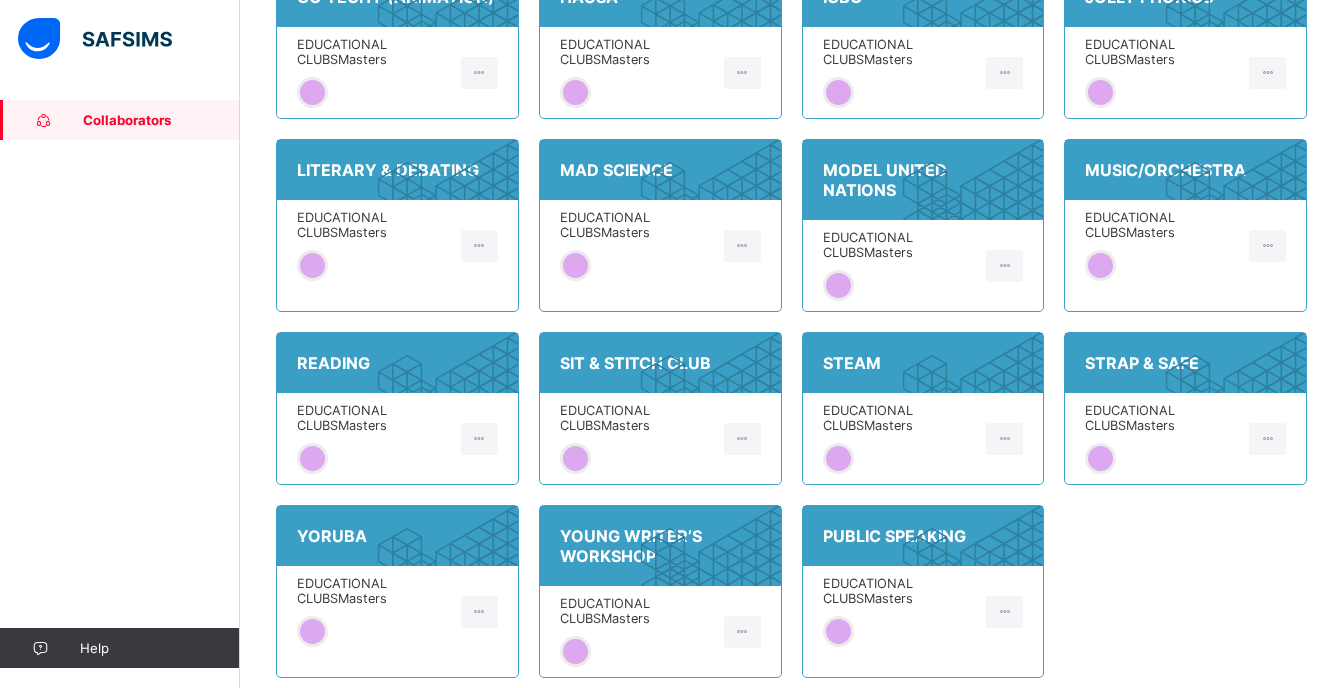 click on "EDUCATIONAL CLUBS  Masters" at bounding box center (900, 591) 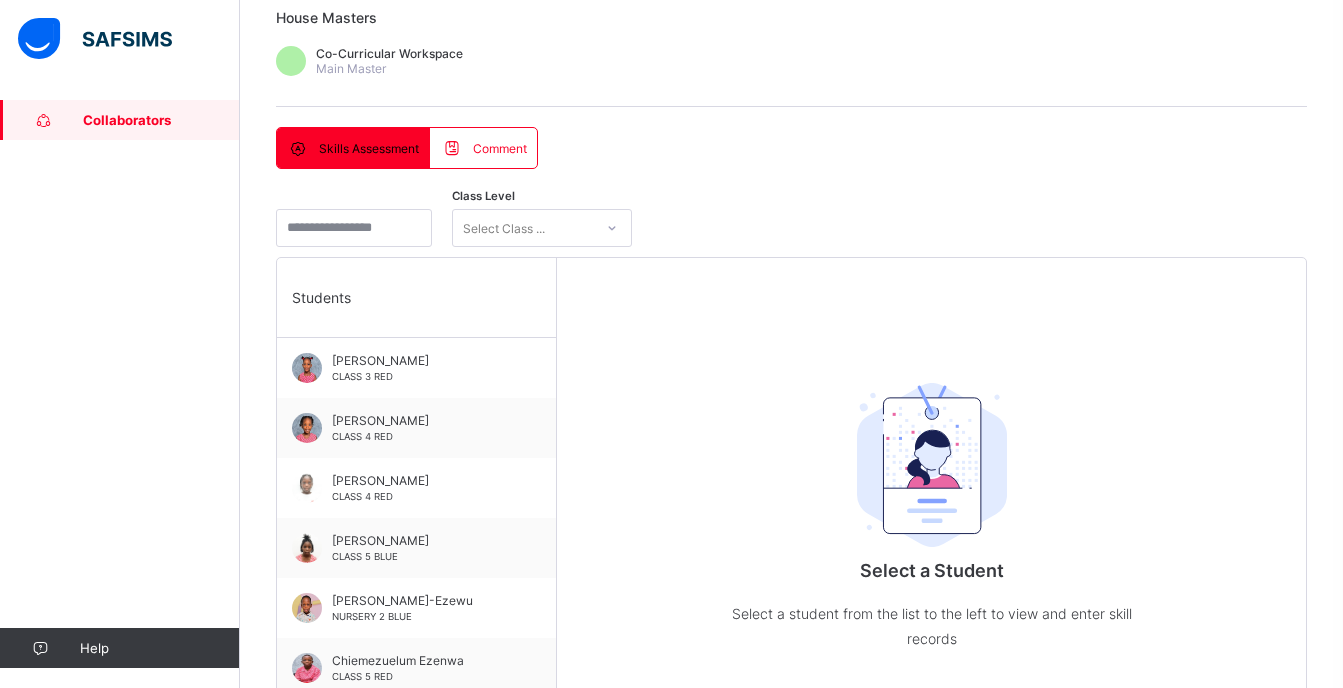 scroll, scrollTop: 290, scrollLeft: 0, axis: vertical 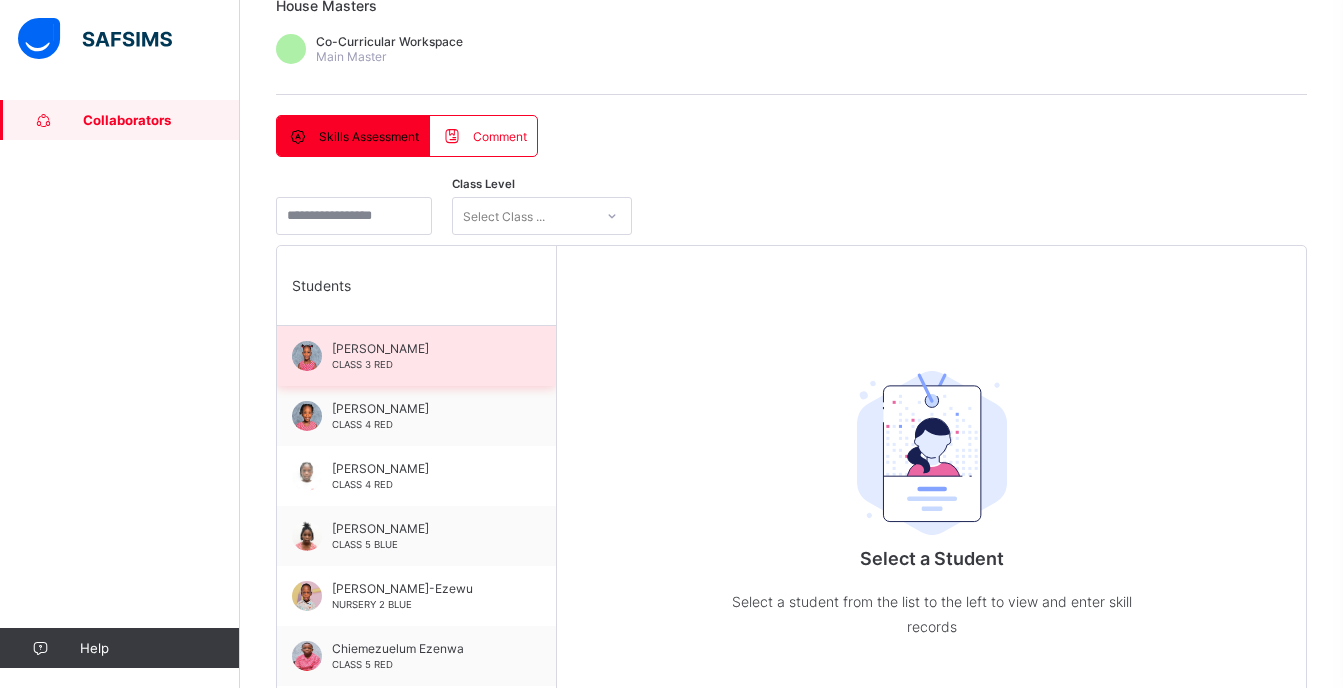click on "[PERSON_NAME]" at bounding box center [421, 348] 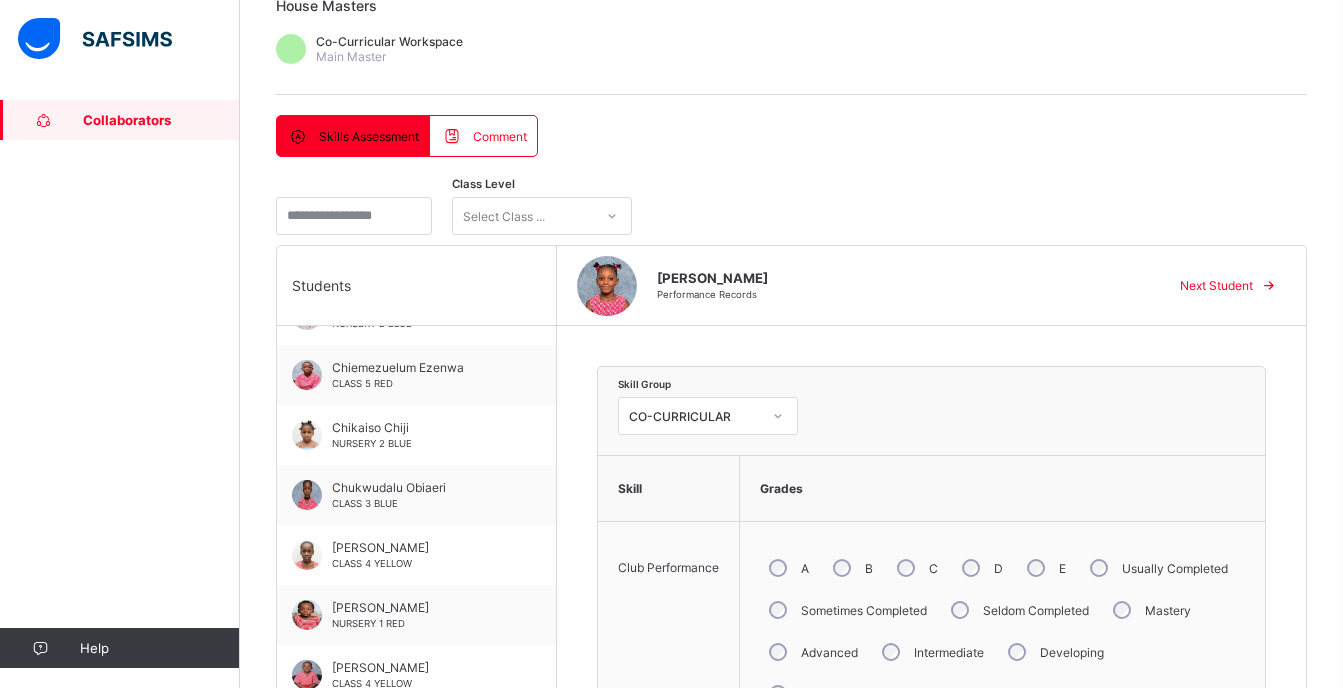 scroll, scrollTop: 314, scrollLeft: 0, axis: vertical 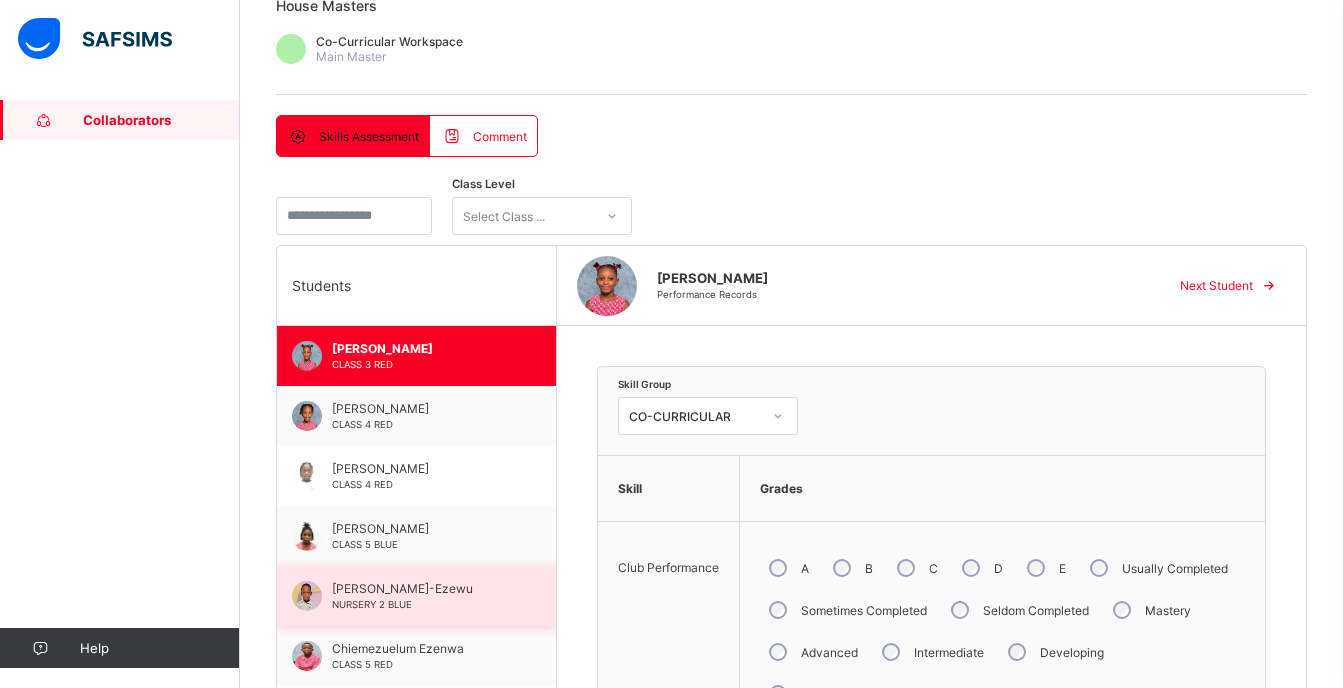 click on "[PERSON_NAME]-Ezewu NURSERY 2 BLUE" at bounding box center (421, 596) 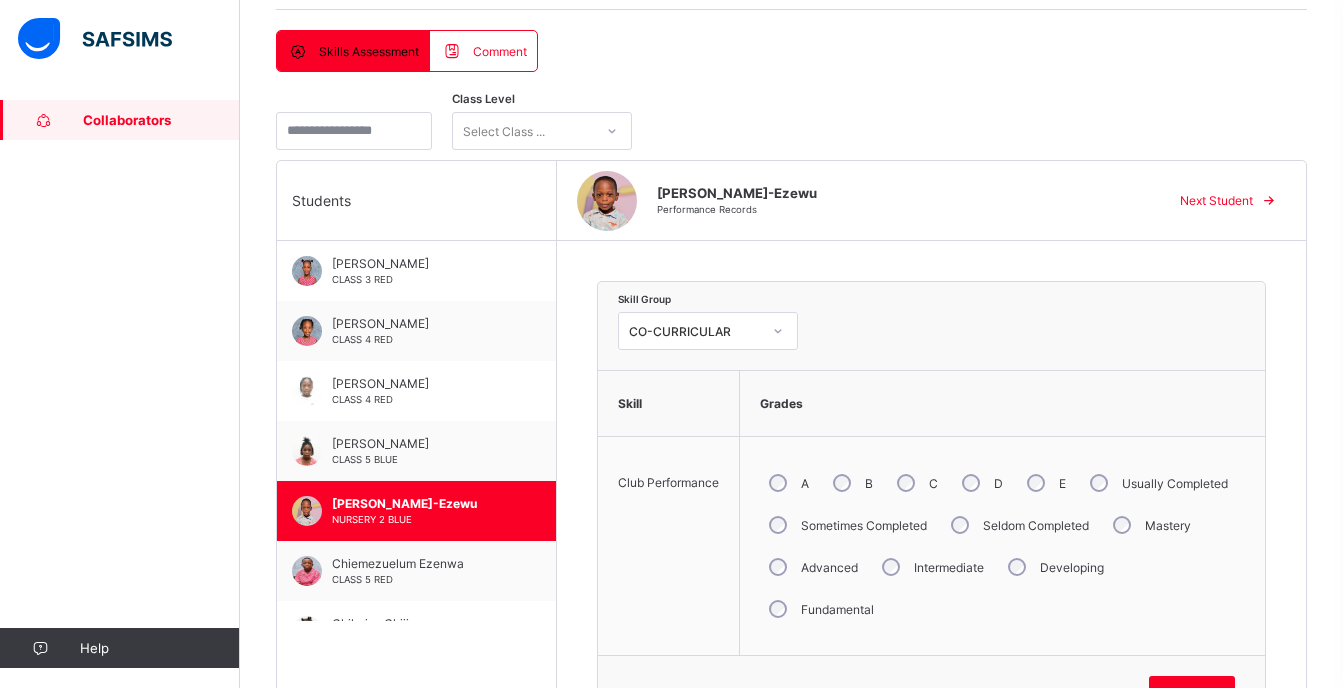 scroll, scrollTop: 381, scrollLeft: 0, axis: vertical 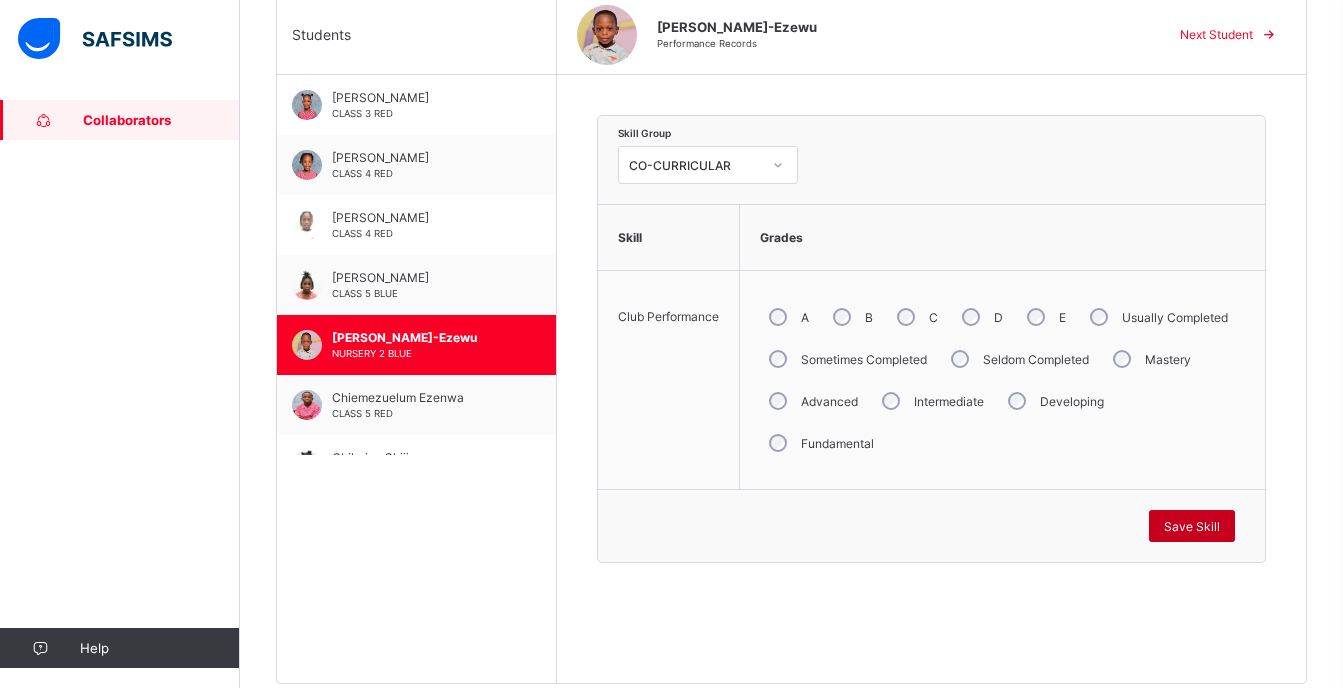 click on "Save Skill" at bounding box center (1192, 526) 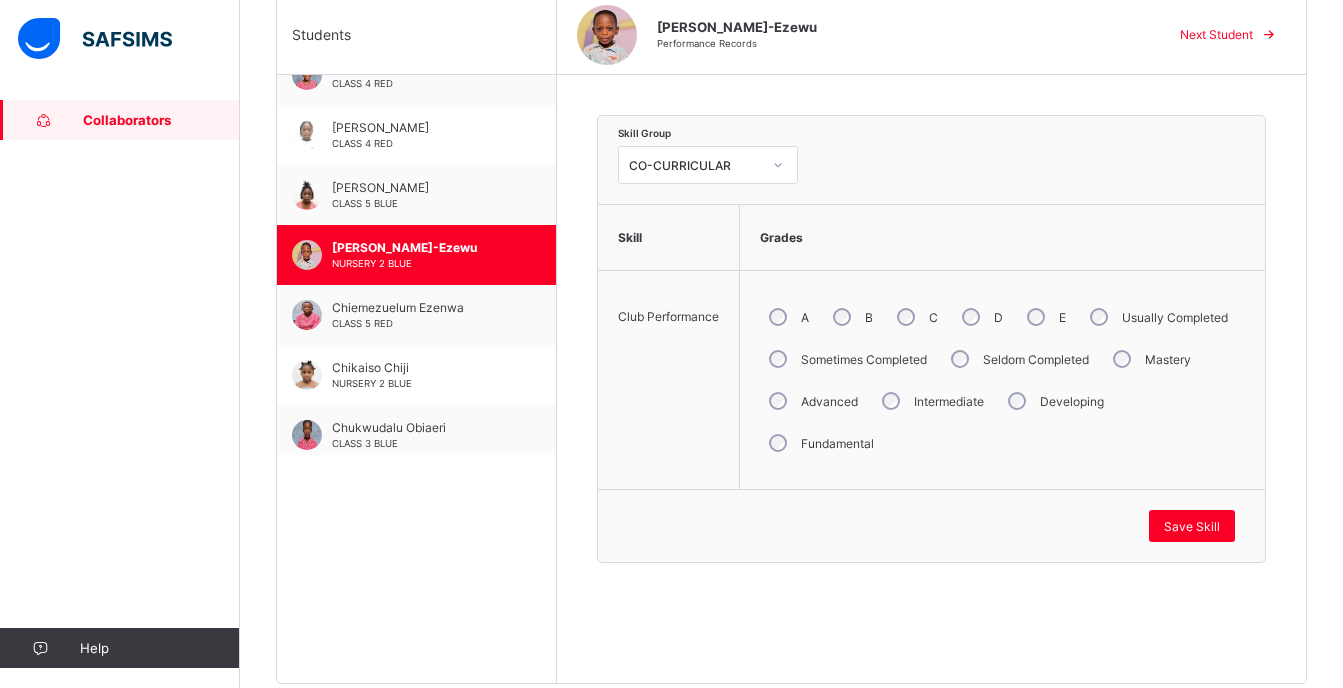 scroll, scrollTop: 120, scrollLeft: 0, axis: vertical 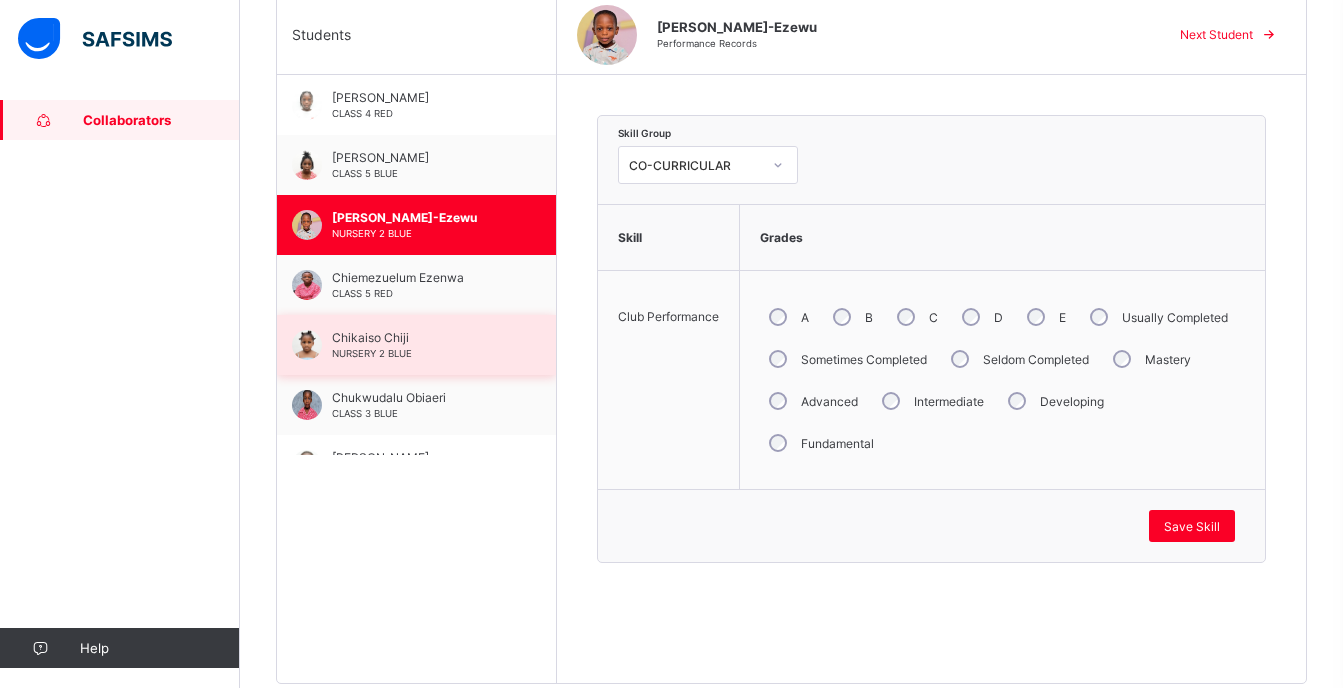 click on "Chikaiso  Chiji" at bounding box center [421, 337] 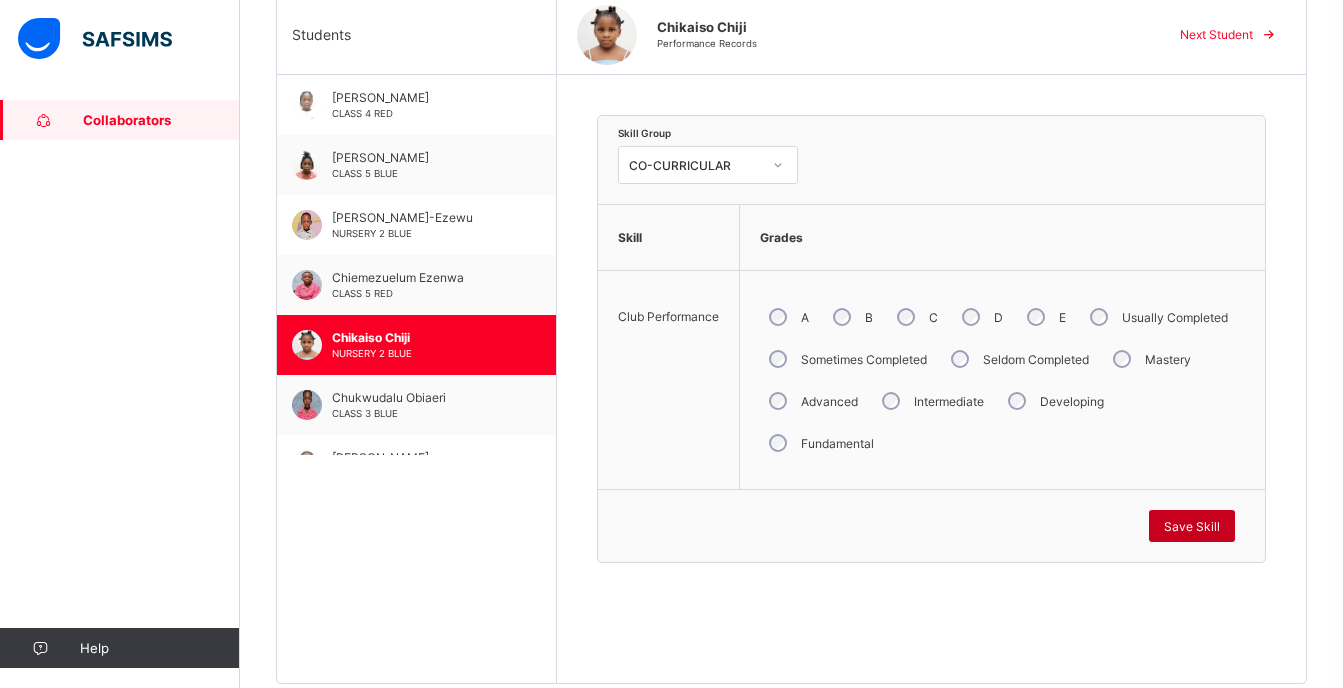 click on "Save Skill" at bounding box center (1192, 526) 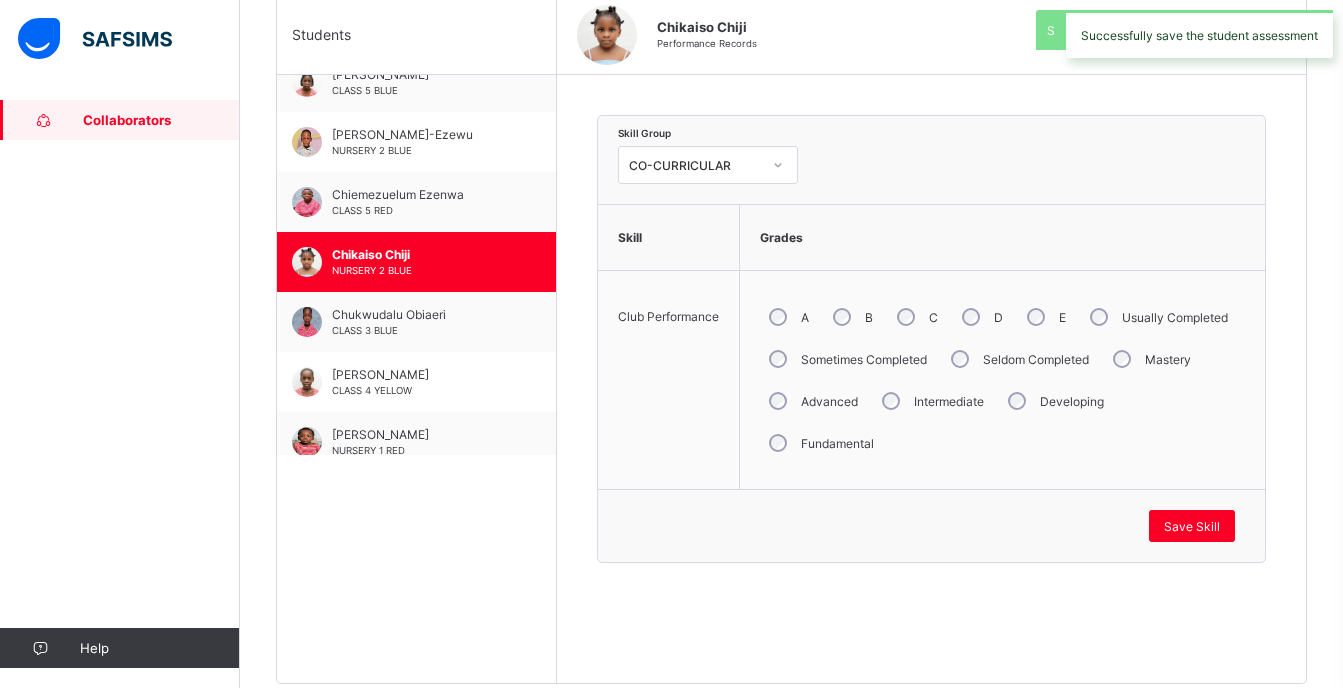 scroll, scrollTop: 240, scrollLeft: 0, axis: vertical 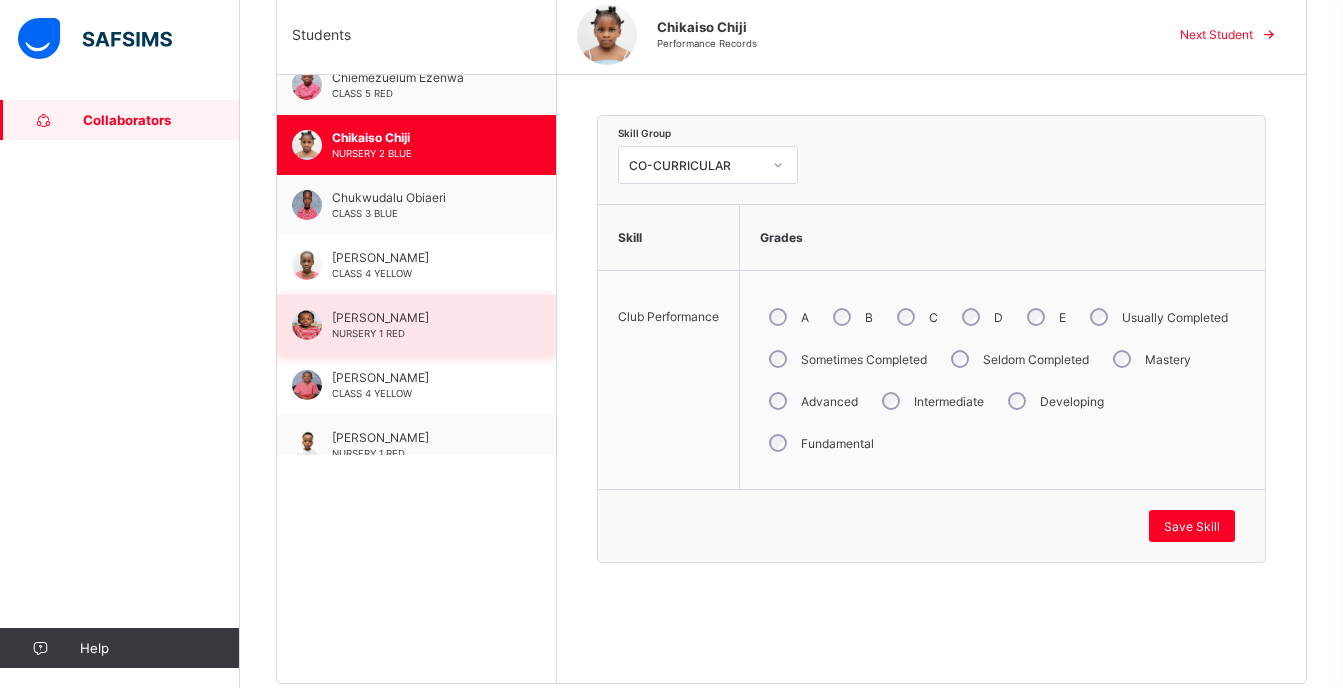 click on "NURSERY 1 RED" at bounding box center [368, 333] 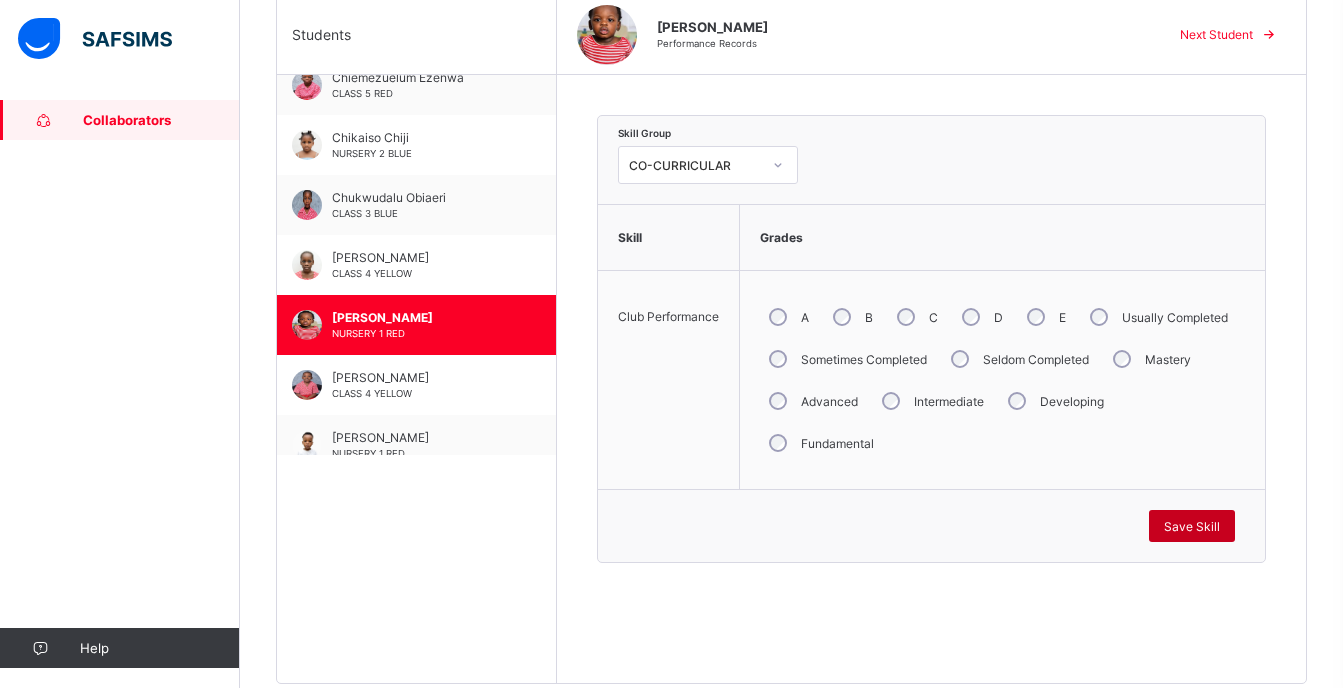 click on "Save Skill" at bounding box center [1192, 526] 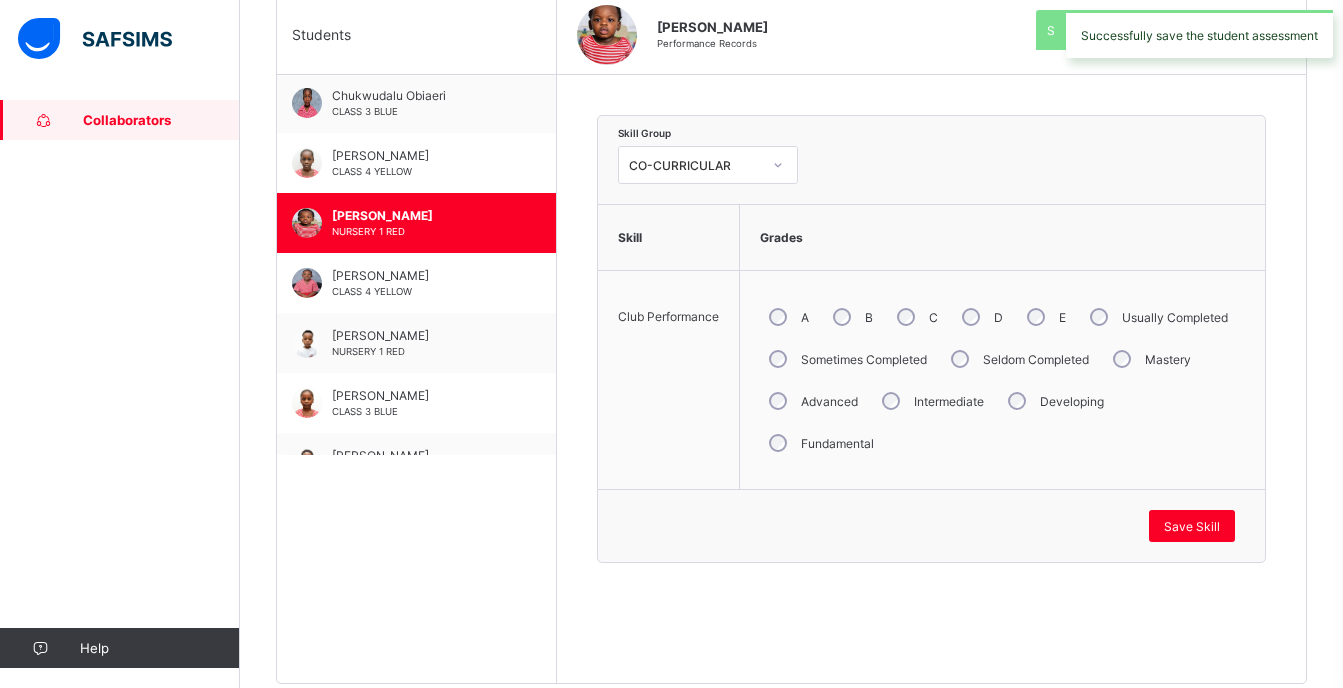 scroll, scrollTop: 440, scrollLeft: 0, axis: vertical 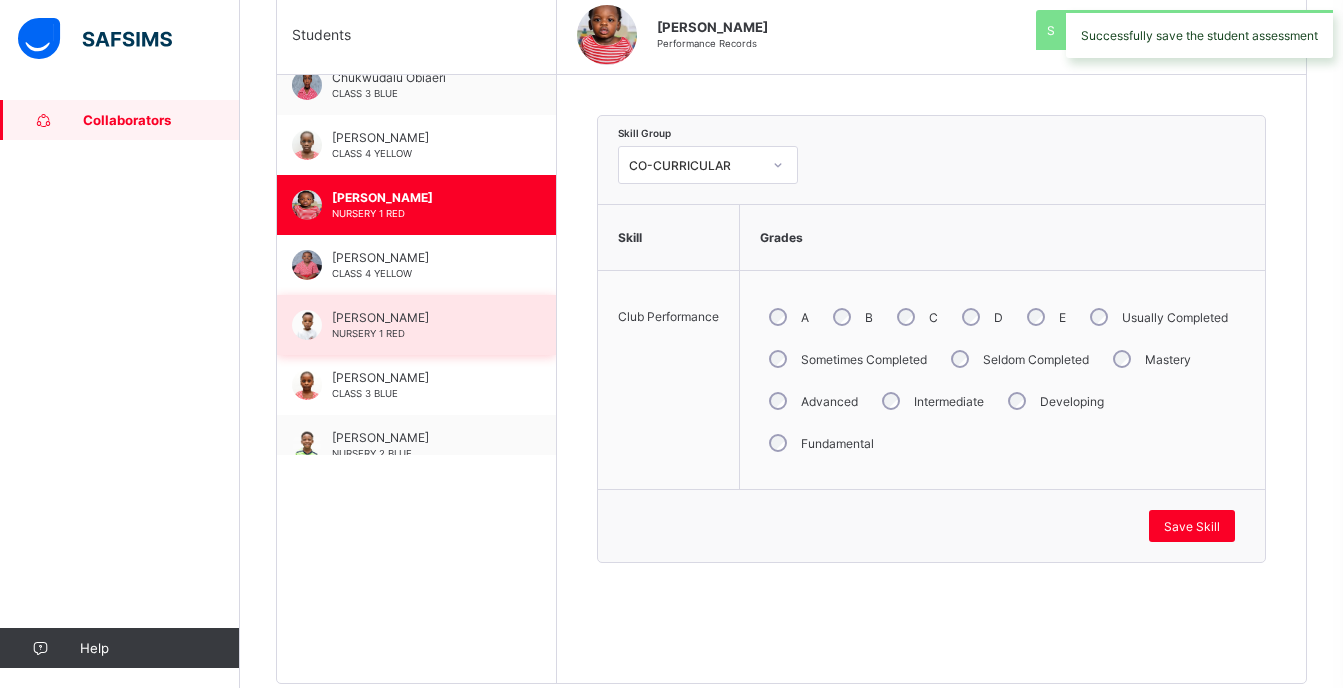 click on "[PERSON_NAME]" at bounding box center [421, 317] 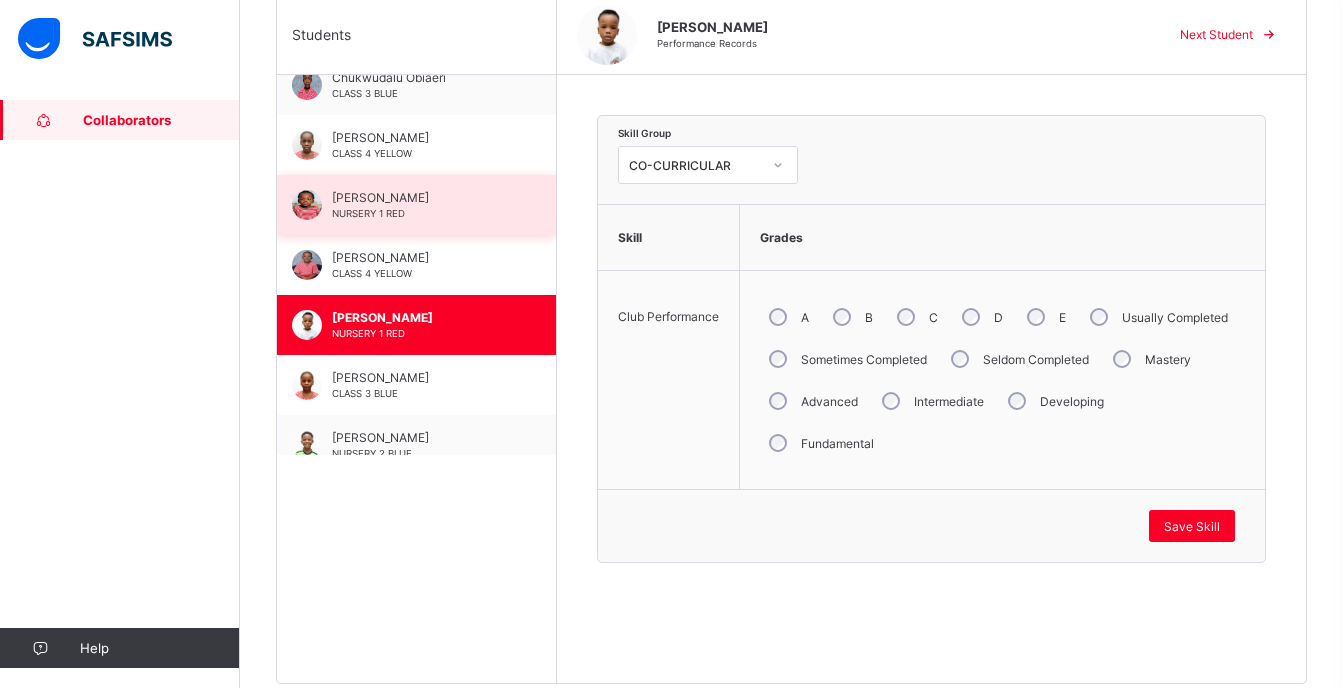 click on "[PERSON_NAME]" at bounding box center (421, 197) 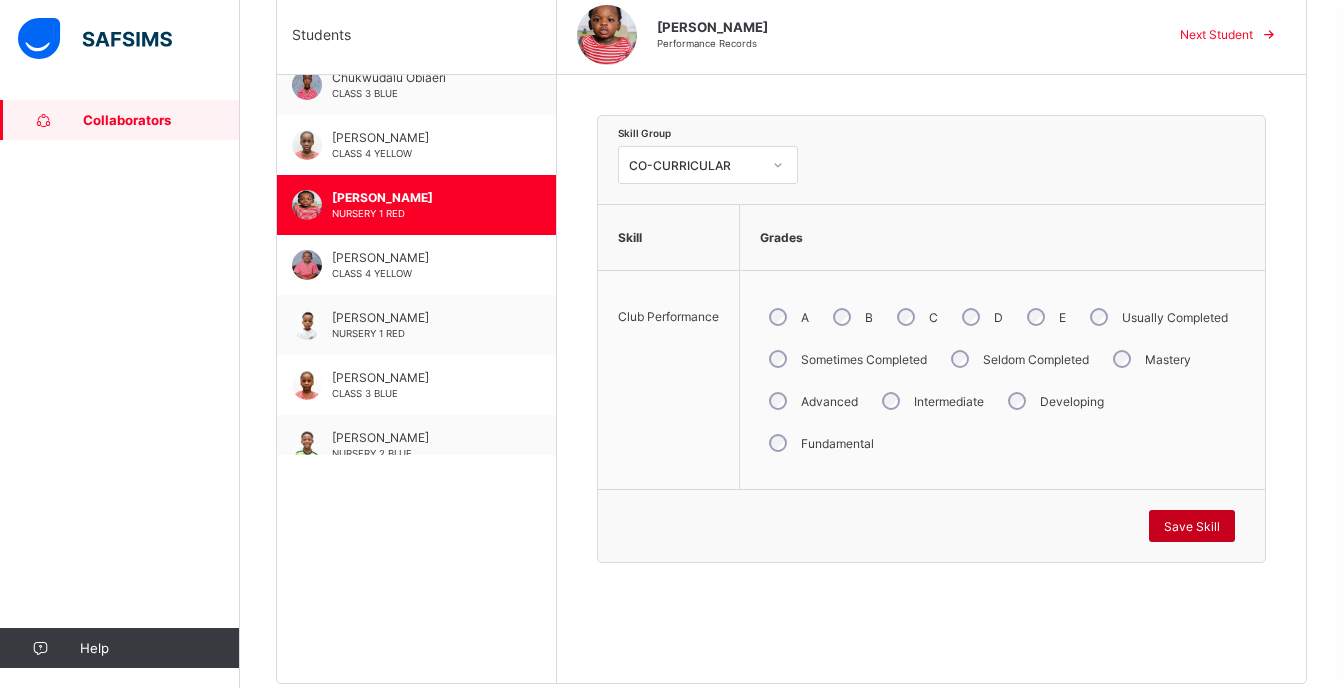 click on "Save Skill" at bounding box center (1192, 526) 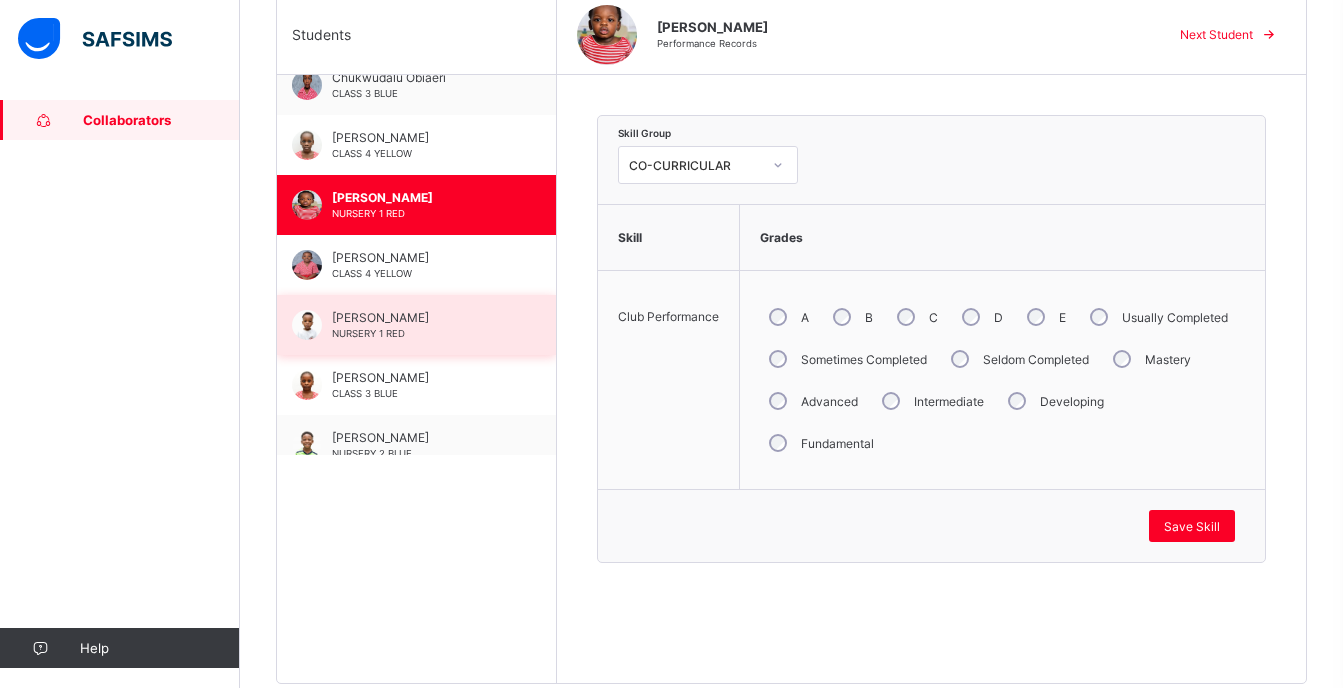 click on "[PERSON_NAME] NURSERY 1 RED" at bounding box center (421, 325) 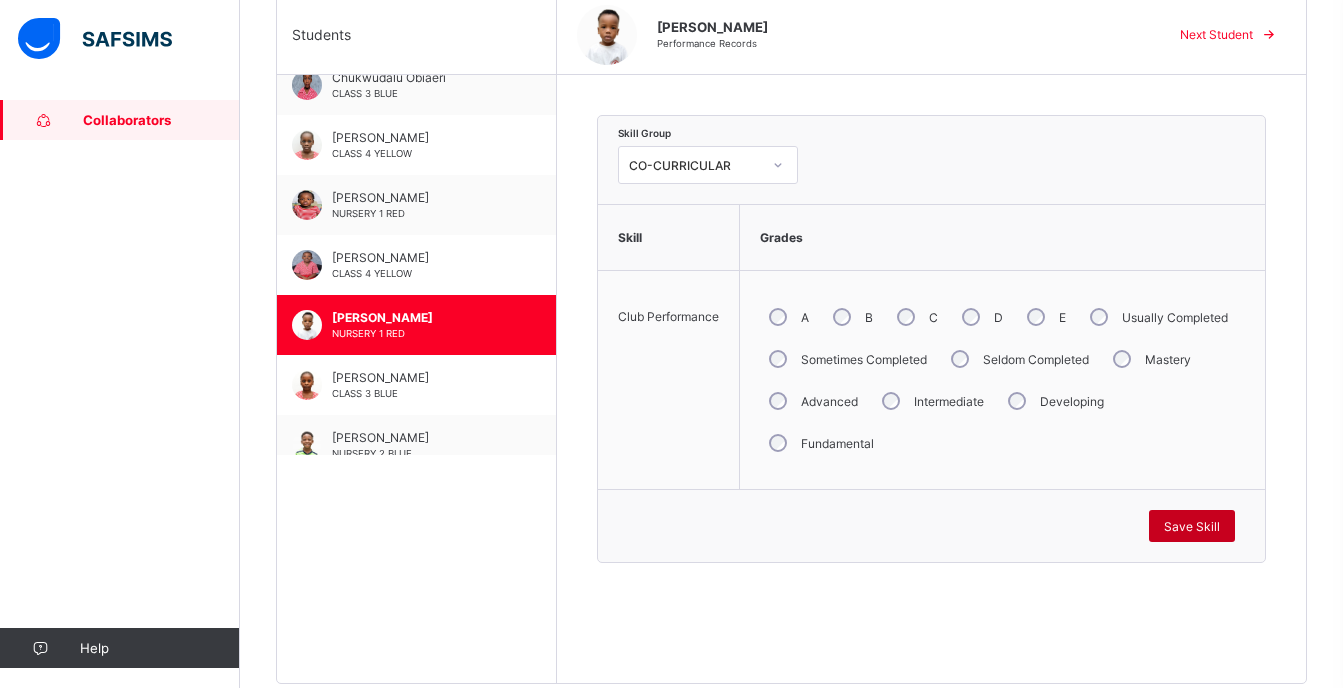 click on "Save Skill" at bounding box center (1192, 526) 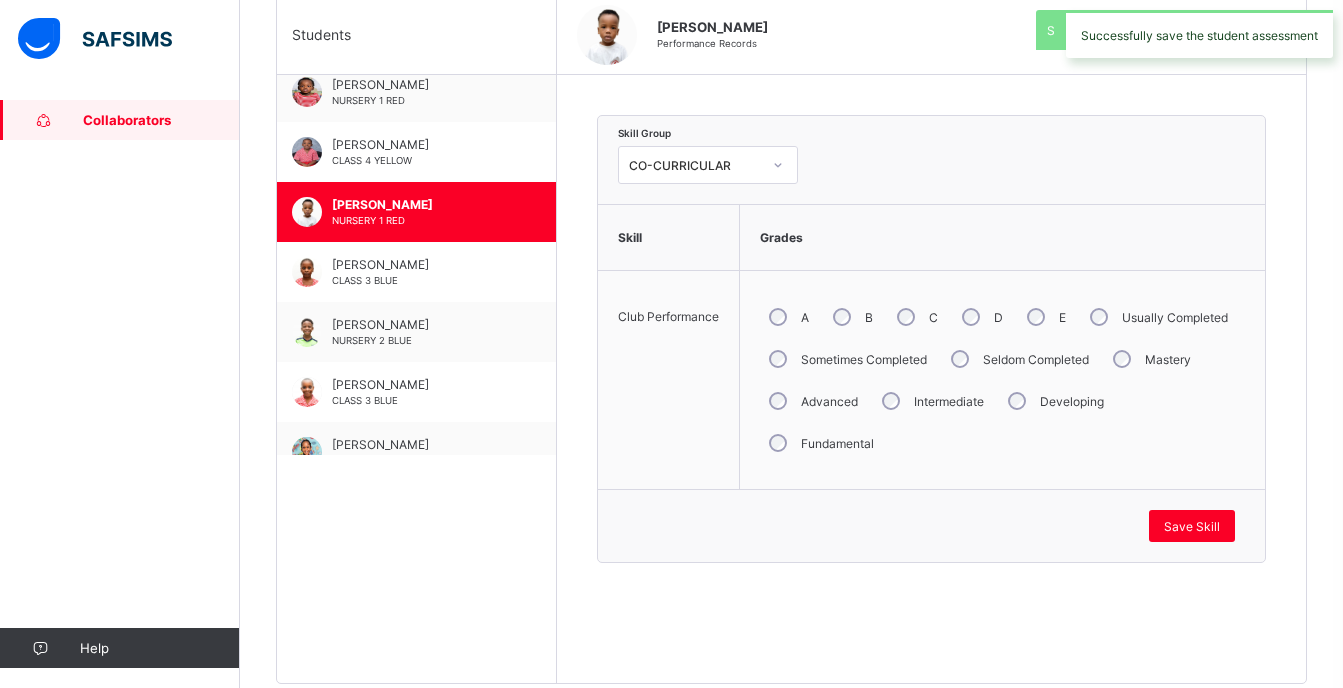 scroll, scrollTop: 578, scrollLeft: 0, axis: vertical 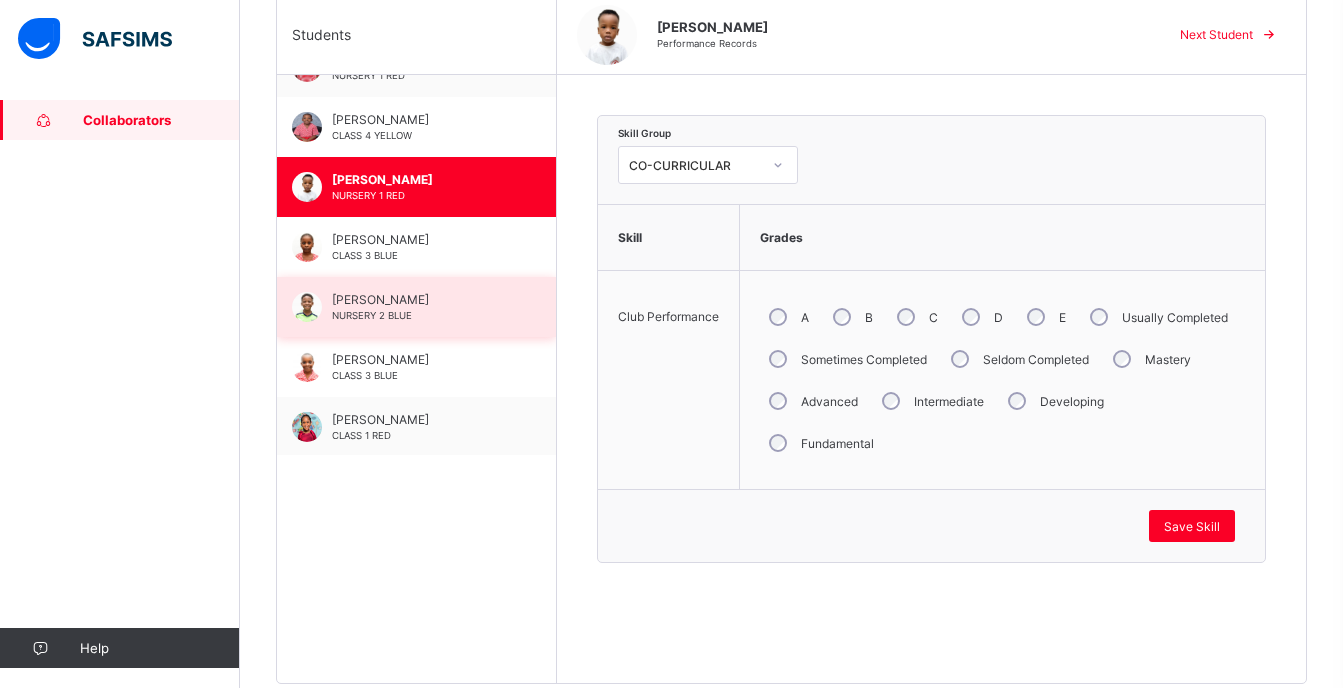 click on "[PERSON_NAME] NURSERY 2 BLUE" at bounding box center (421, 307) 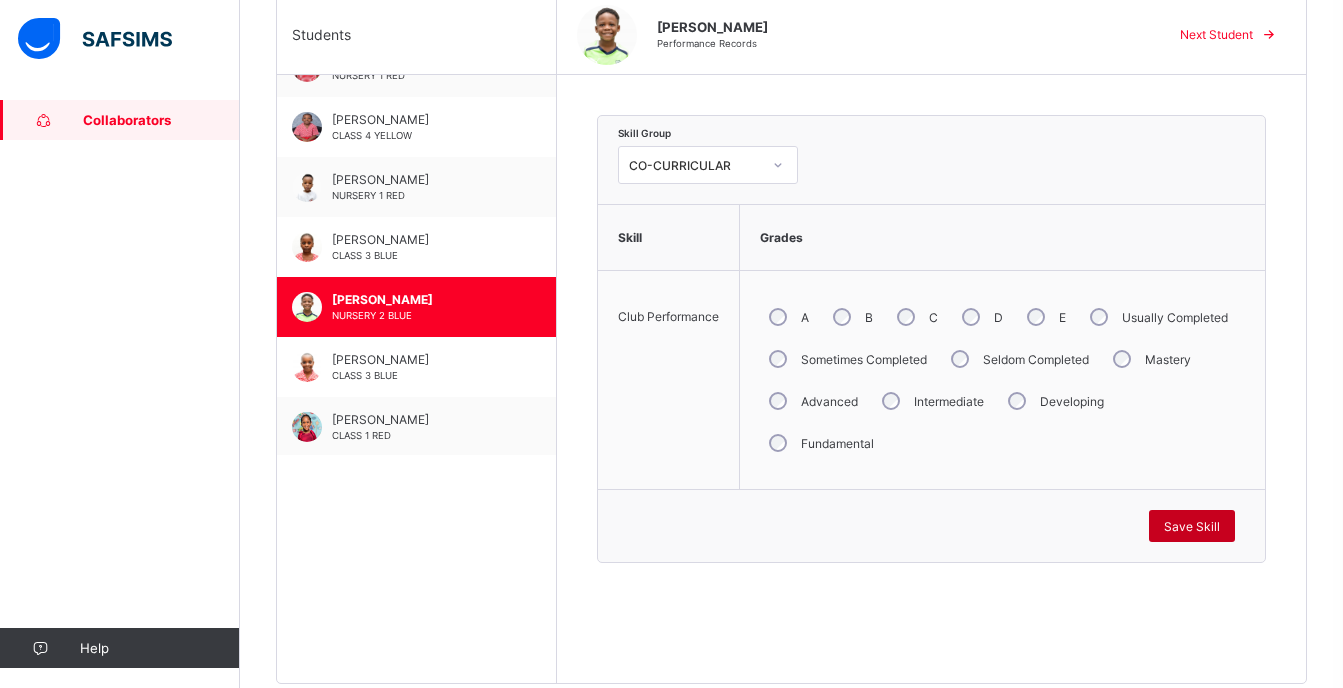 click on "Save Skill" at bounding box center [1192, 526] 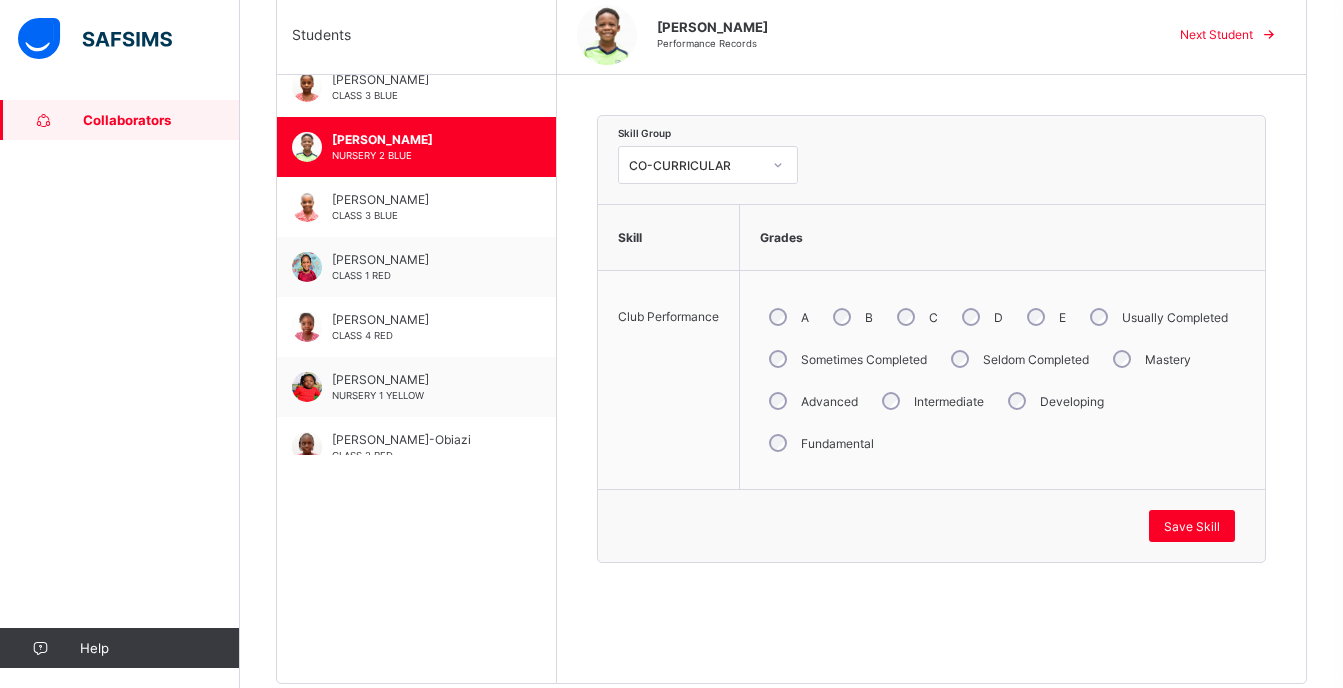 scroll, scrollTop: 778, scrollLeft: 0, axis: vertical 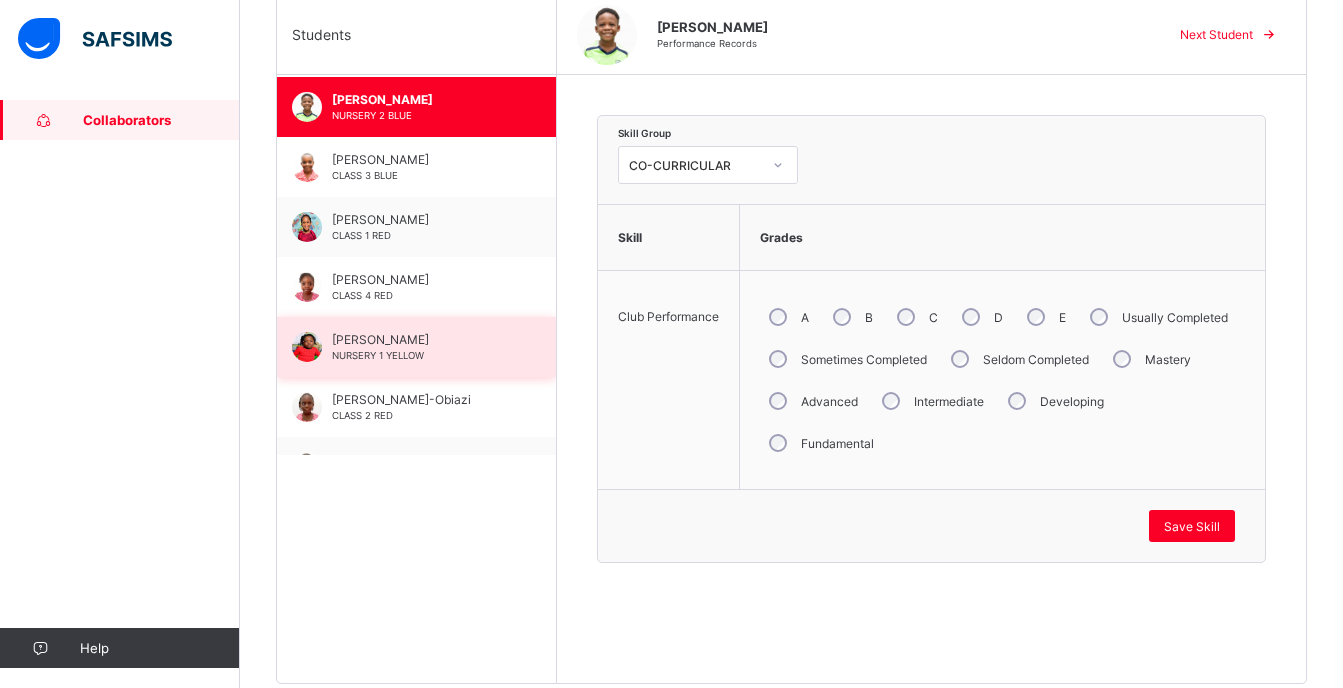 click on "[PERSON_NAME]" at bounding box center (421, 339) 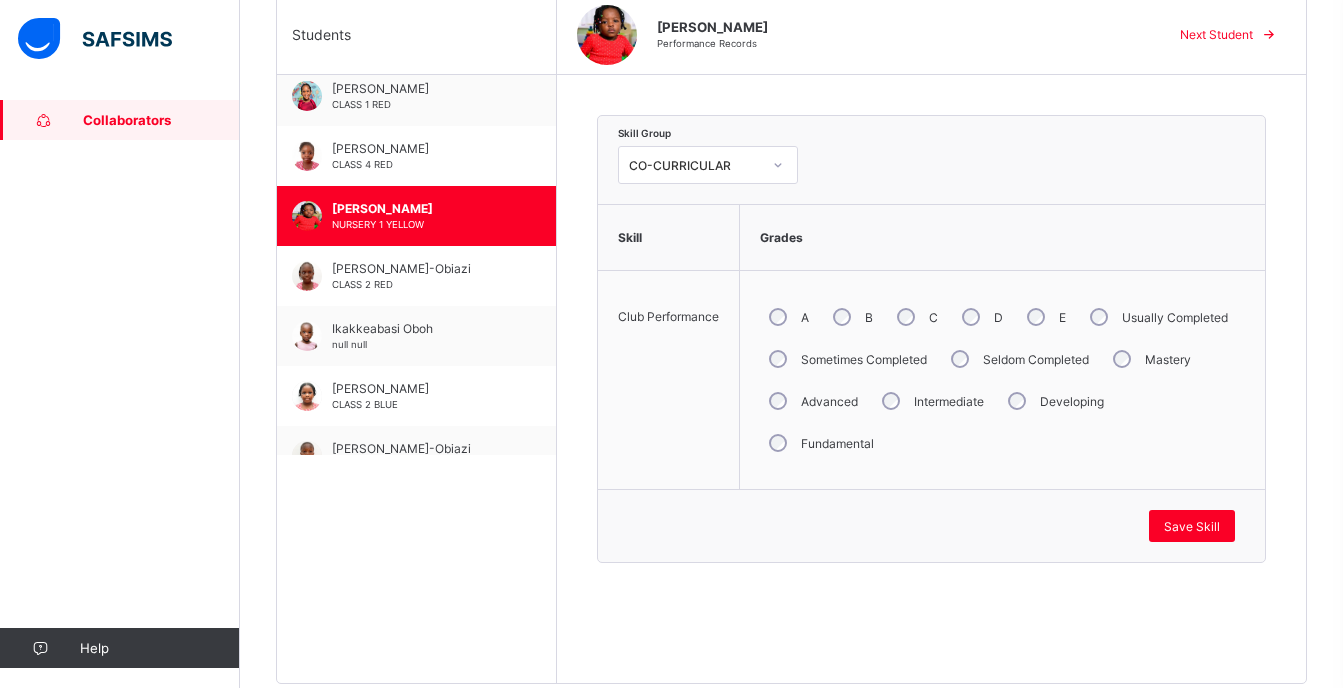 scroll, scrollTop: 943, scrollLeft: 0, axis: vertical 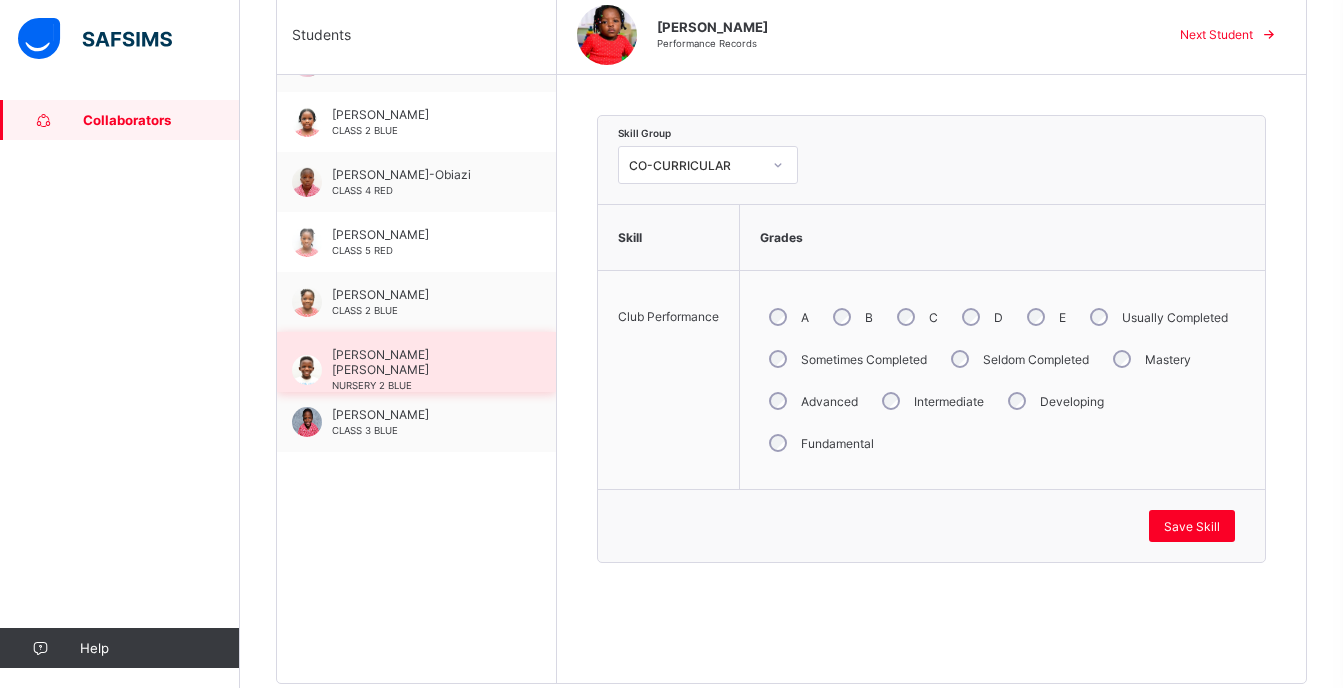click on "[PERSON_NAME] [PERSON_NAME] NURSERY 2 BLUE" at bounding box center (421, 369) 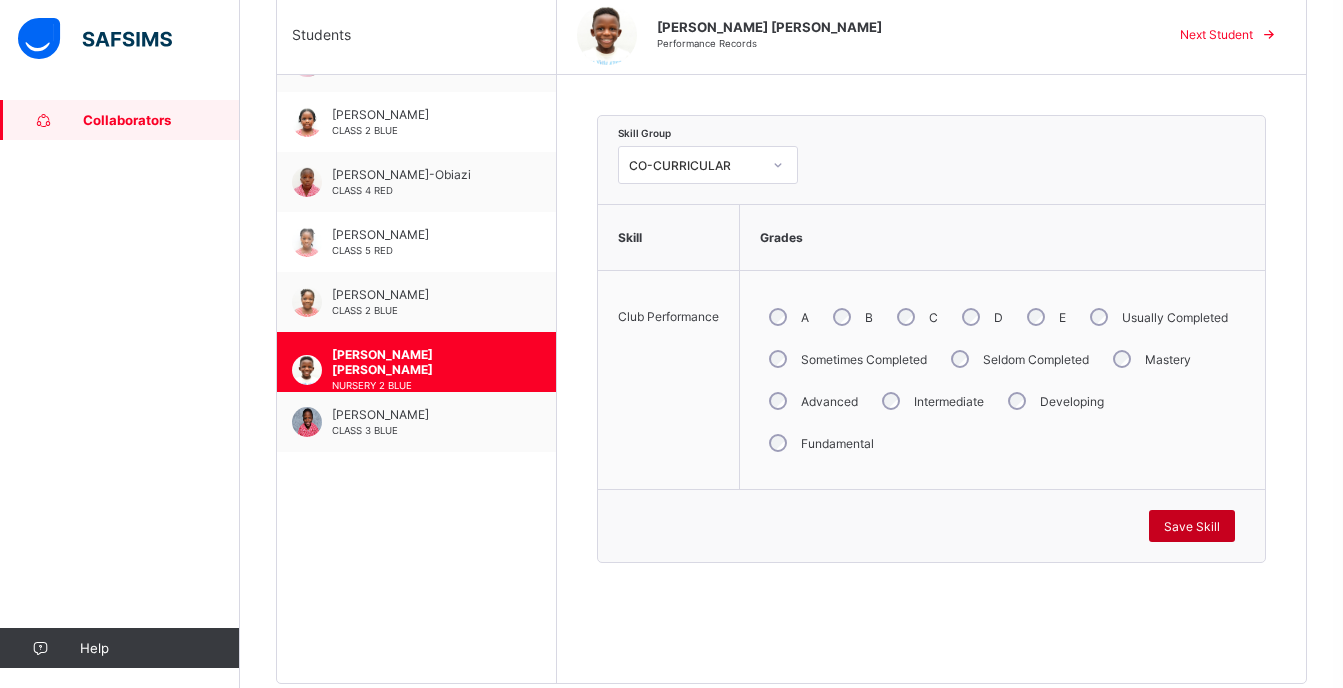click on "Save Skill" at bounding box center (1192, 526) 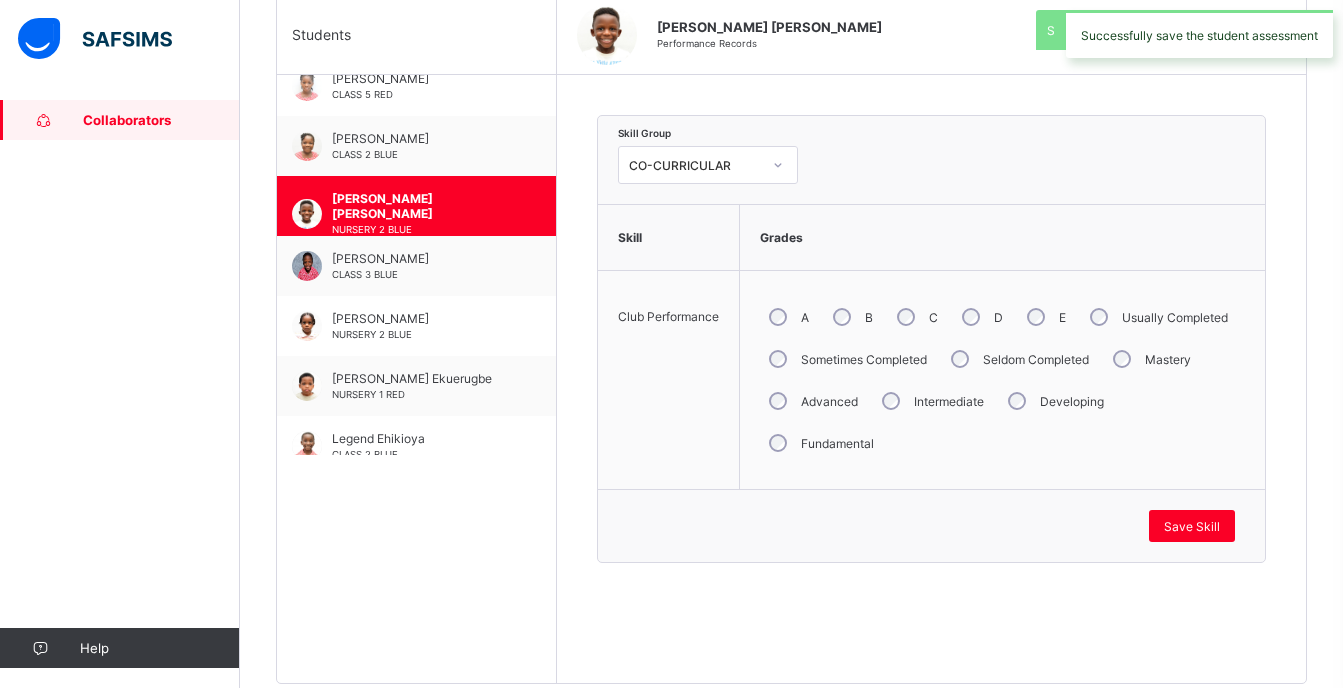 scroll, scrollTop: 1343, scrollLeft: 0, axis: vertical 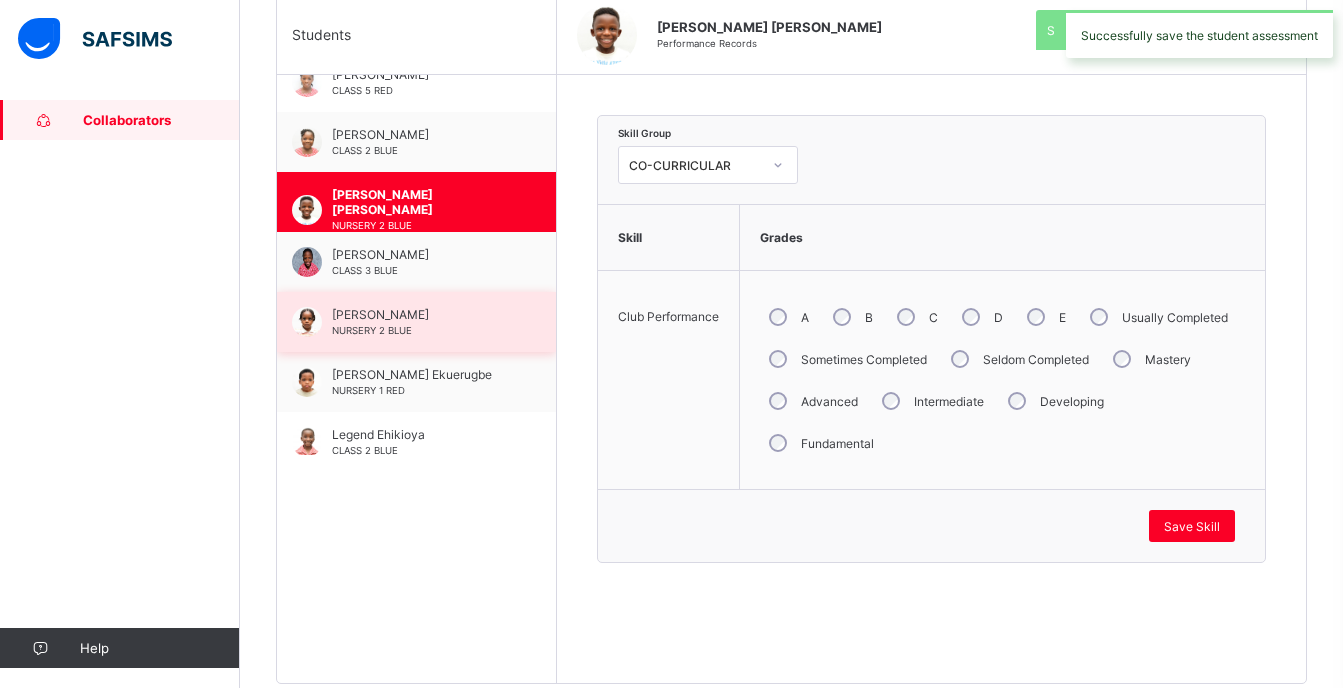 click on "[PERSON_NAME] NURSERY 2 BLUE" at bounding box center [421, 322] 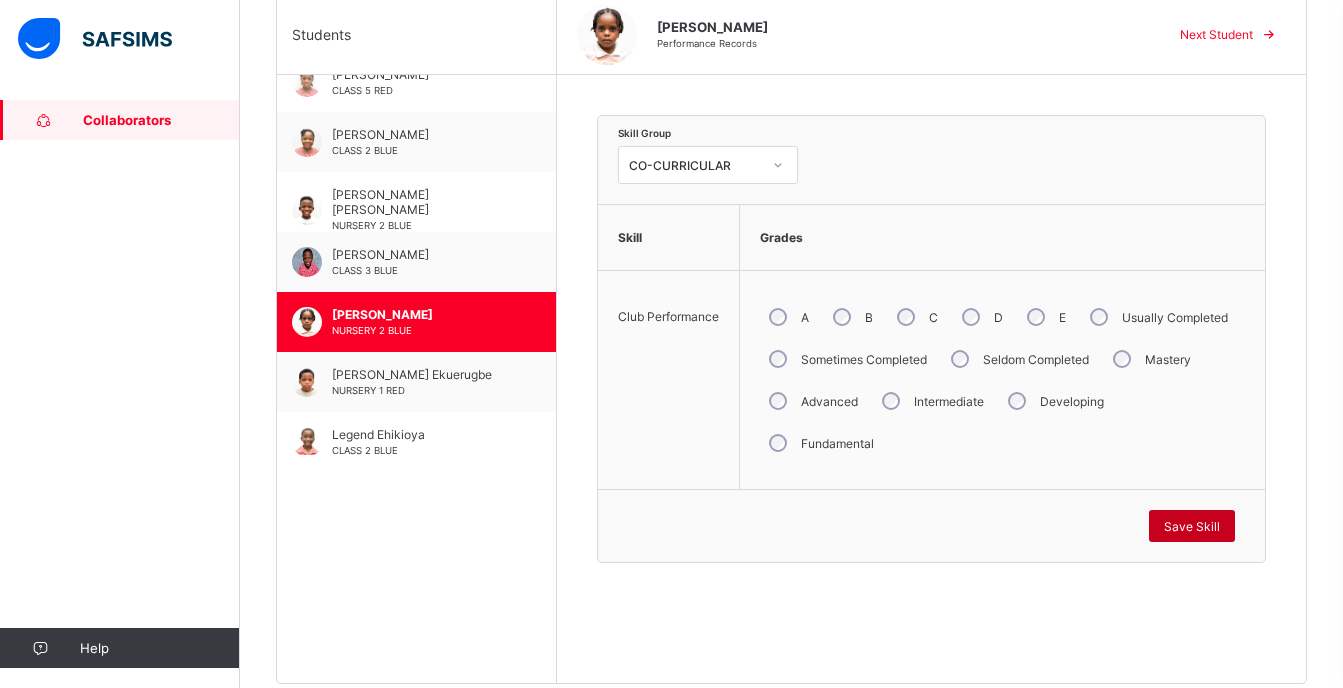 click on "Save Skill" at bounding box center [1192, 526] 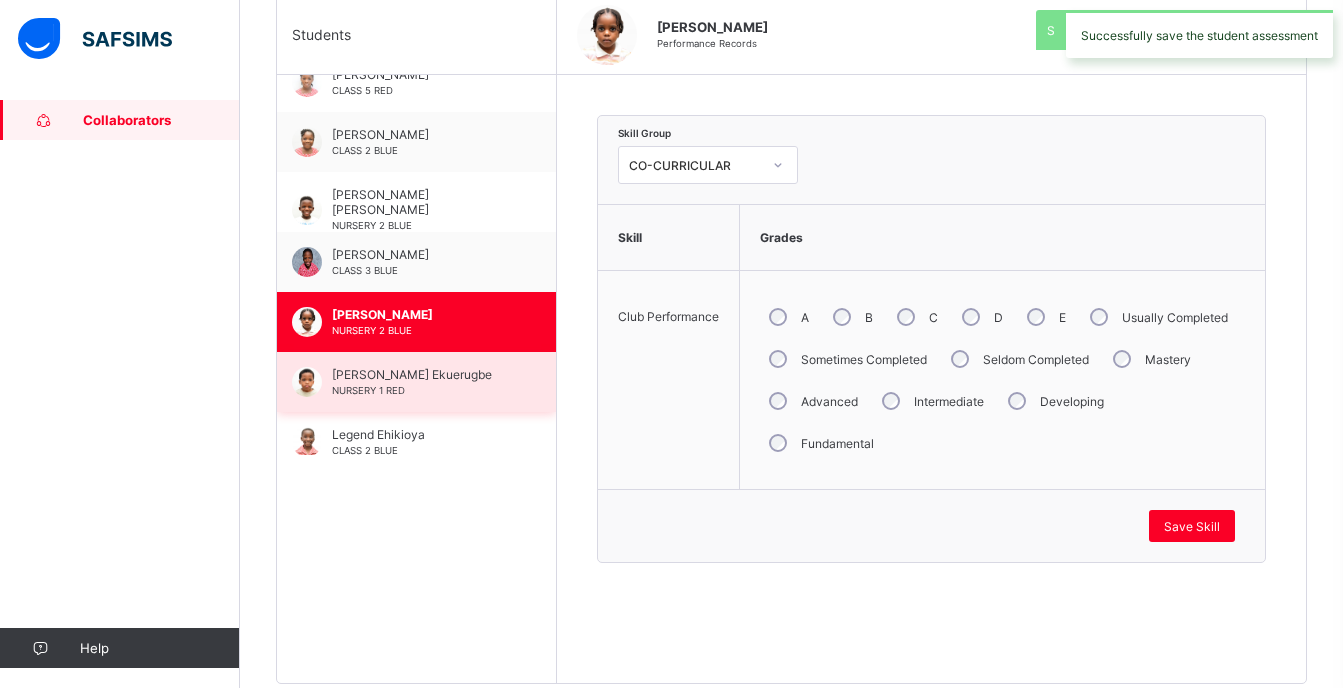 click on "[PERSON_NAME]  Ekuerugbe NURSERY 1 RED" at bounding box center [416, 382] 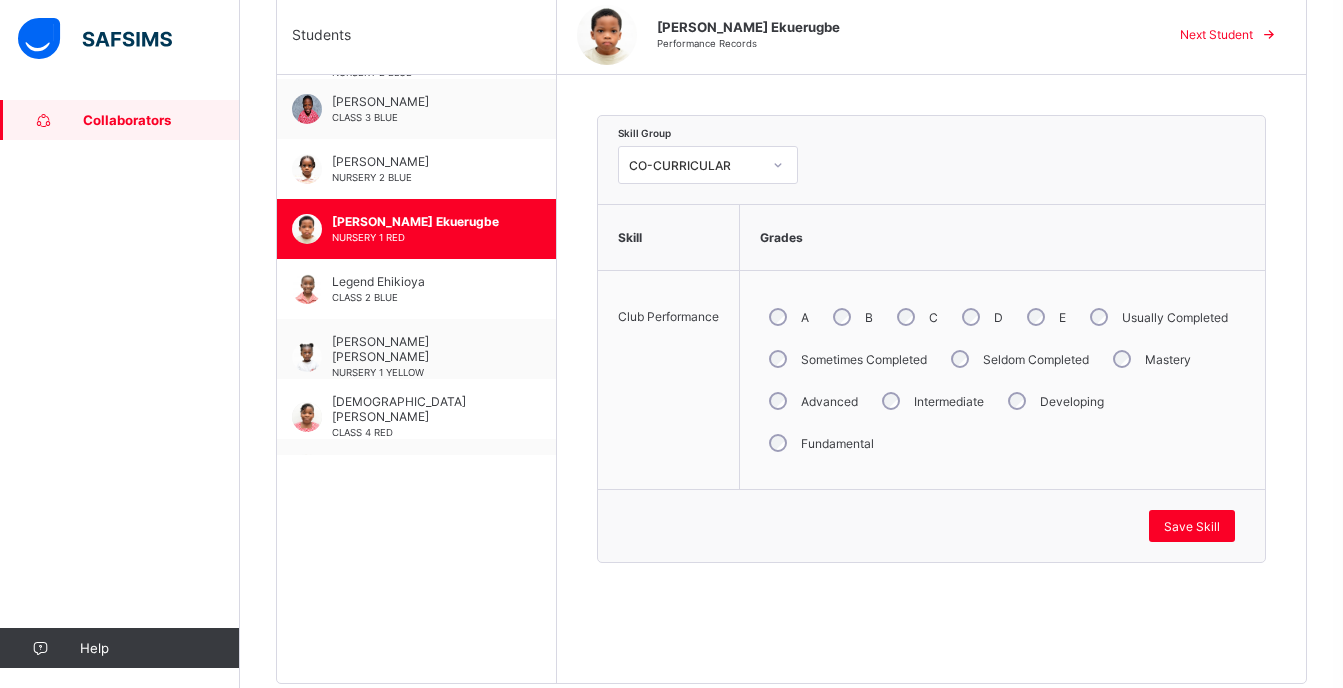 scroll, scrollTop: 1504, scrollLeft: 0, axis: vertical 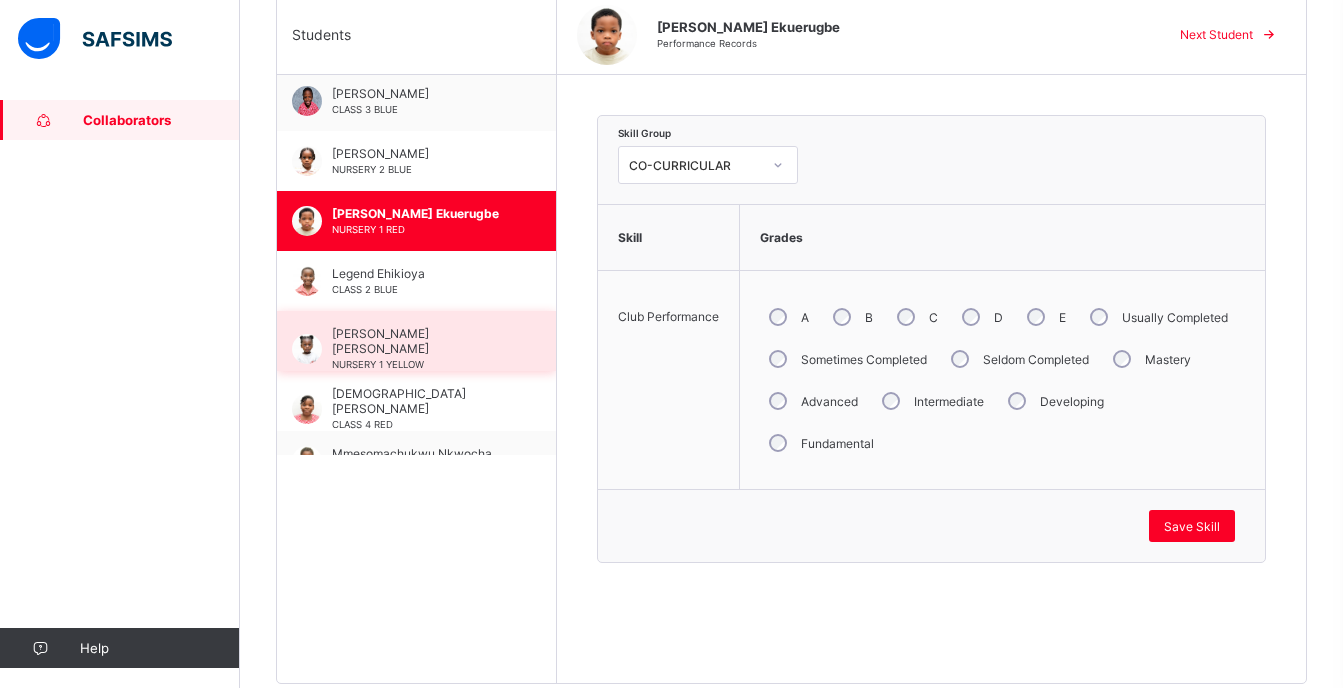 click on "NURSERY 1 YELLOW" at bounding box center (378, 364) 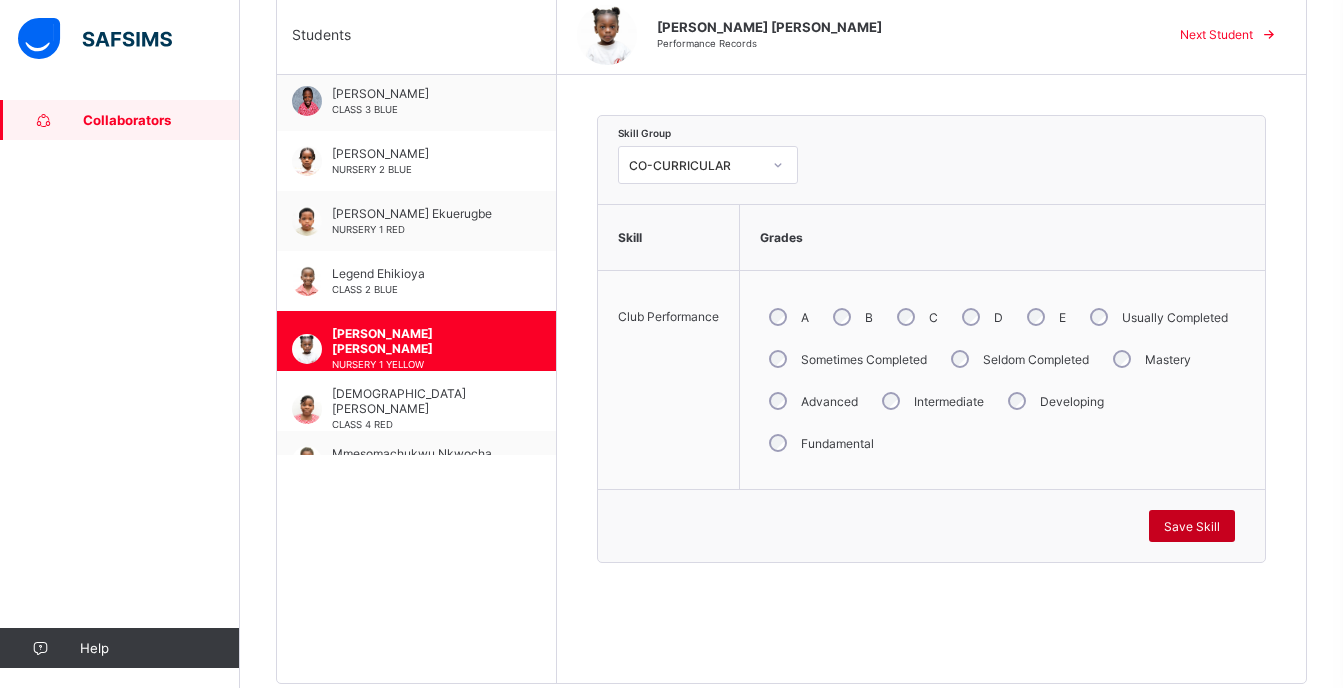 click on "Save Skill" at bounding box center [1192, 526] 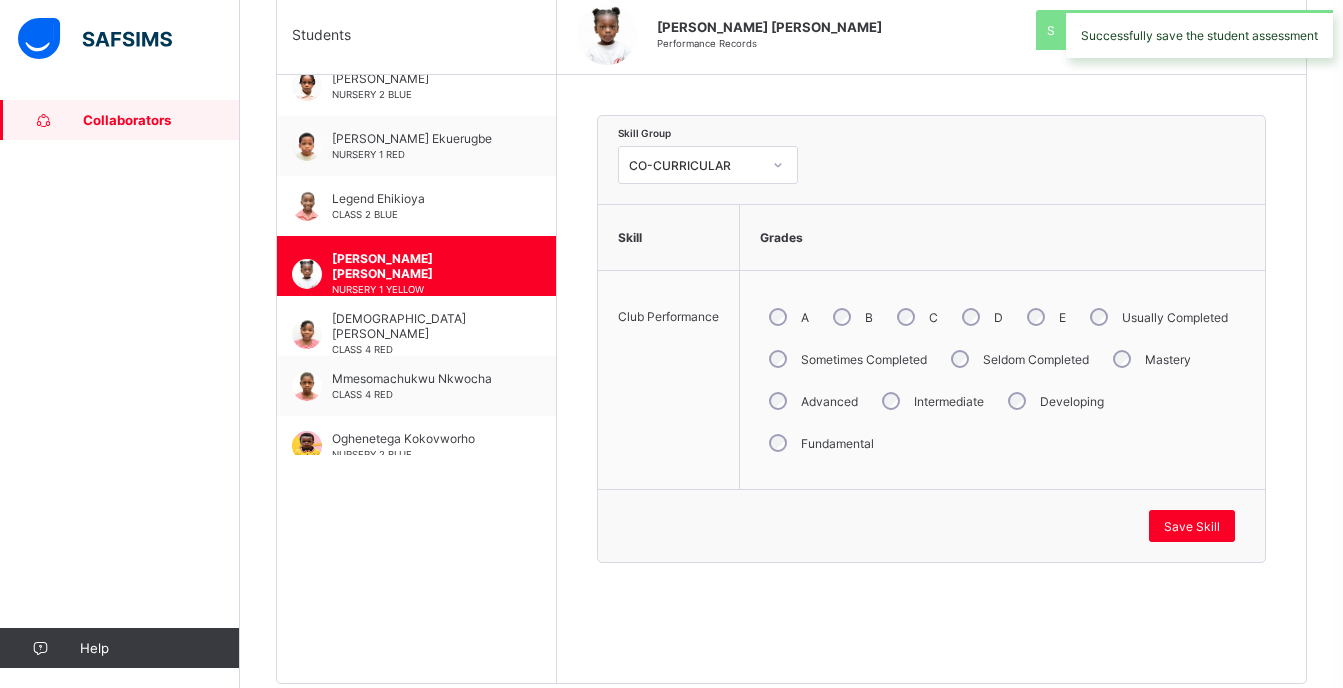 scroll, scrollTop: 1624, scrollLeft: 0, axis: vertical 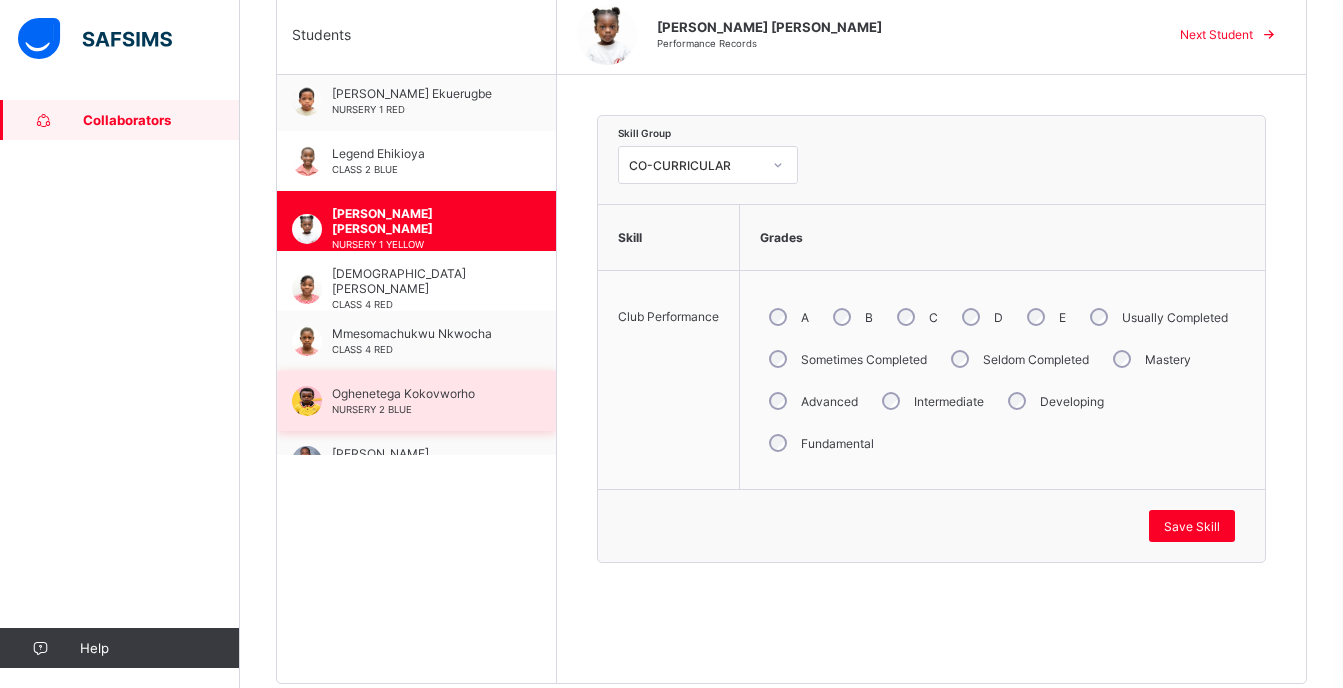 click on "Oghenetega  Kokovworho" at bounding box center (421, 393) 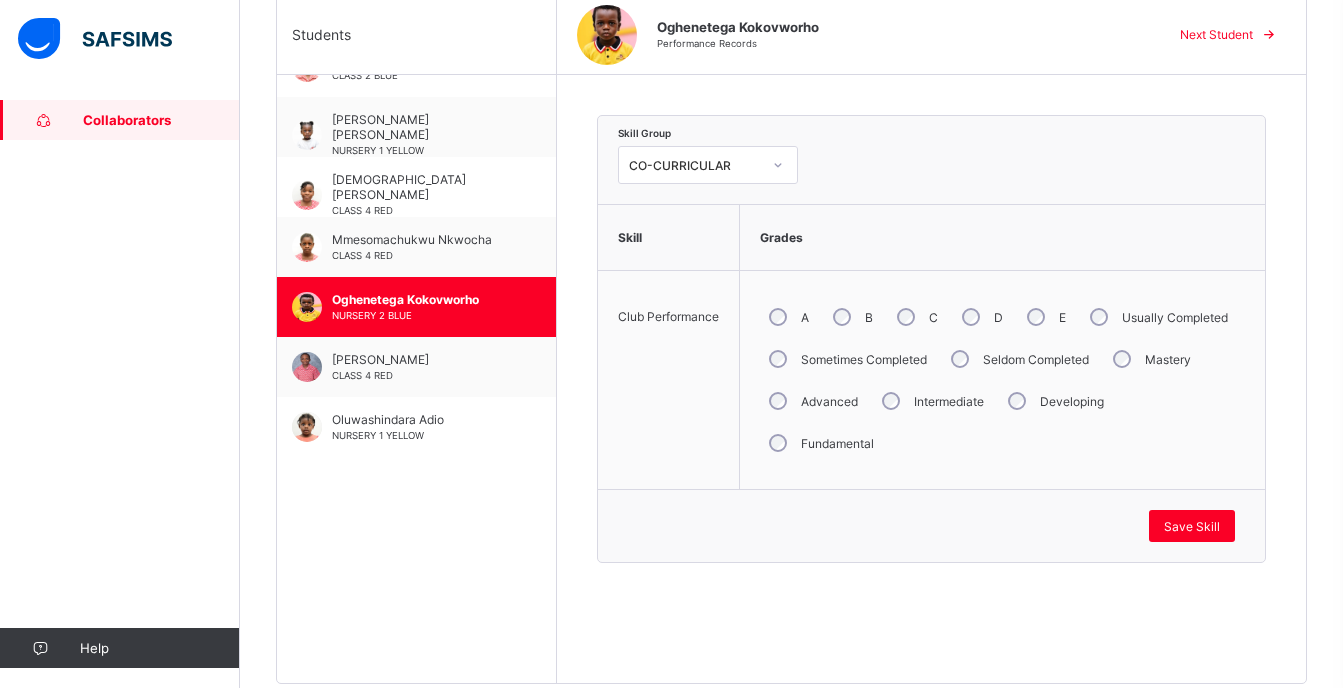 scroll, scrollTop: 1728, scrollLeft: 0, axis: vertical 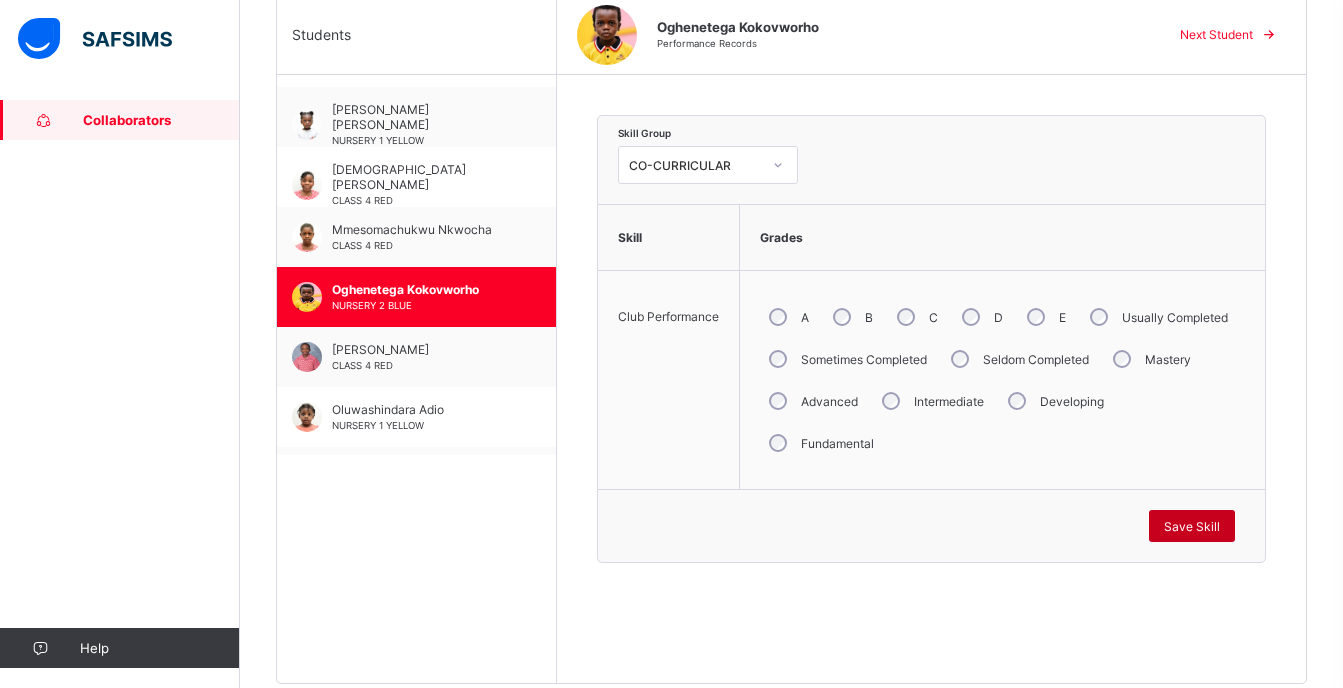 click on "Save Skill" at bounding box center [1192, 526] 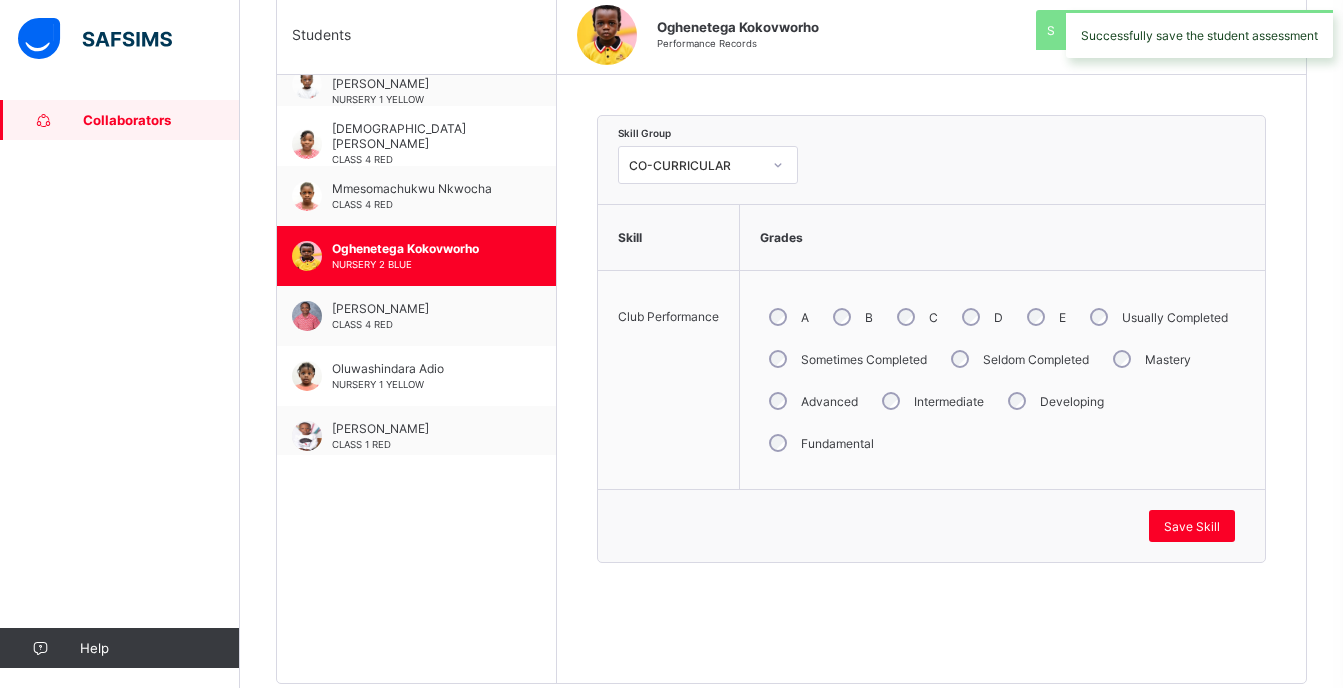scroll, scrollTop: 1777, scrollLeft: 0, axis: vertical 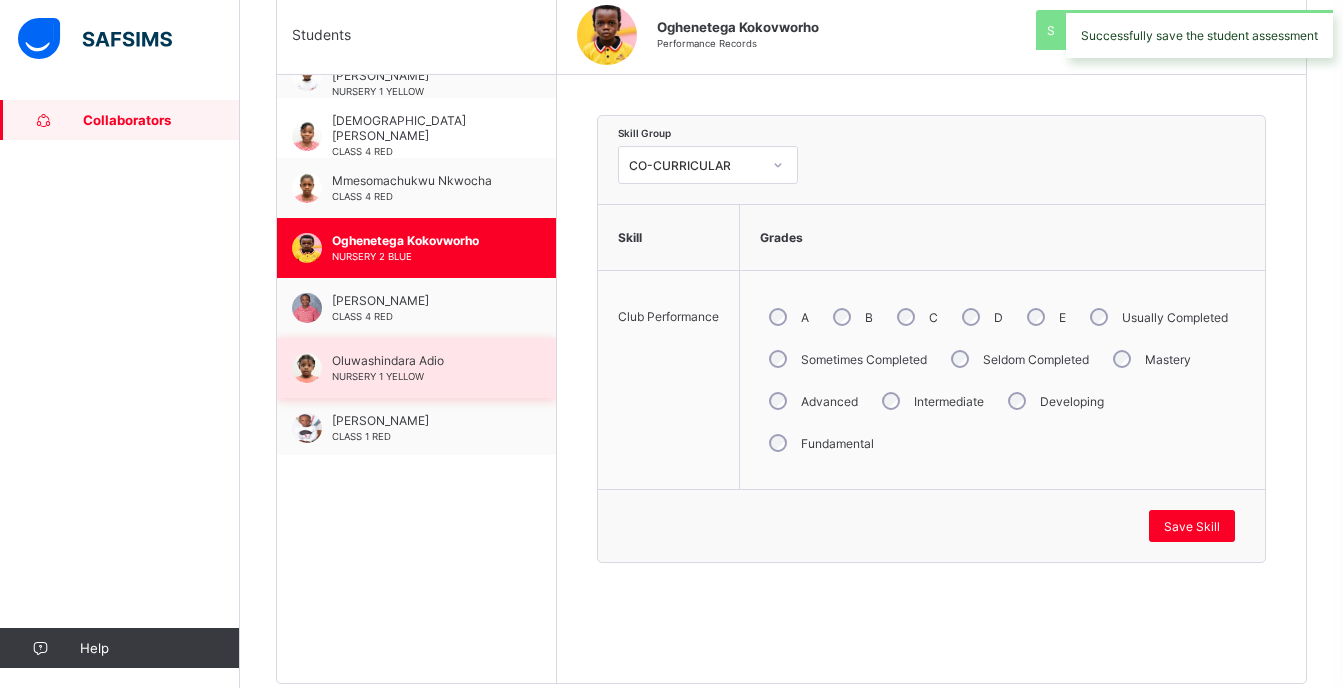 click on "Oluwashindara  Adio" at bounding box center [421, 360] 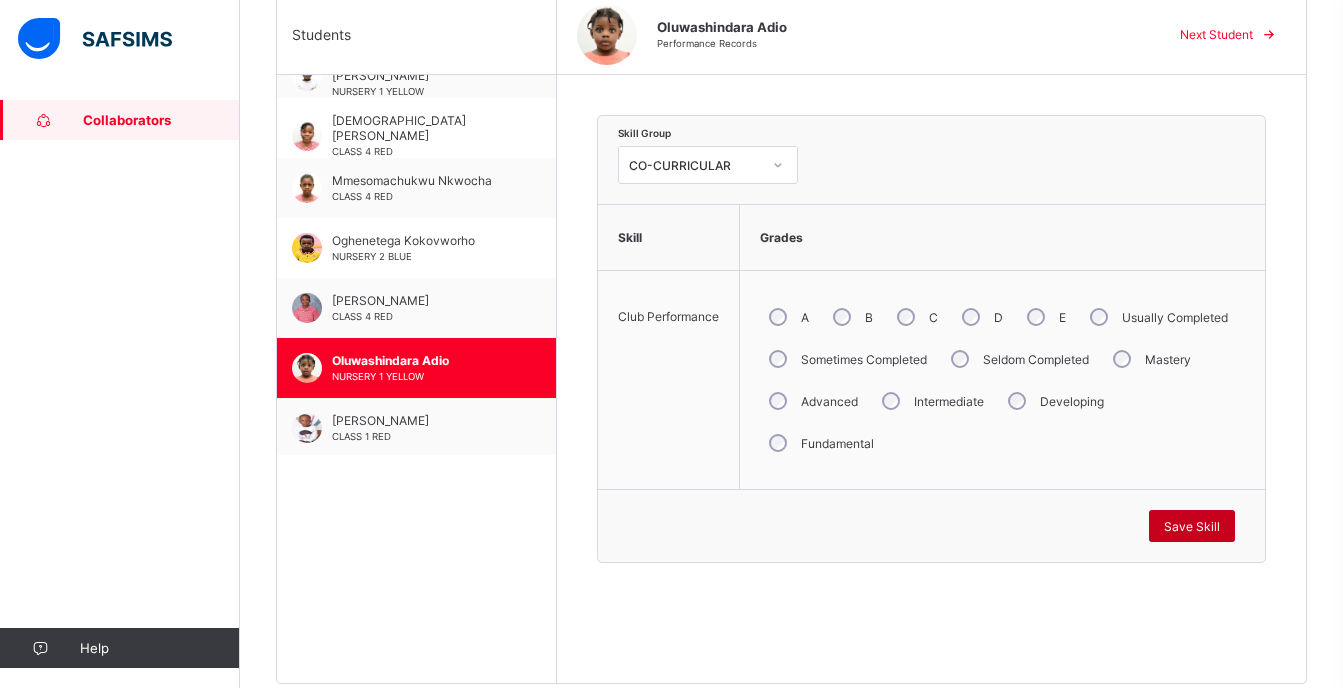 click on "Save Skill" at bounding box center (1192, 526) 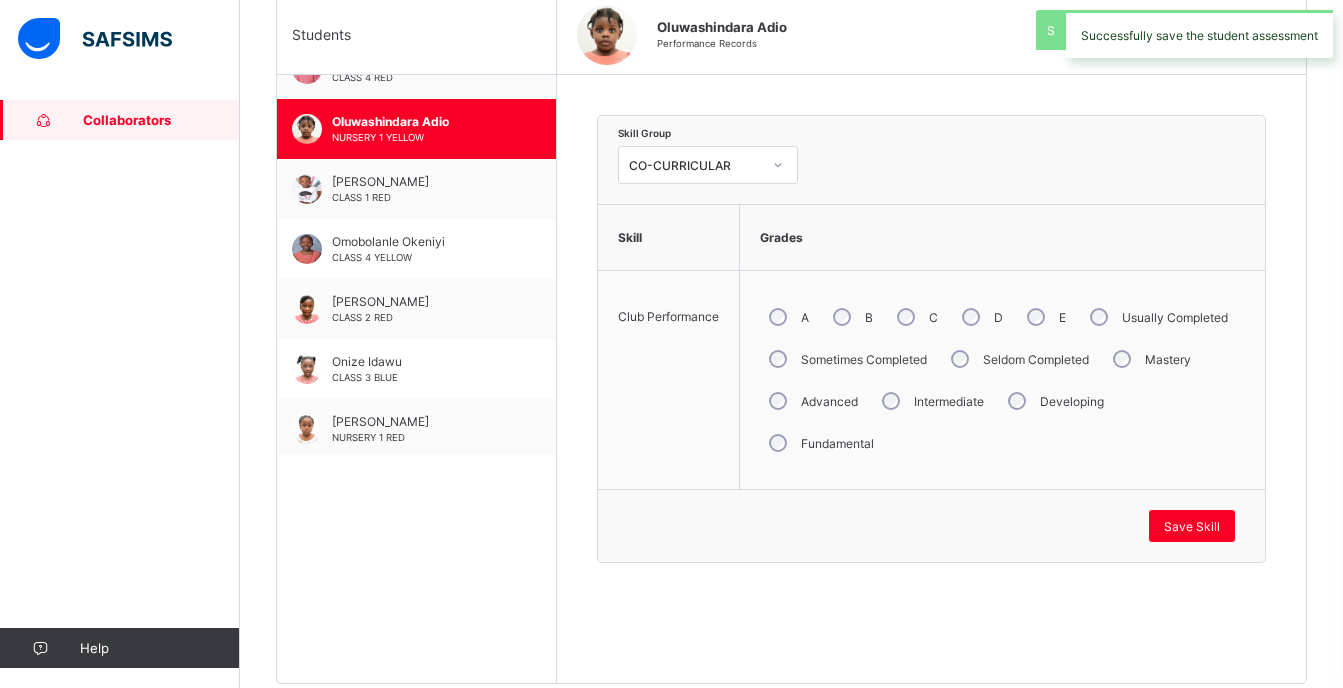 scroll, scrollTop: 2000, scrollLeft: 0, axis: vertical 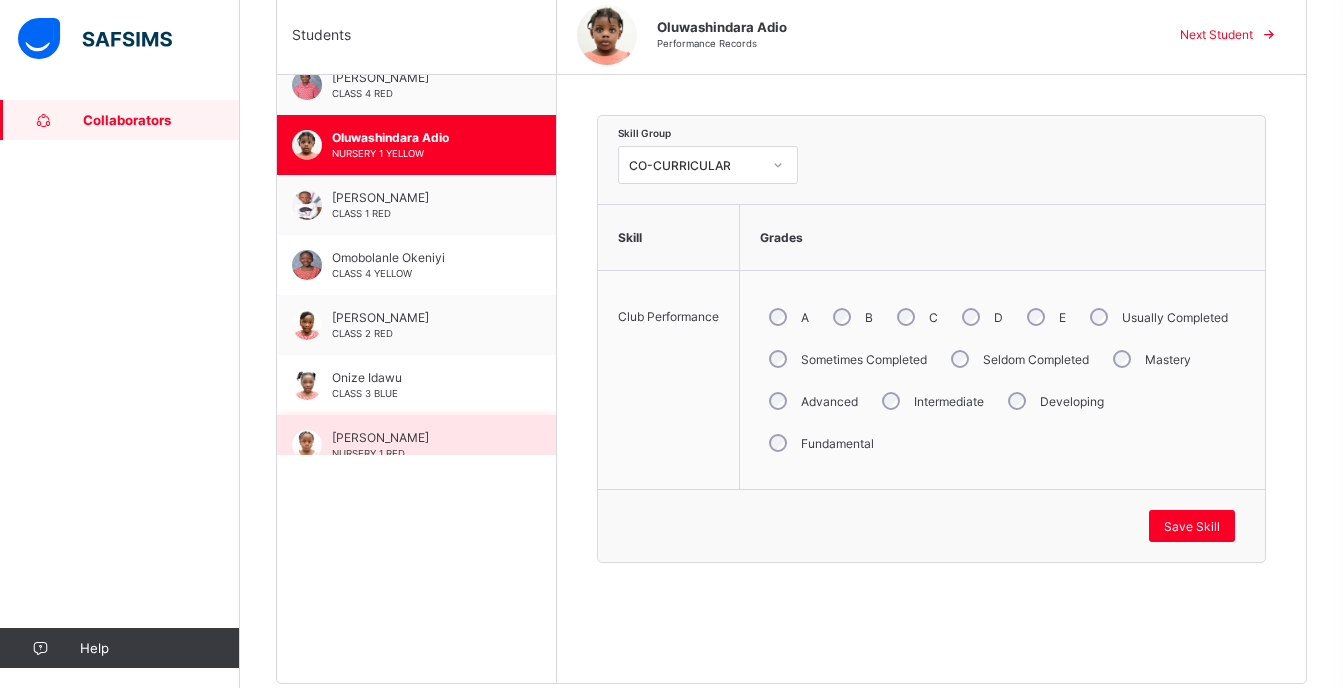 click on "[PERSON_NAME]" at bounding box center (421, 437) 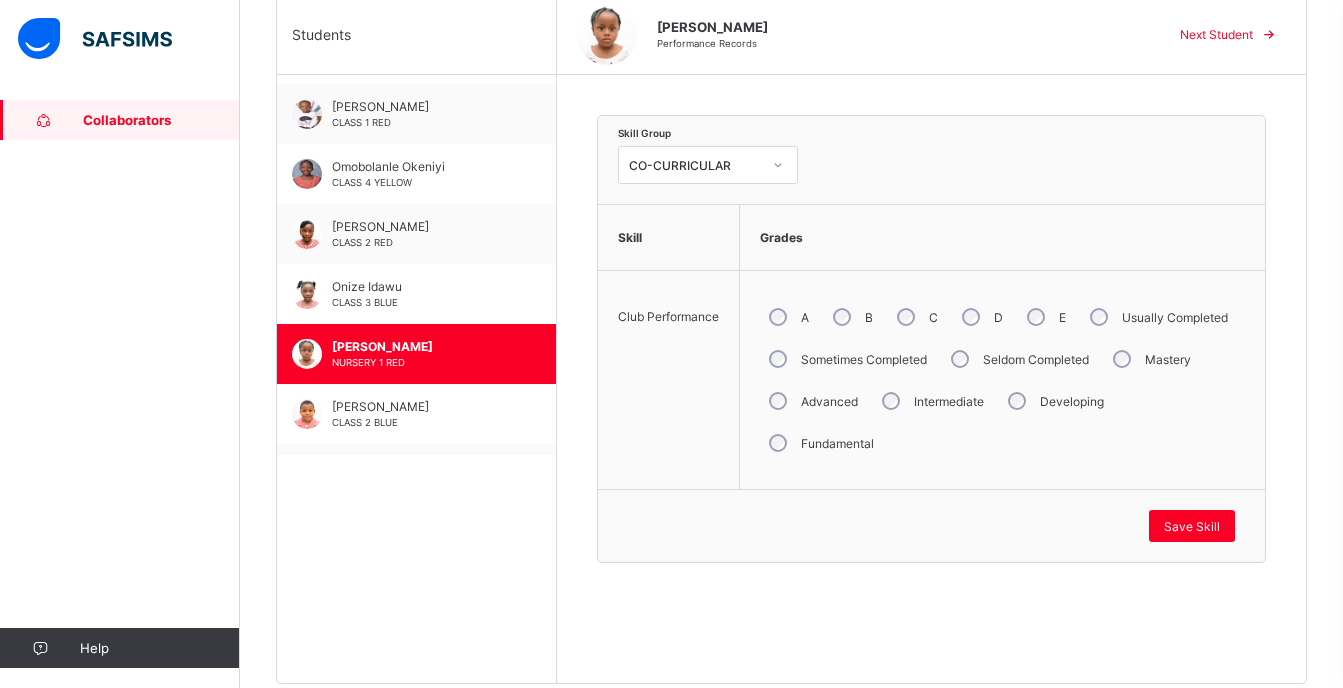 scroll, scrollTop: 2141, scrollLeft: 0, axis: vertical 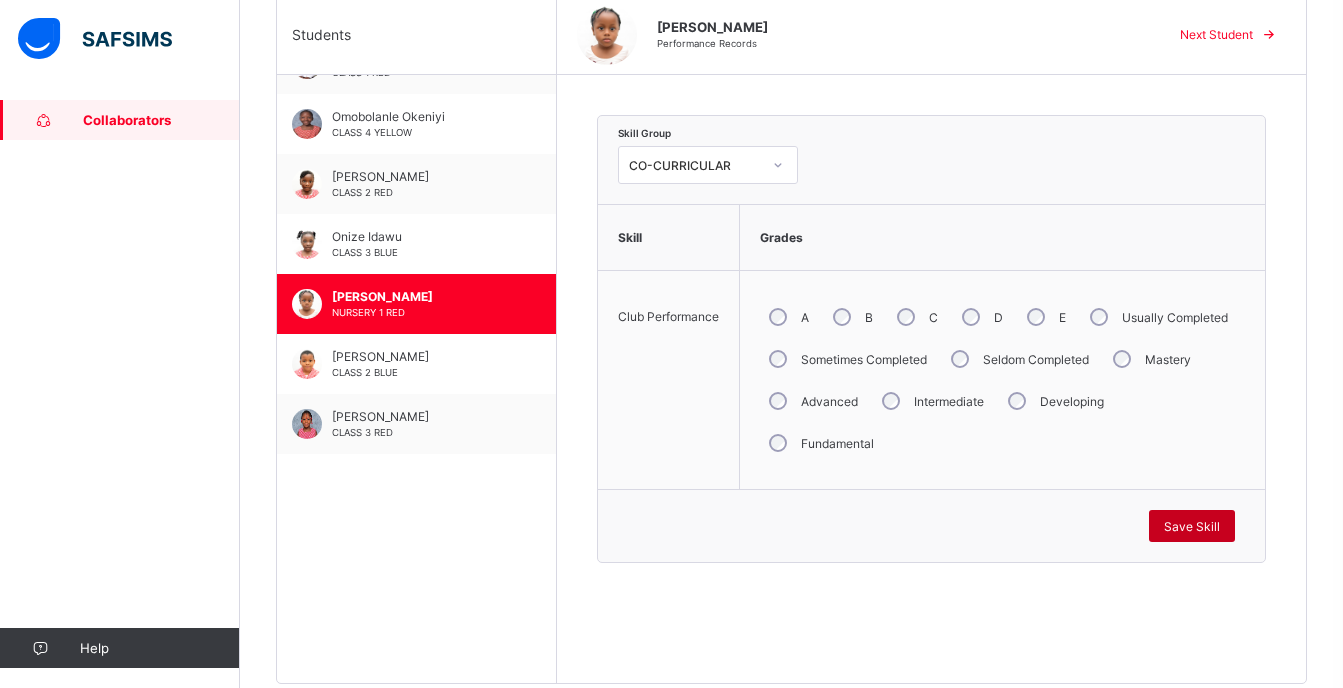 click on "Save Skill" at bounding box center [1192, 526] 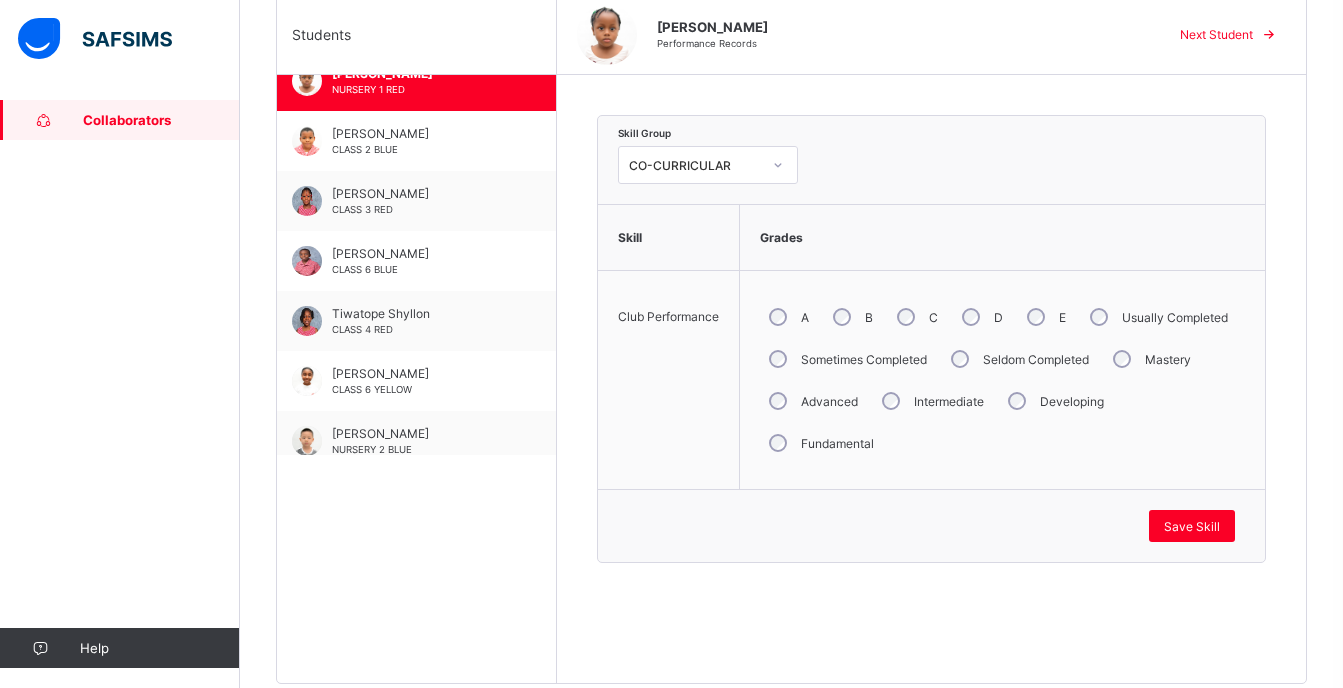 scroll, scrollTop: 2380, scrollLeft: 0, axis: vertical 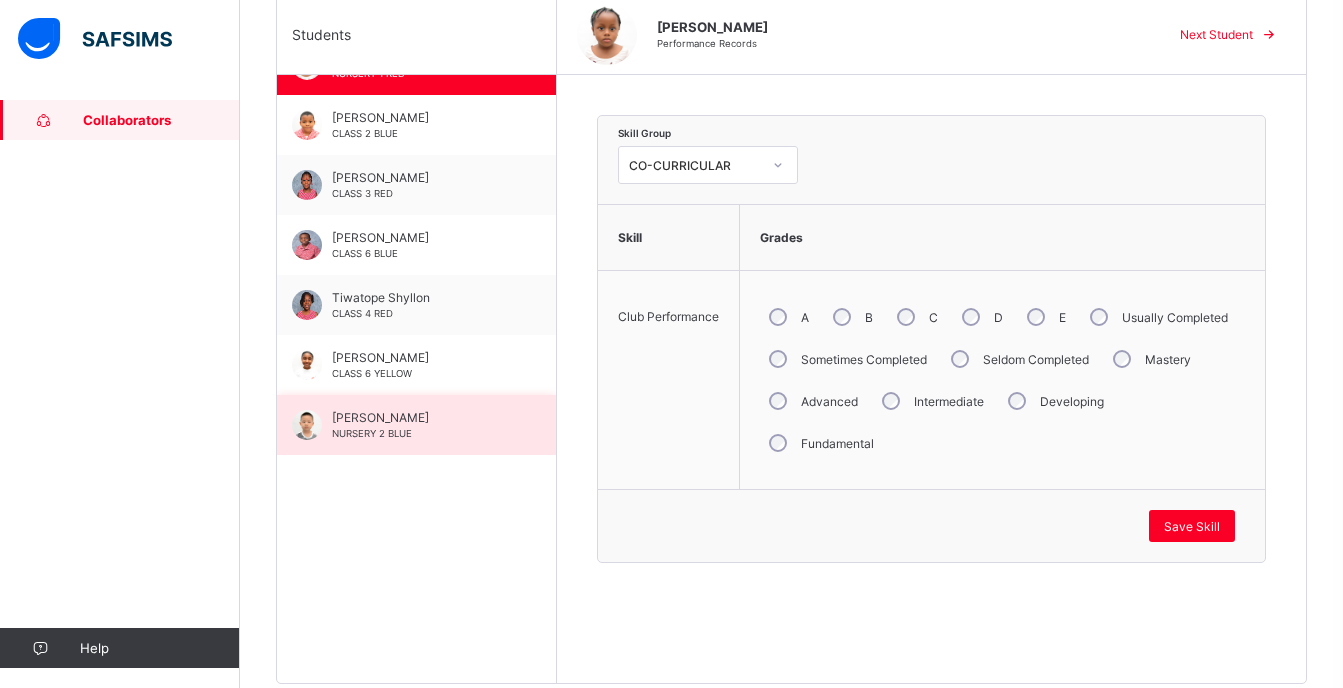 click on "[PERSON_NAME] NURSERY 2 BLUE" at bounding box center [421, 425] 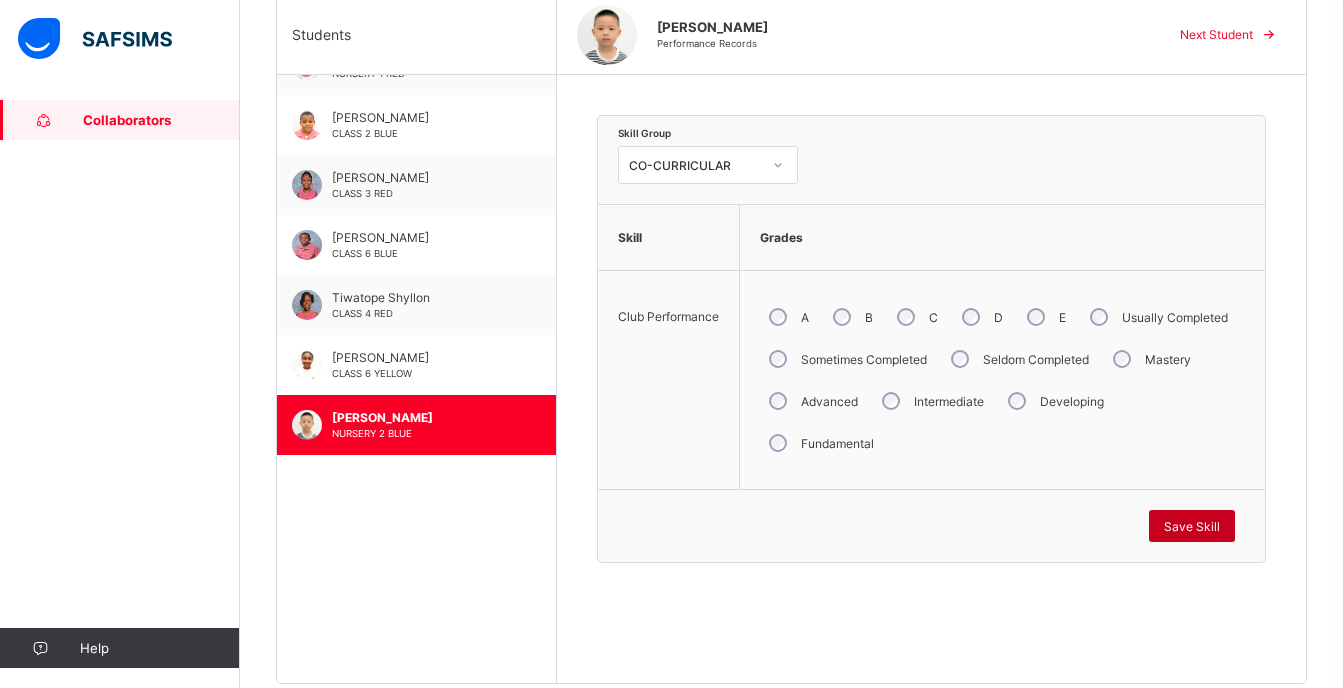 click on "Save Skill" at bounding box center [1192, 526] 